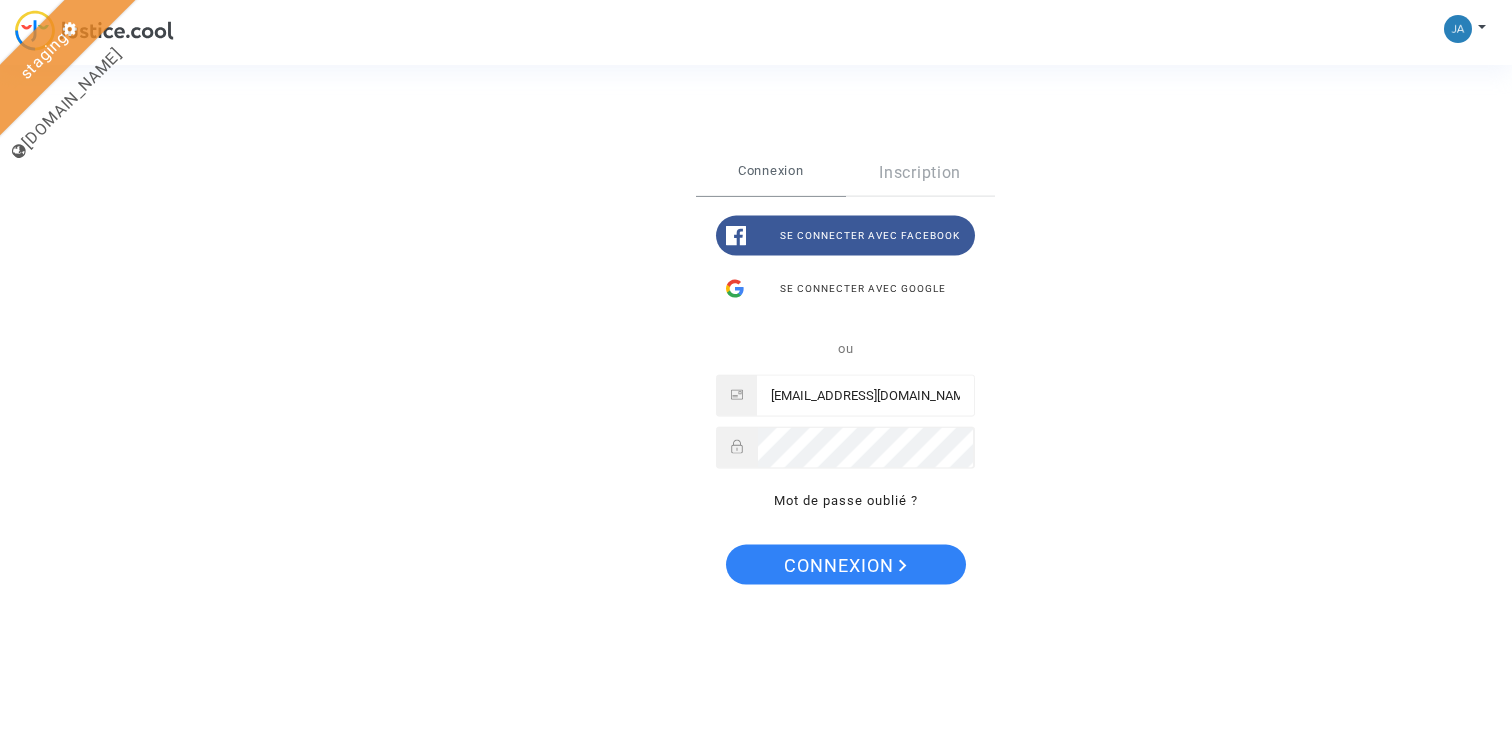 scroll, scrollTop: 0, scrollLeft: 0, axis: both 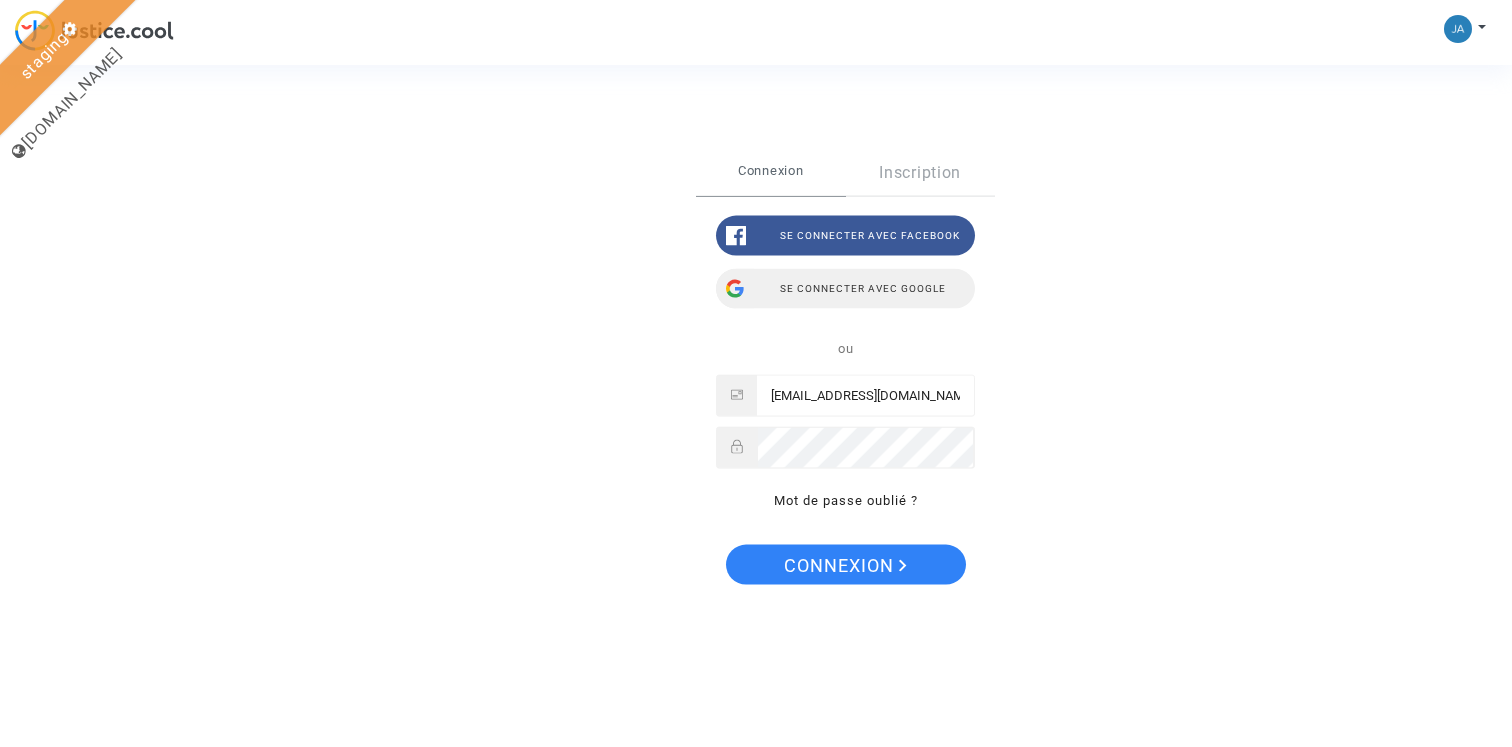 click on "Se connecter avec Google" at bounding box center (845, 288) 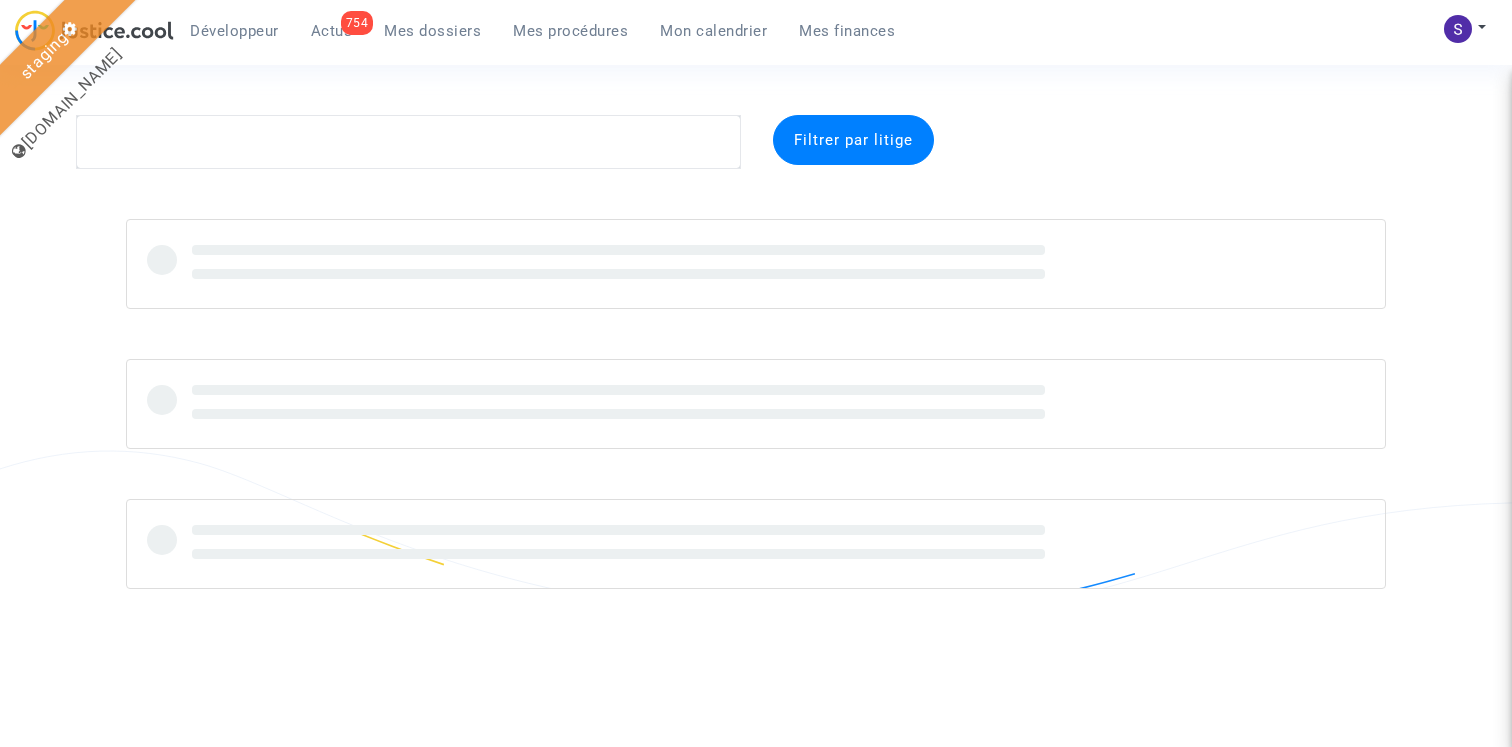 scroll, scrollTop: 0, scrollLeft: 0, axis: both 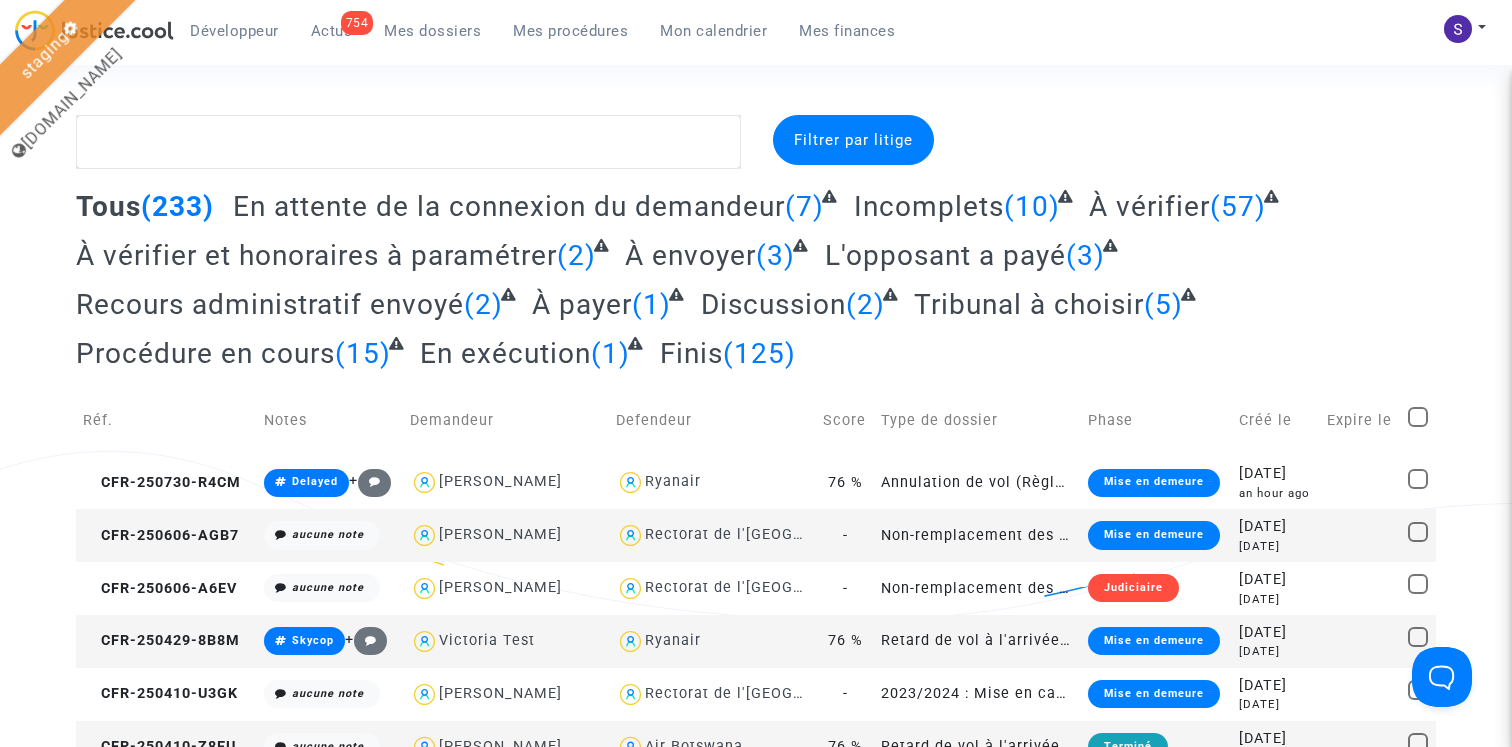 click on "Développeur" at bounding box center (234, 31) 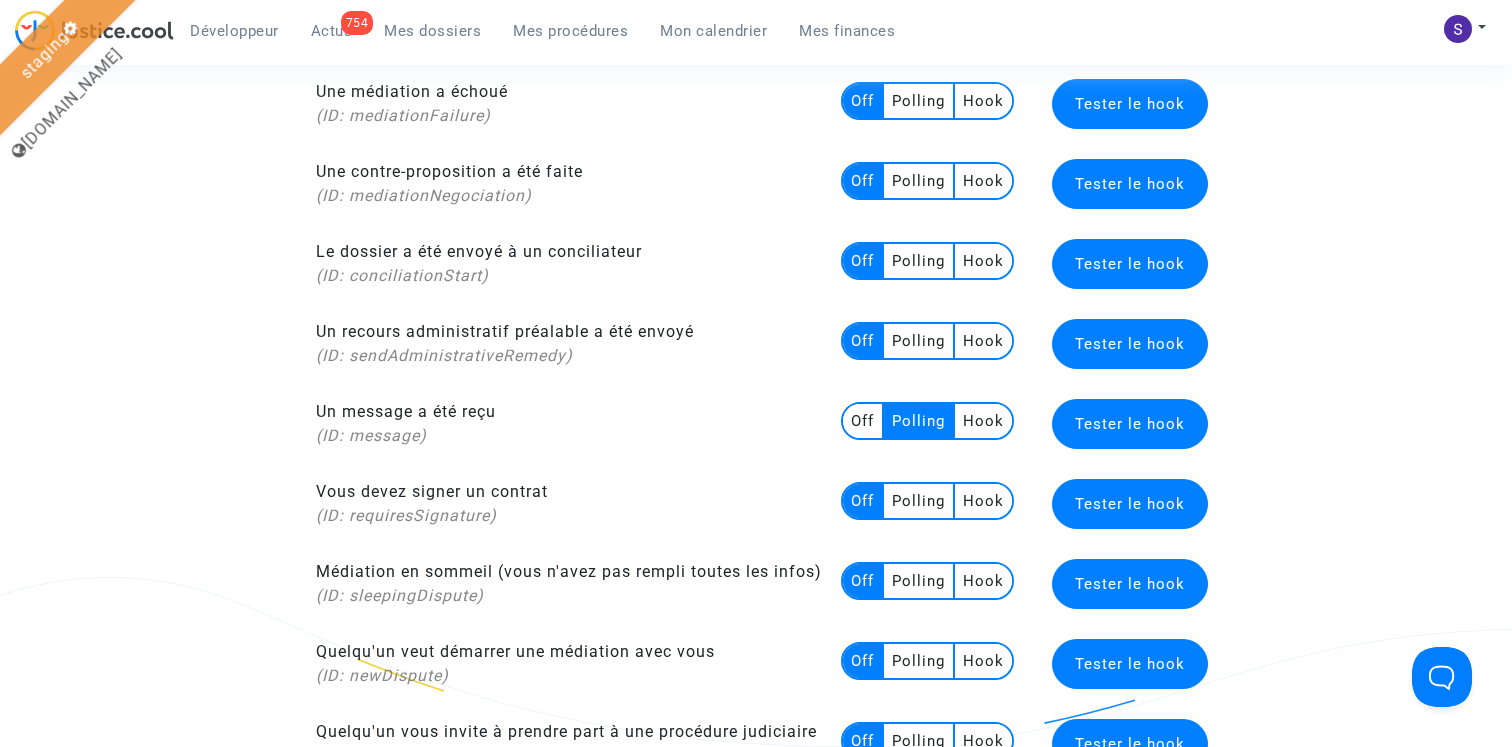 scroll, scrollTop: 0, scrollLeft: 0, axis: both 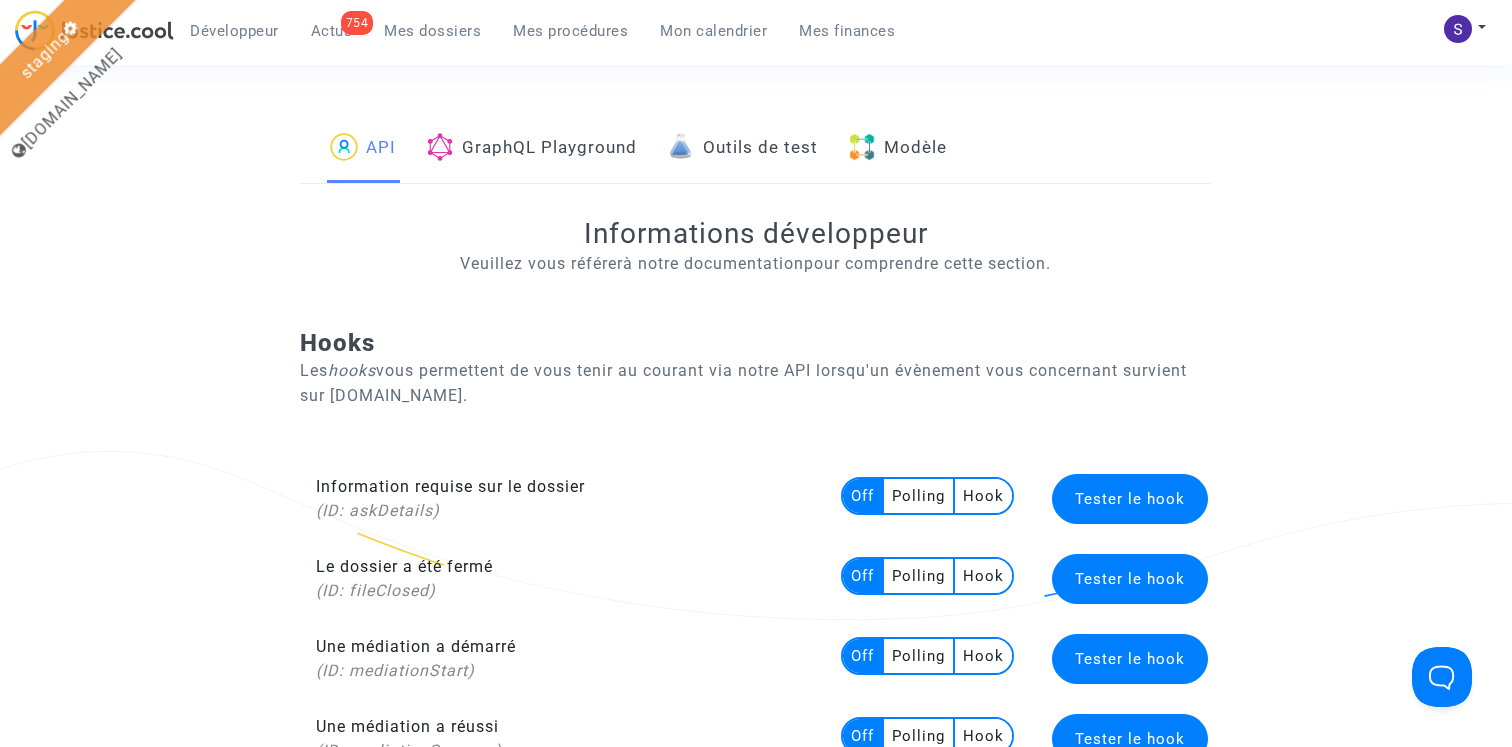 click on "Modèle" 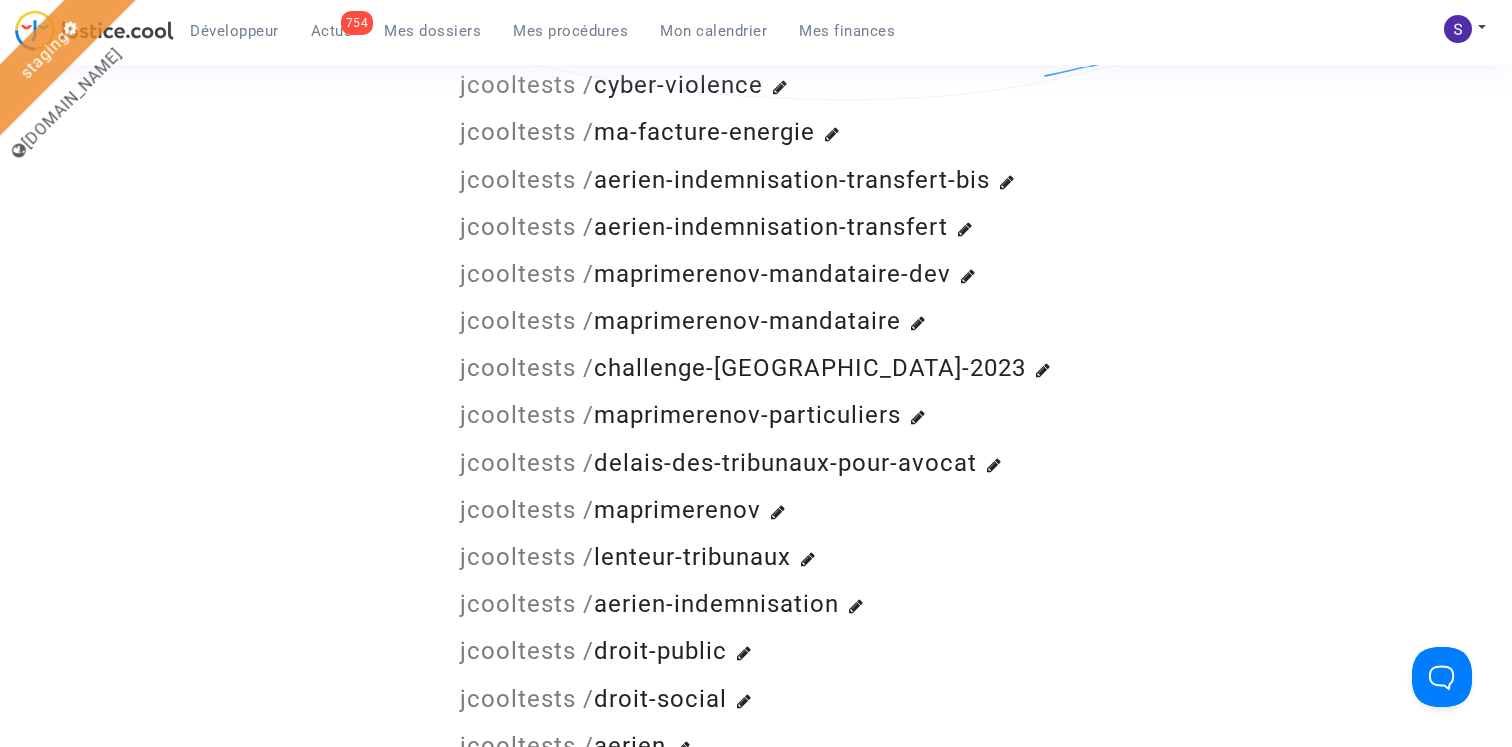scroll, scrollTop: 648, scrollLeft: 0, axis: vertical 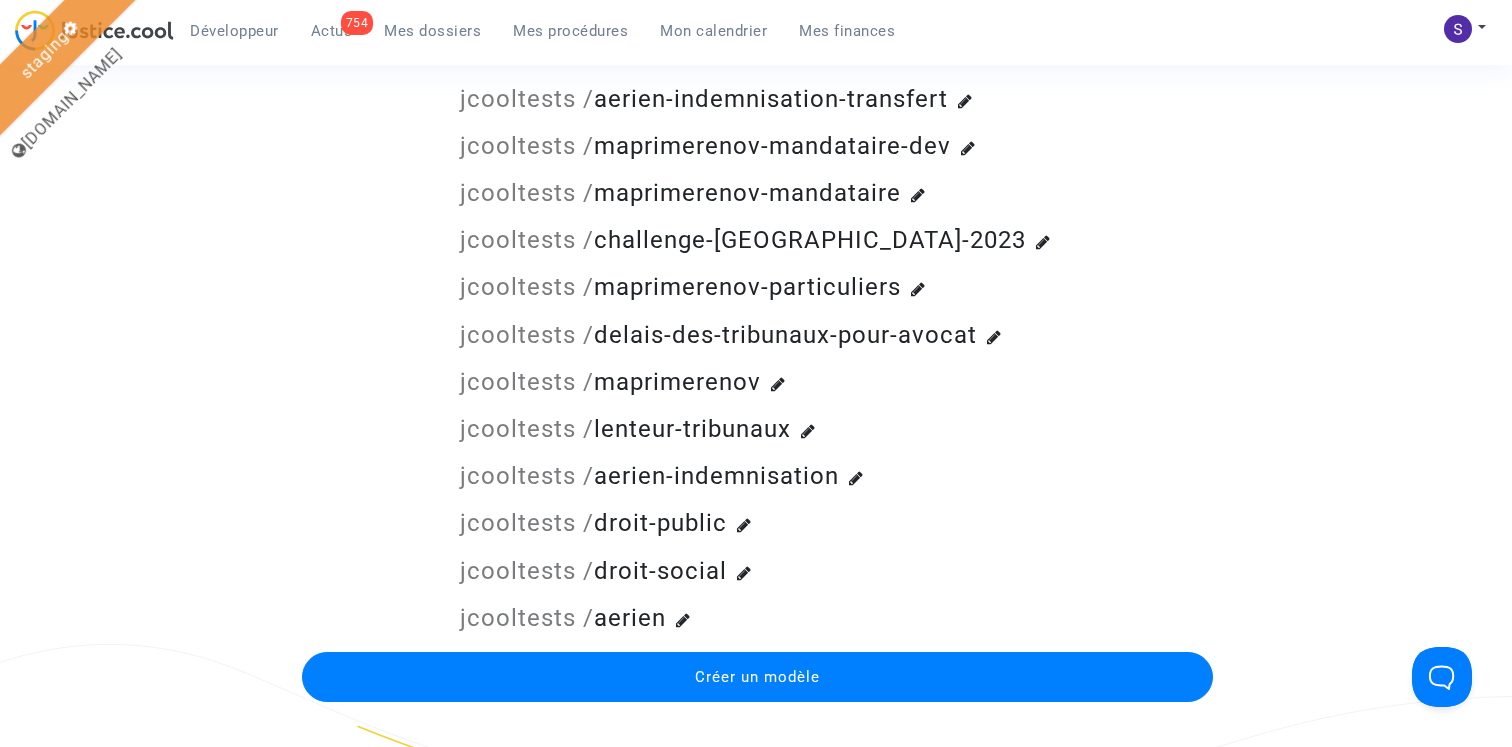 click on "Créer un modèle" 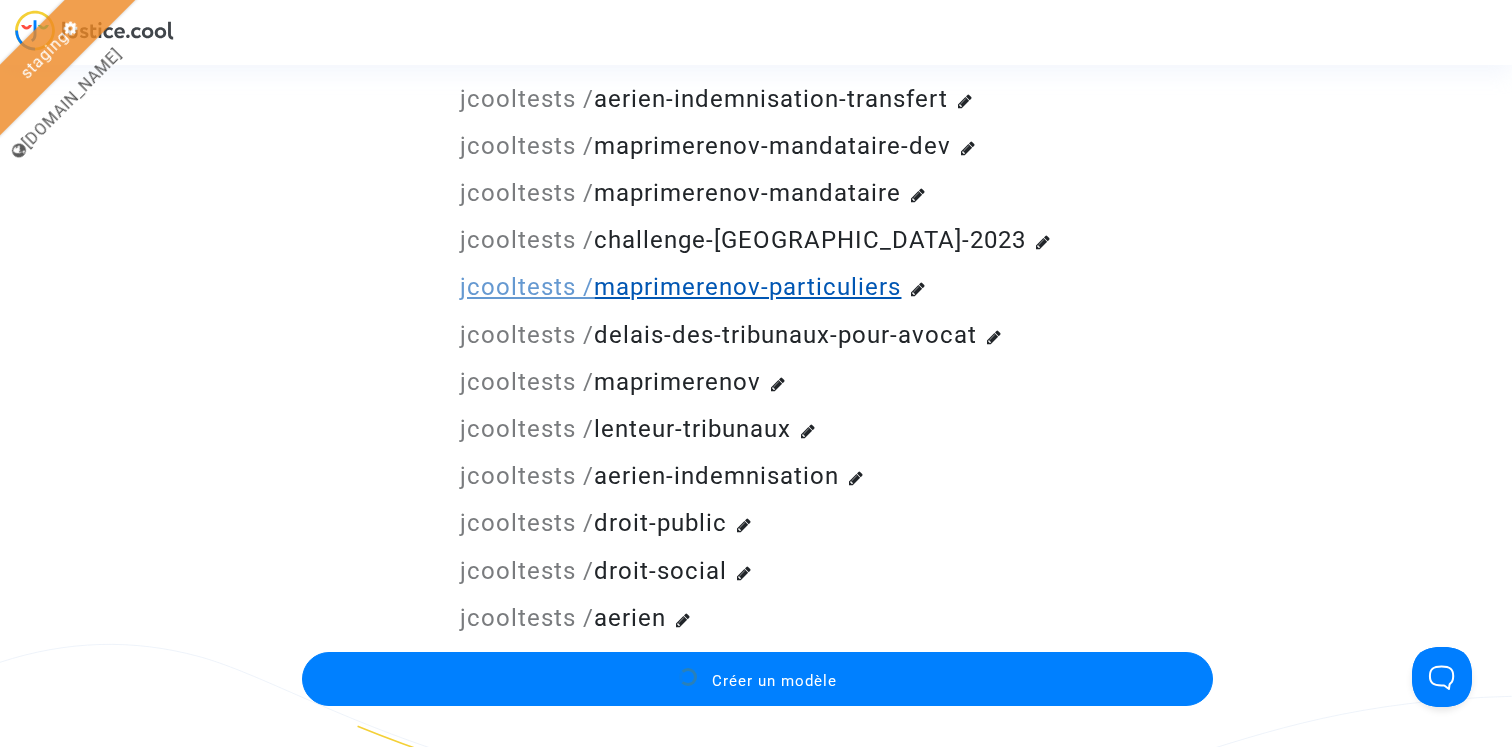 scroll, scrollTop: 0, scrollLeft: 0, axis: both 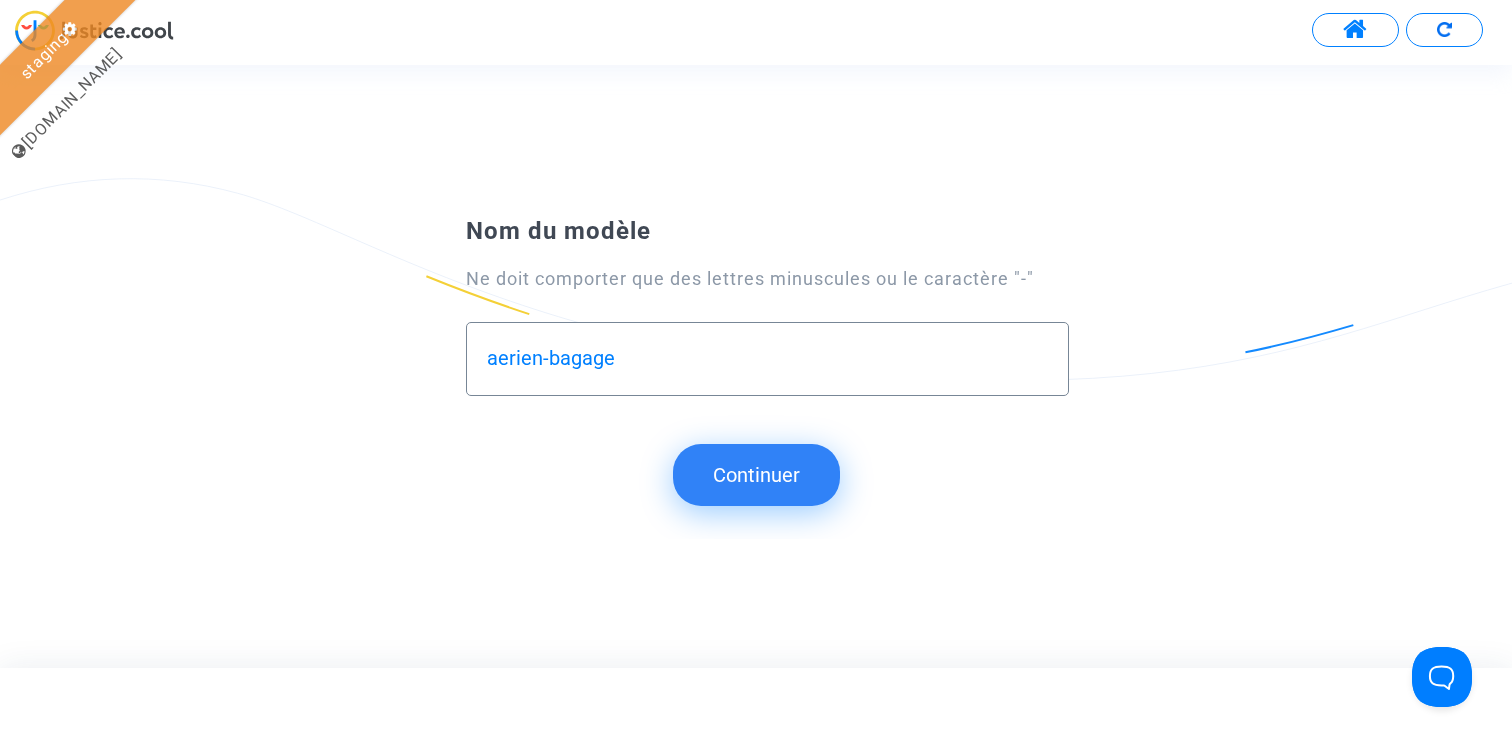 type on "aerien-bagage" 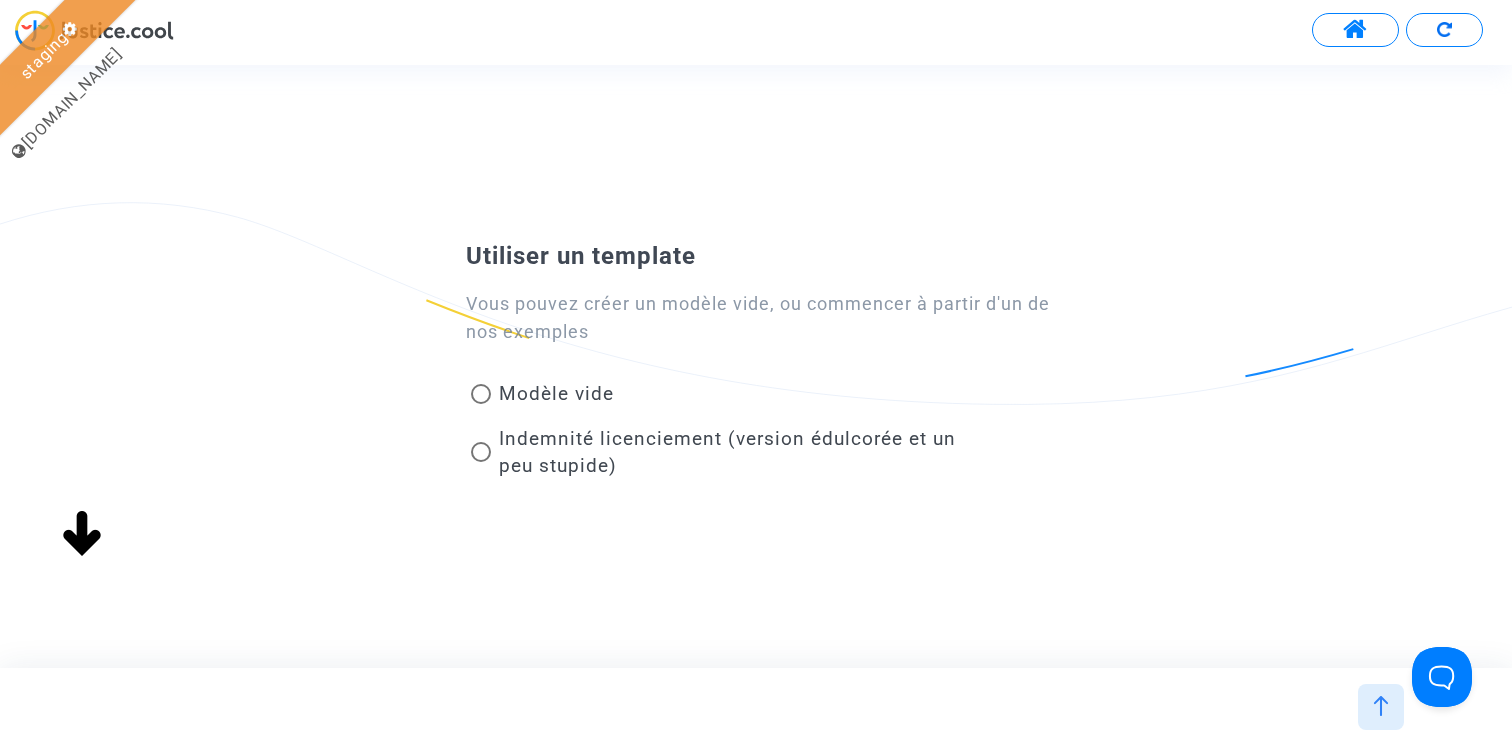 click on "Modèle vide" at bounding box center (556, 393) 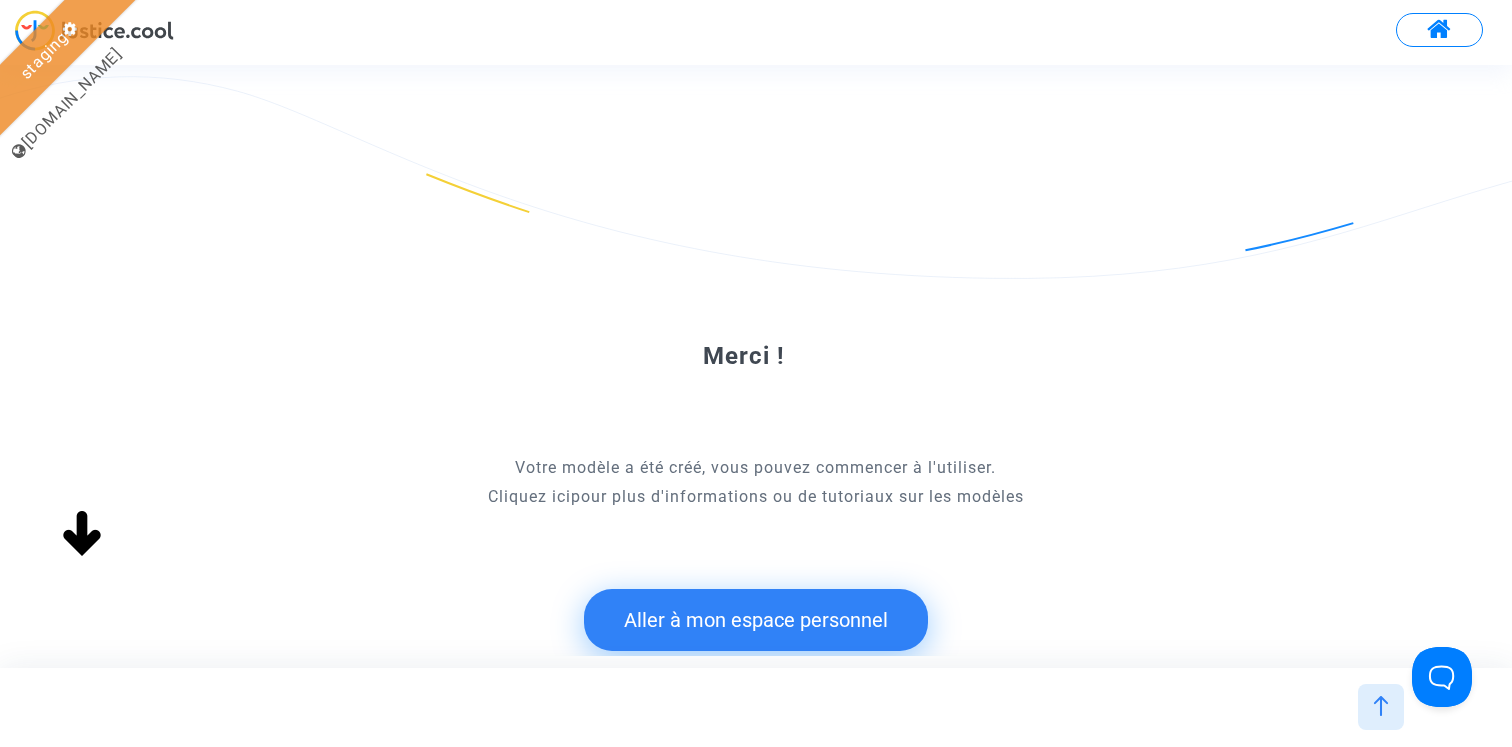 click on "Aller à mon espace personnel" 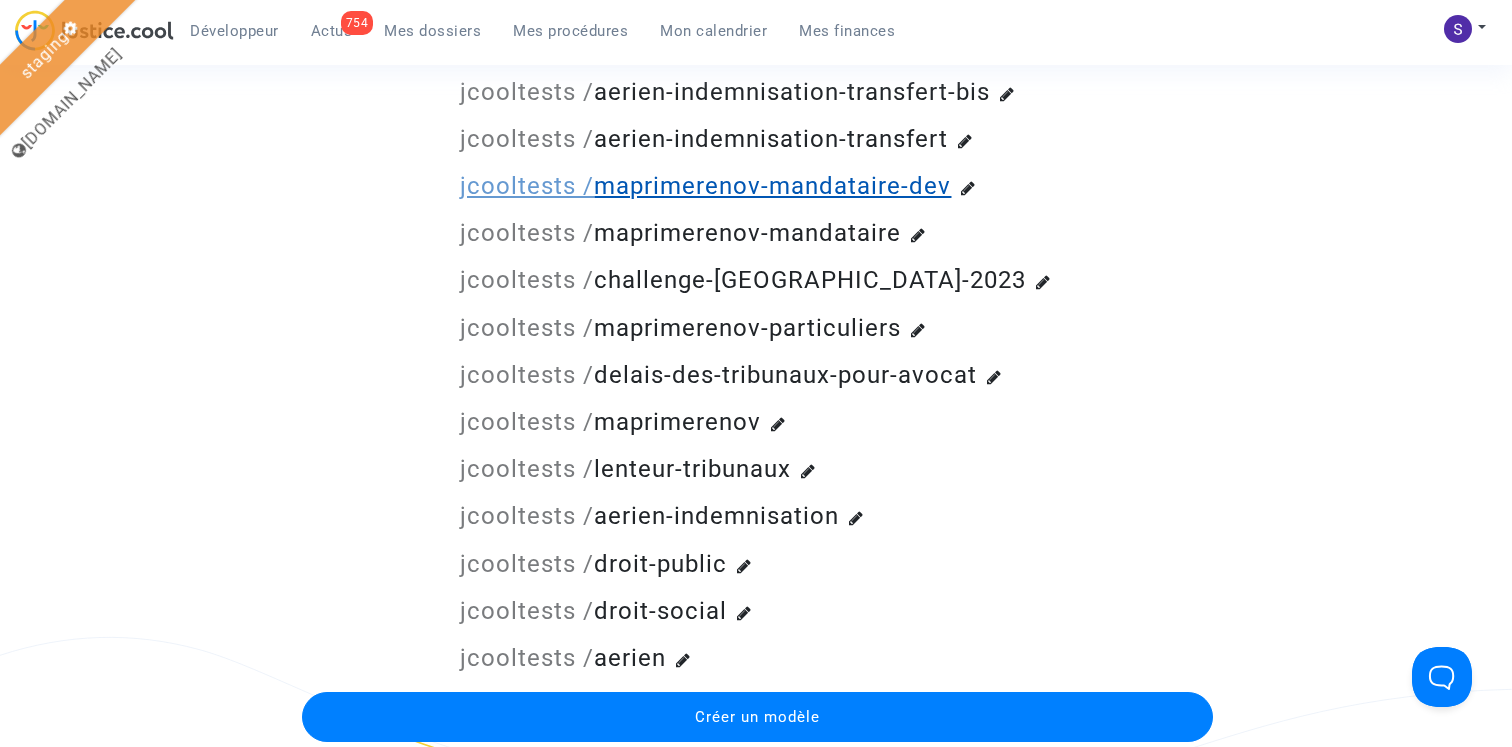 scroll, scrollTop: 669, scrollLeft: 0, axis: vertical 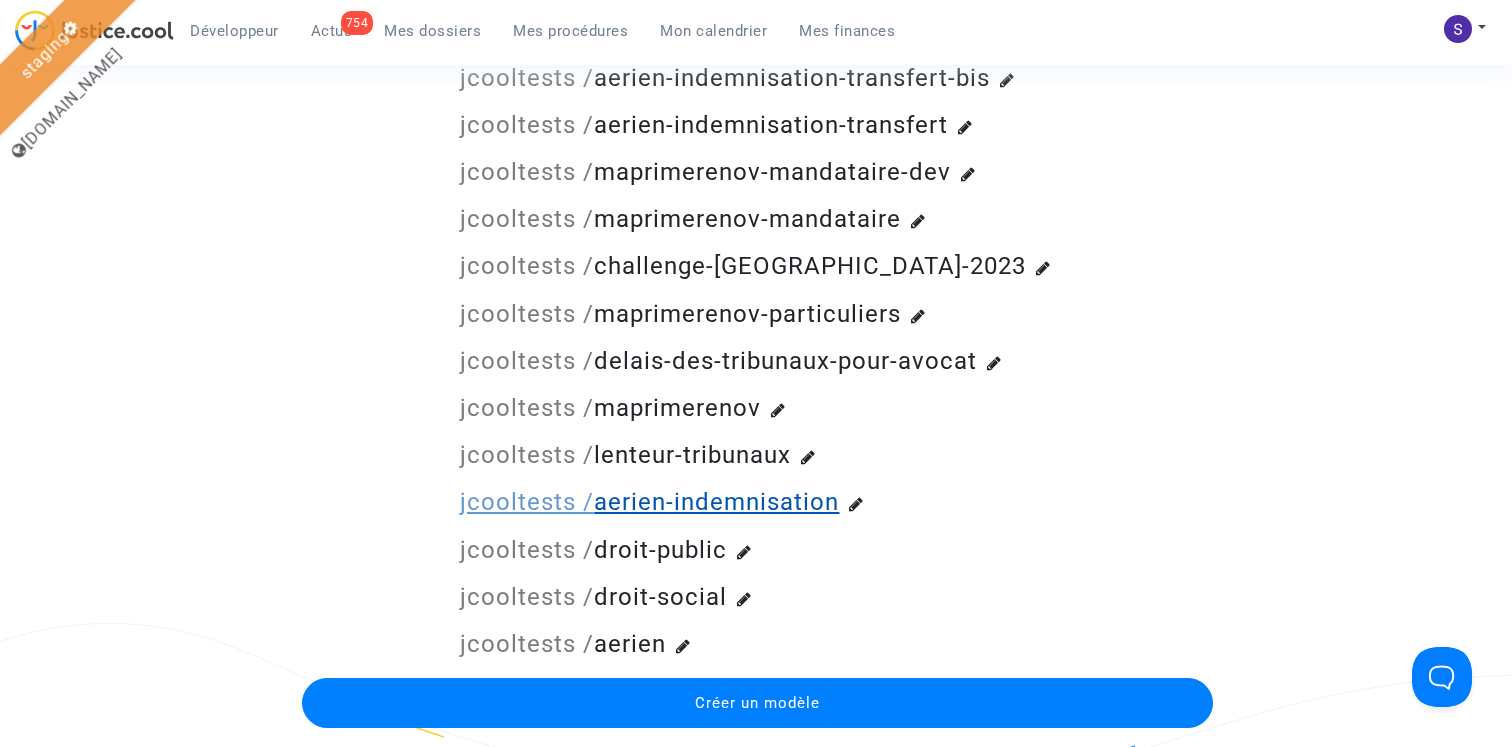 click on "jcooltests /  aerien-indemnisation" 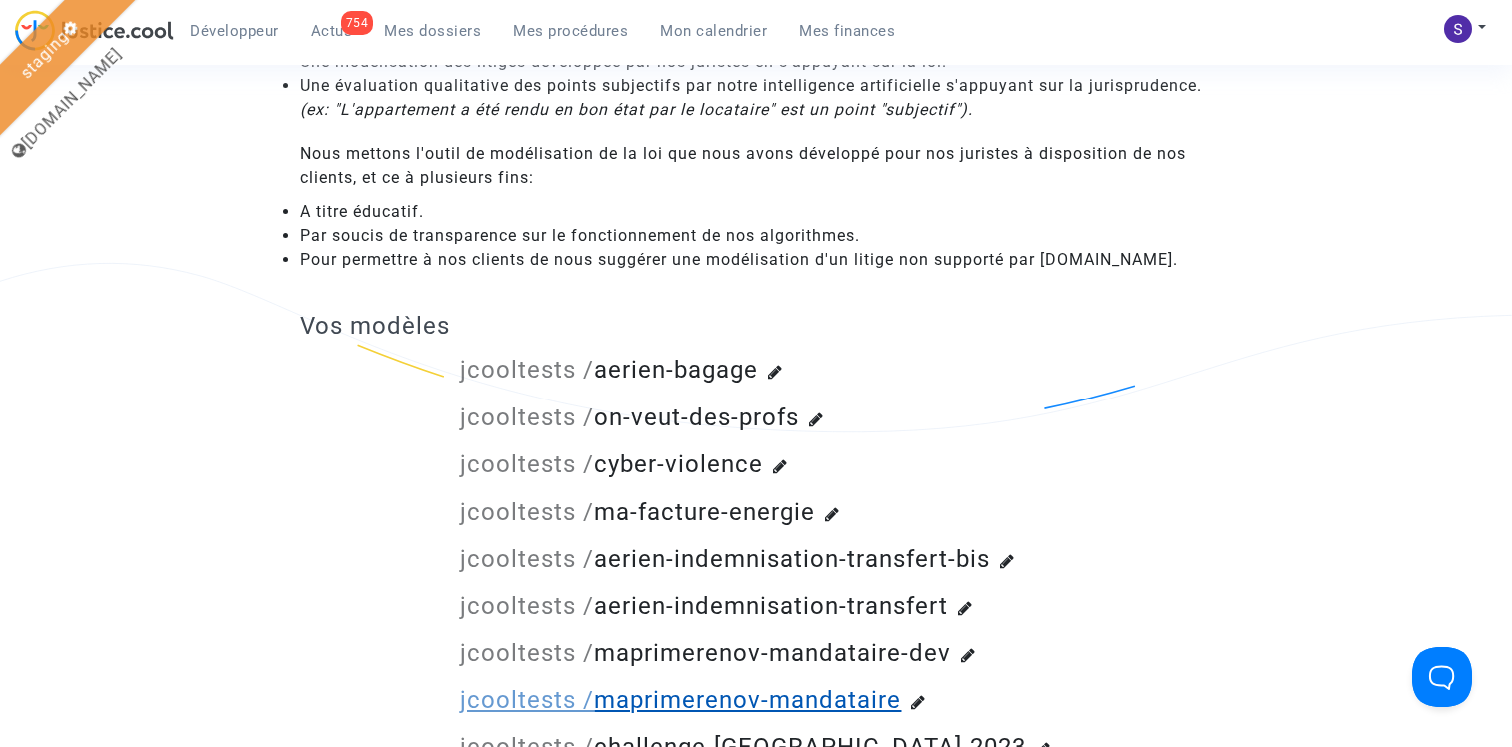 scroll, scrollTop: 154, scrollLeft: 0, axis: vertical 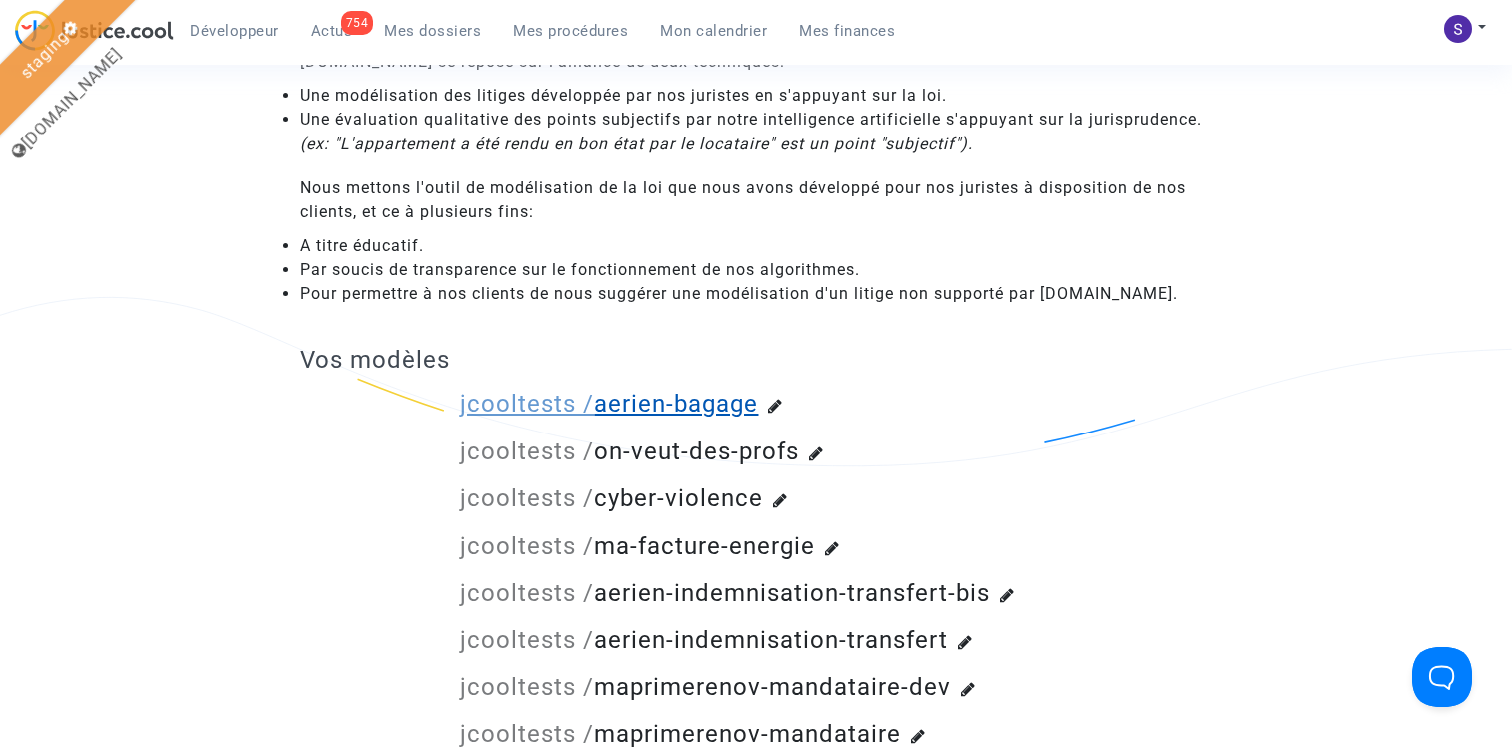 click on "jcooltests /  aerien-bagage" 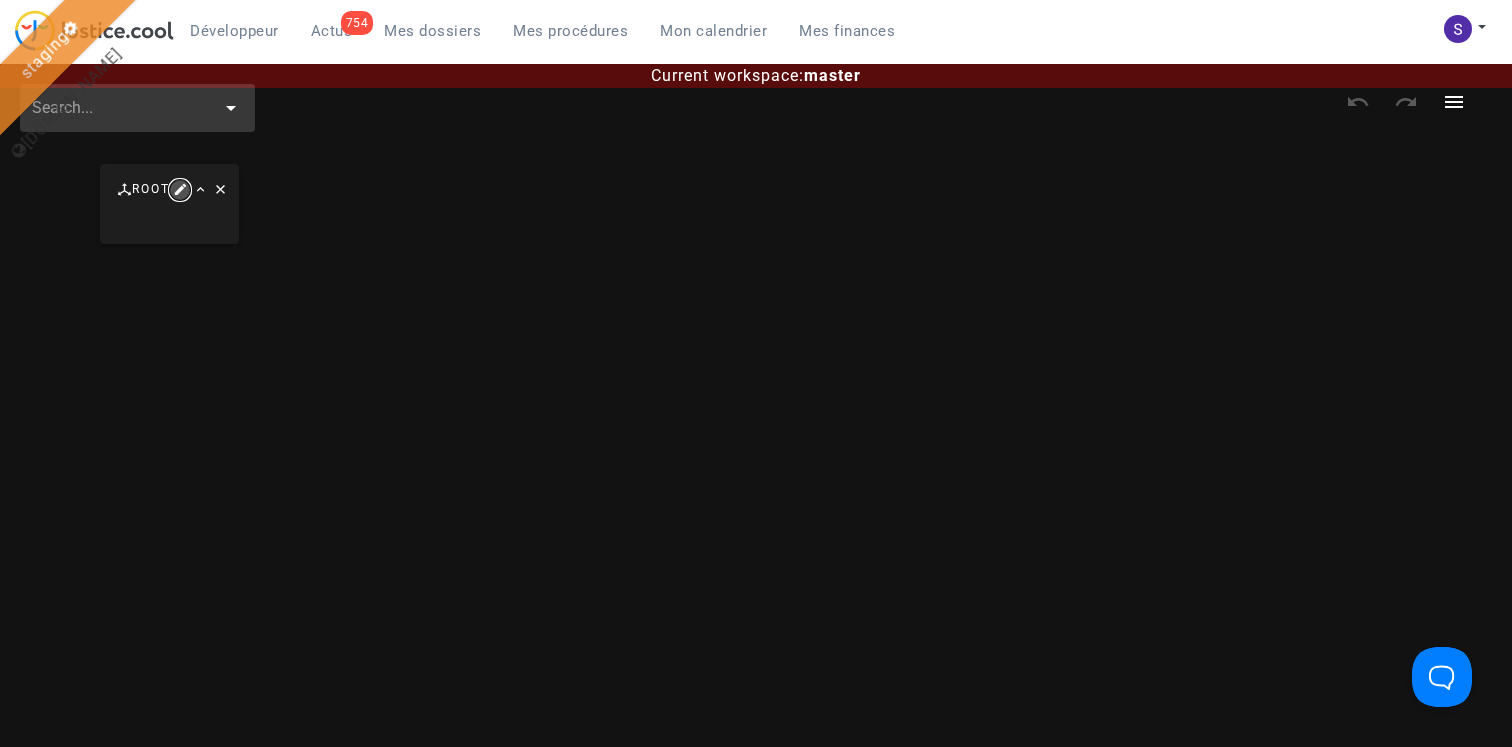 click at bounding box center [180, 190] 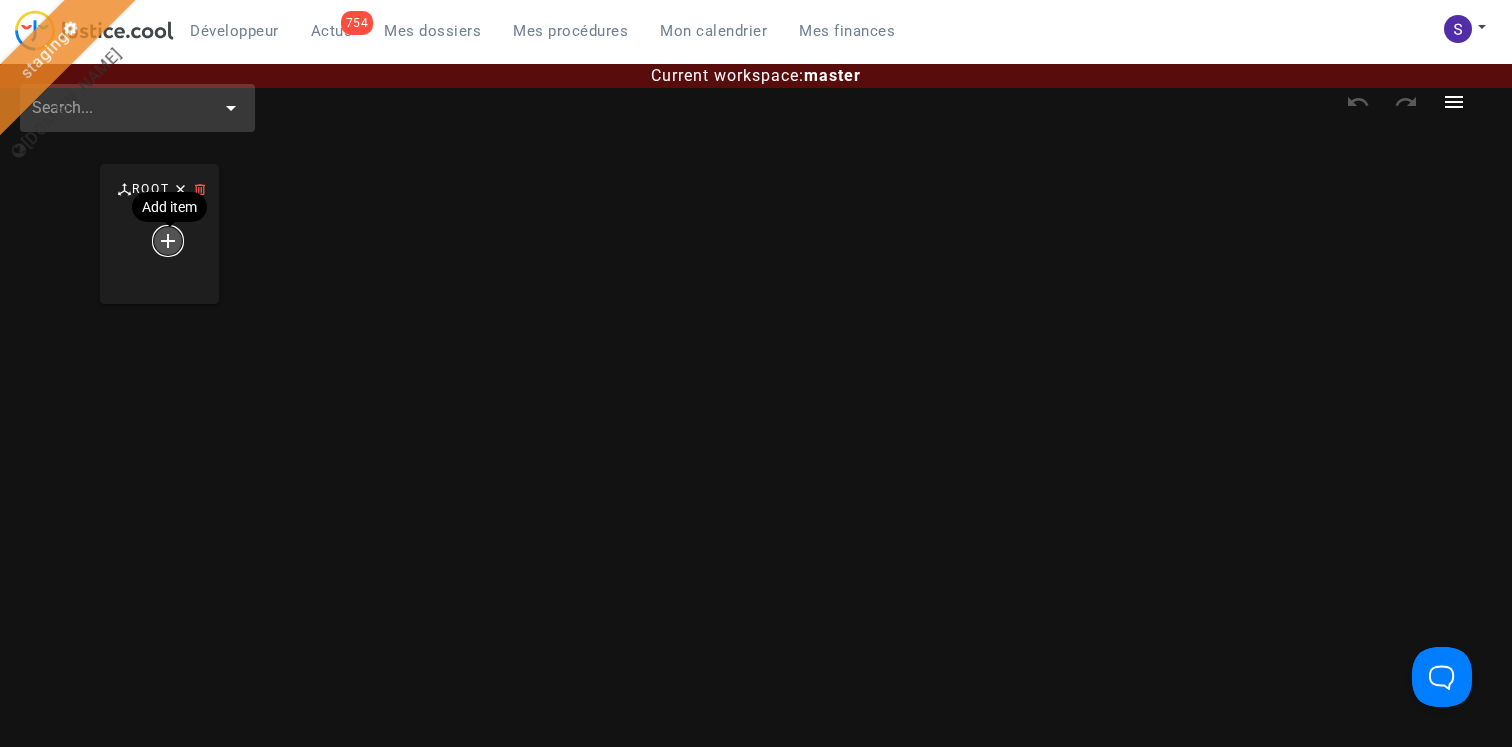 click at bounding box center (168, 241) 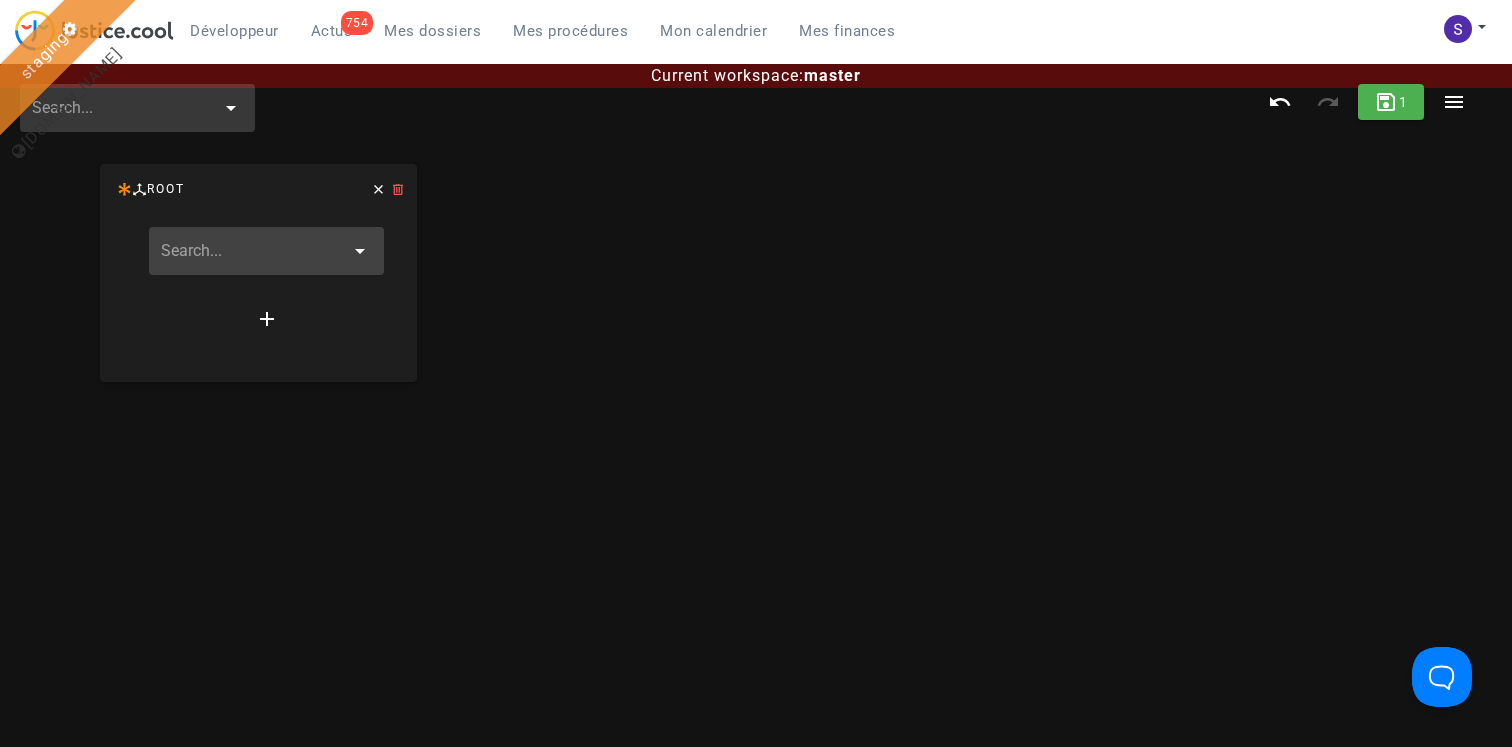 click at bounding box center (252, 251) 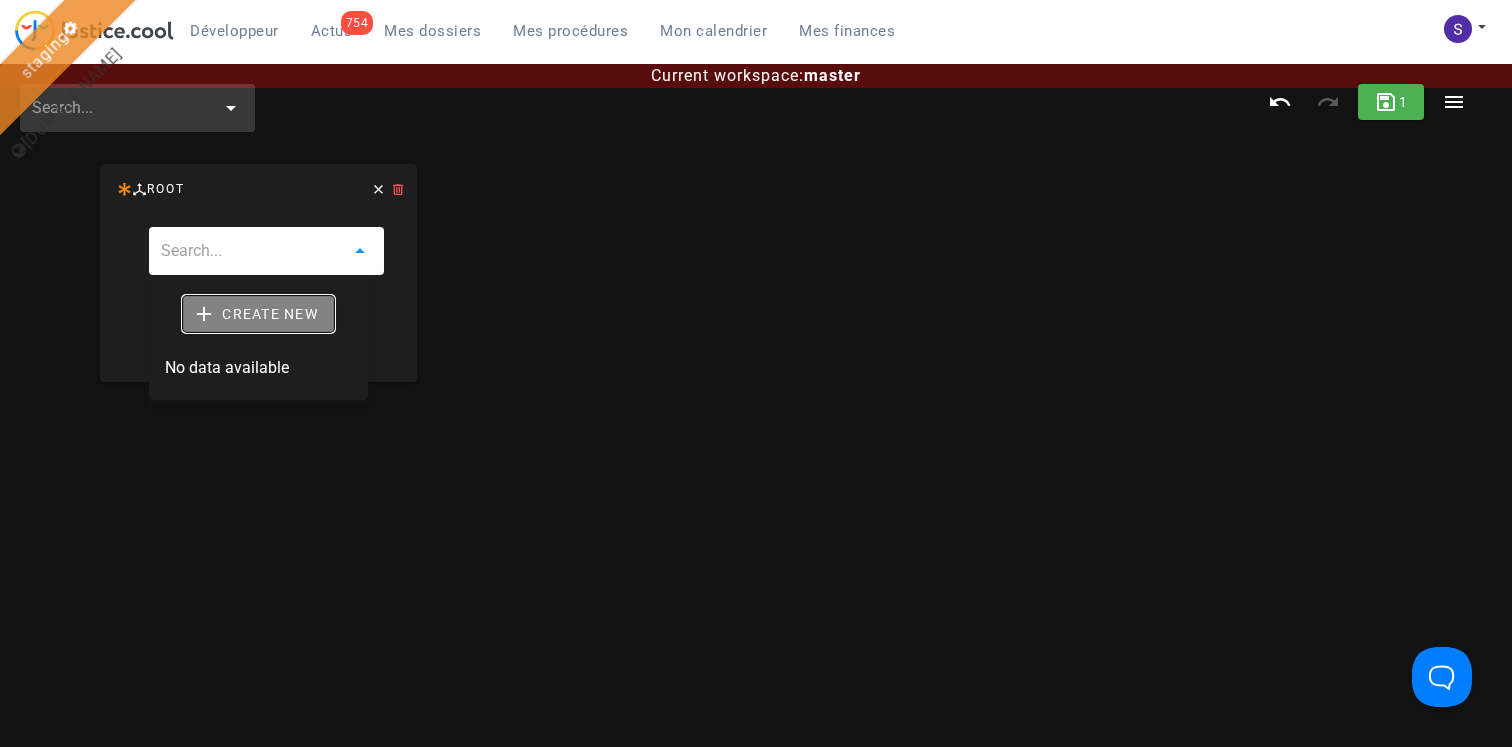 click on "Create new" at bounding box center (258, 314) 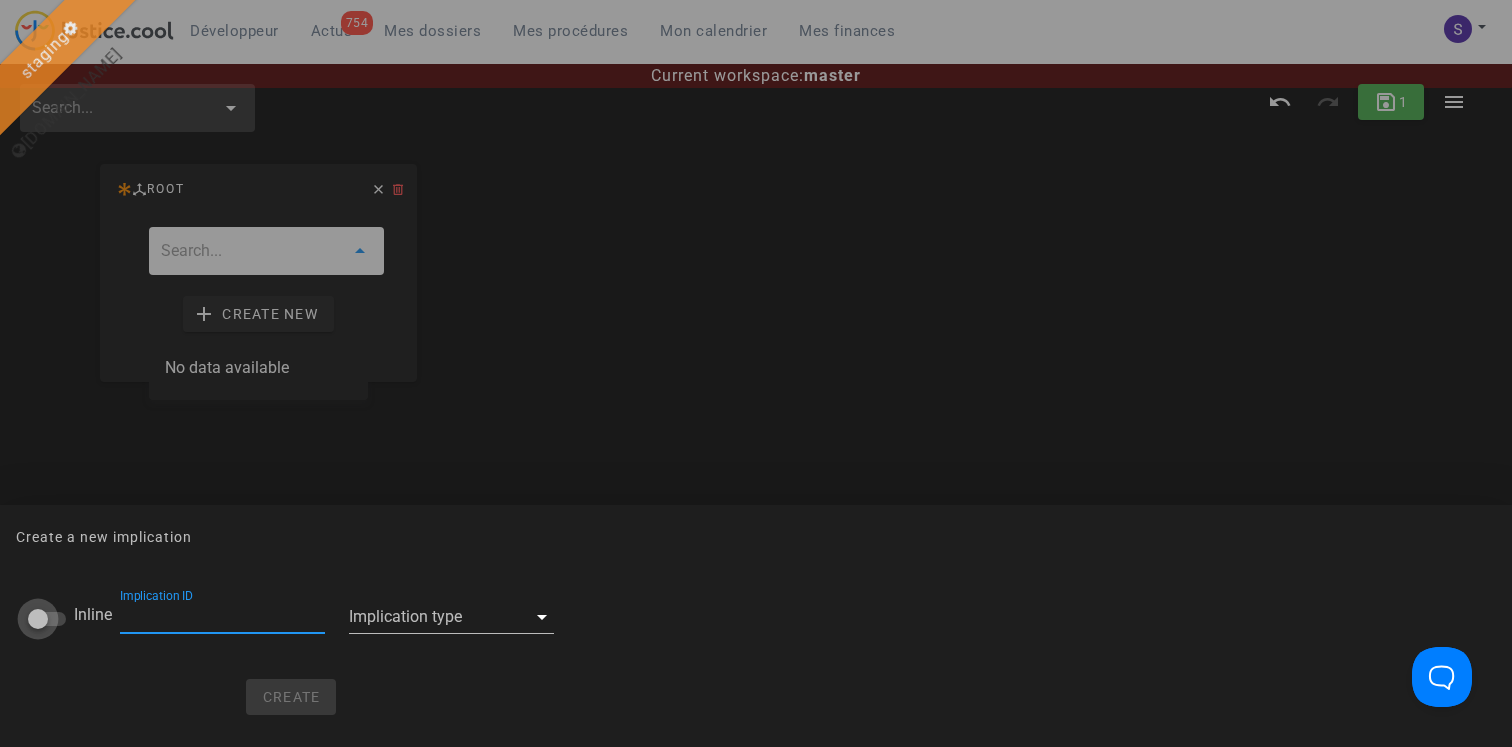 click at bounding box center (38, 619) 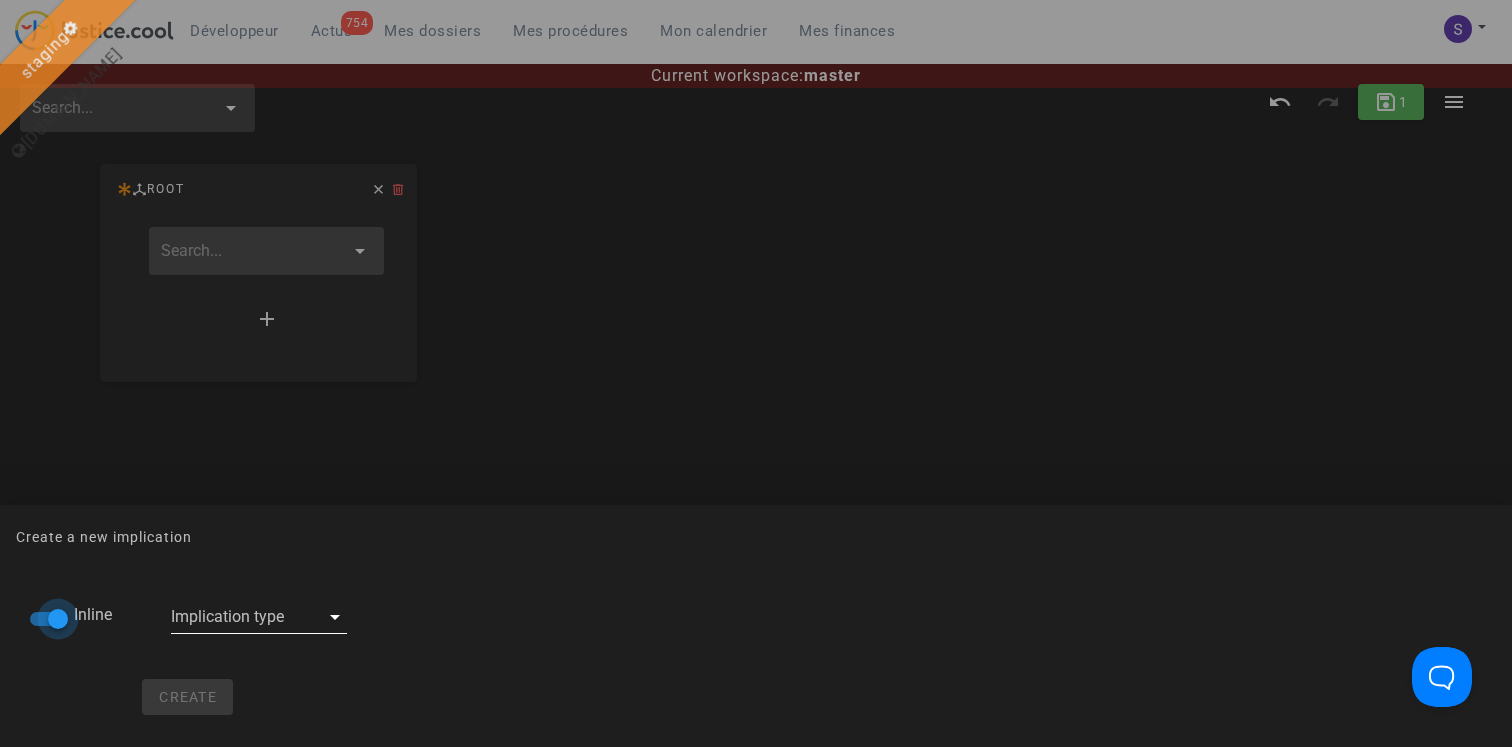 click at bounding box center (245, 617) 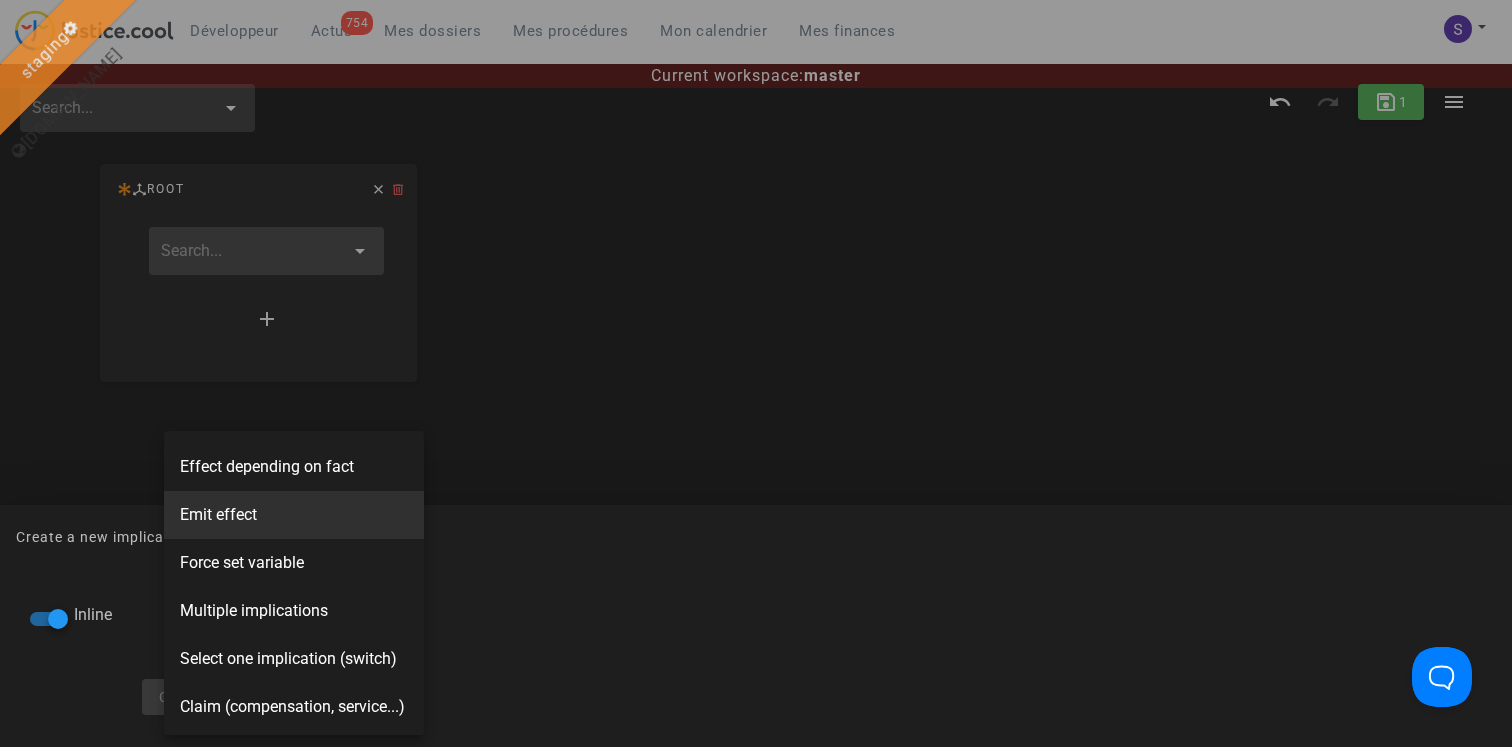 scroll, scrollTop: 48, scrollLeft: 0, axis: vertical 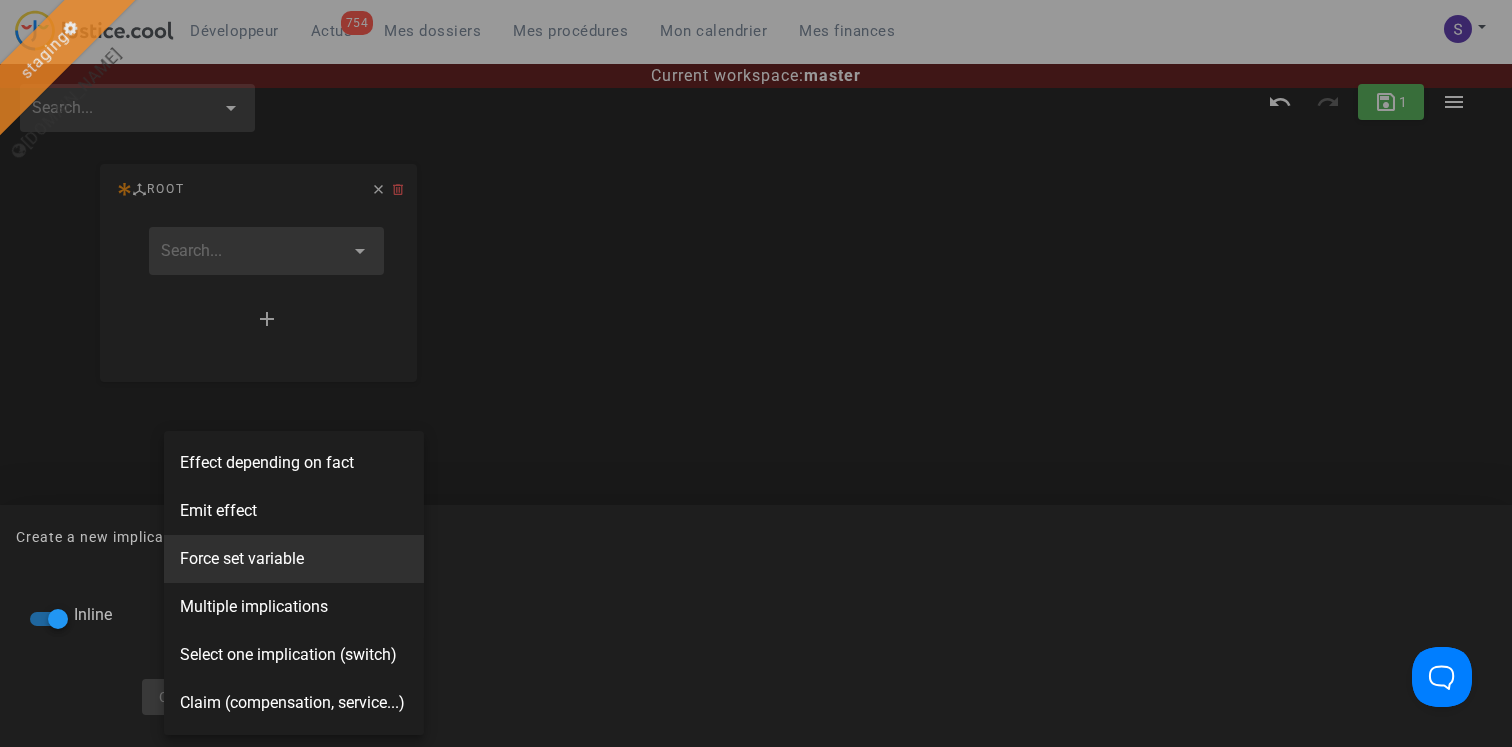 click on "Force set variable" at bounding box center (242, 559) 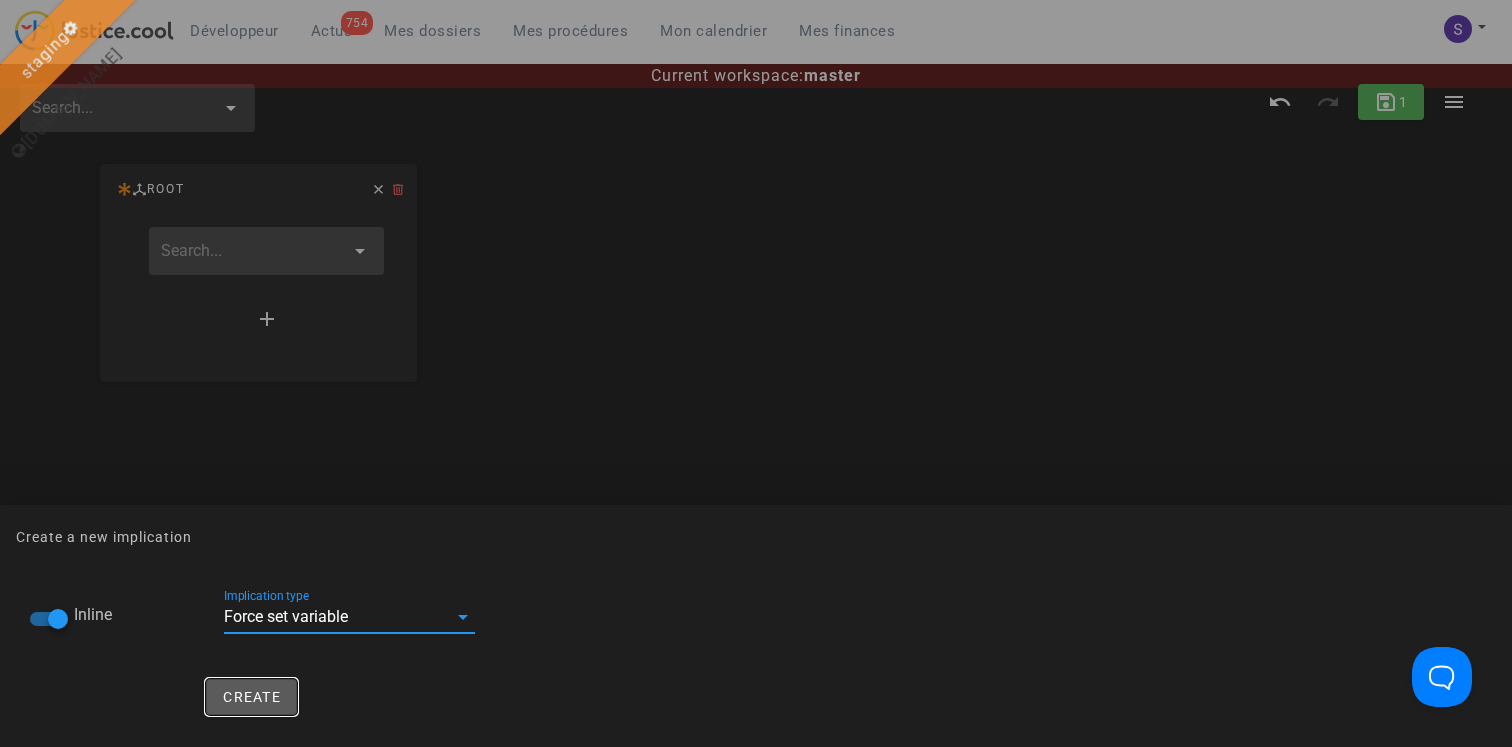 click on "Create" at bounding box center (251, 697) 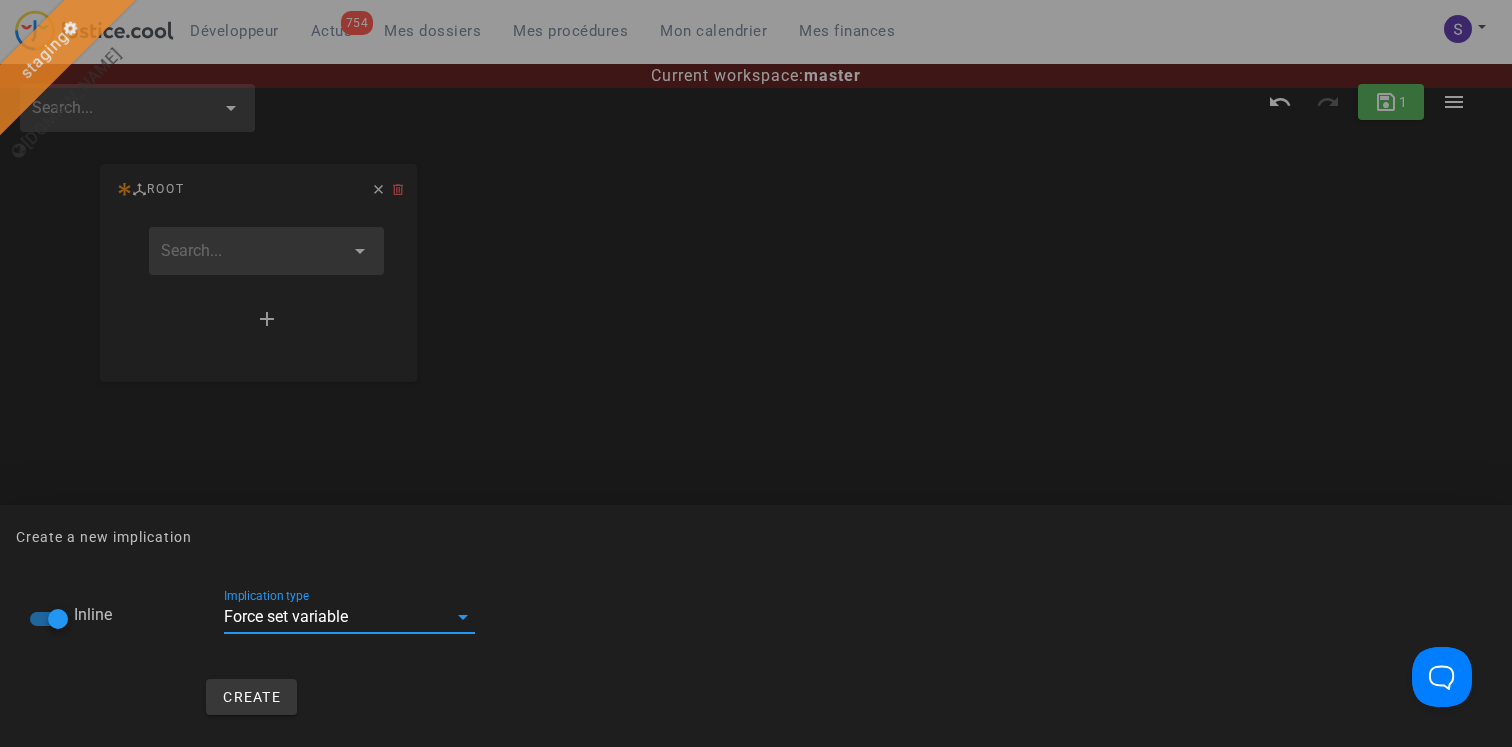 checkbox on "false" 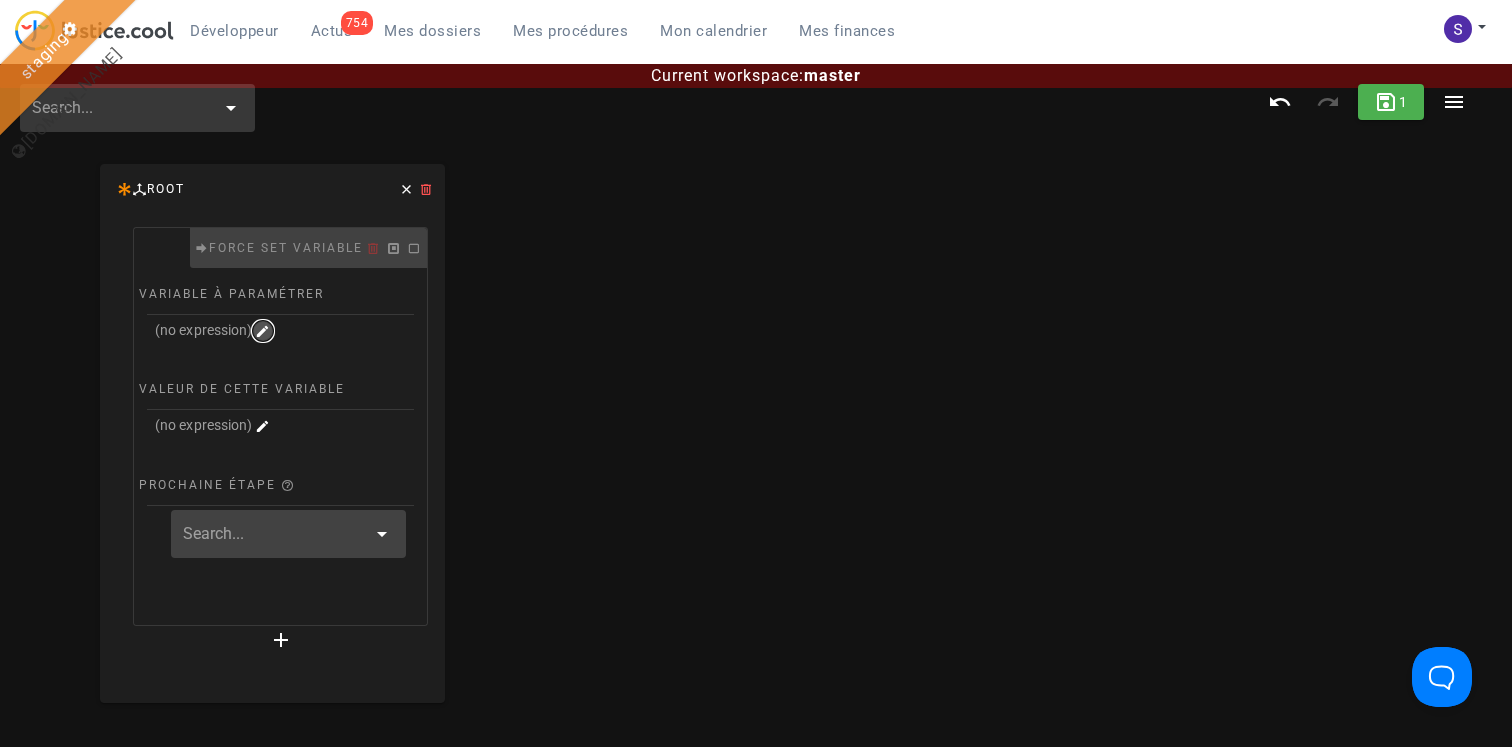 click at bounding box center [263, 331] 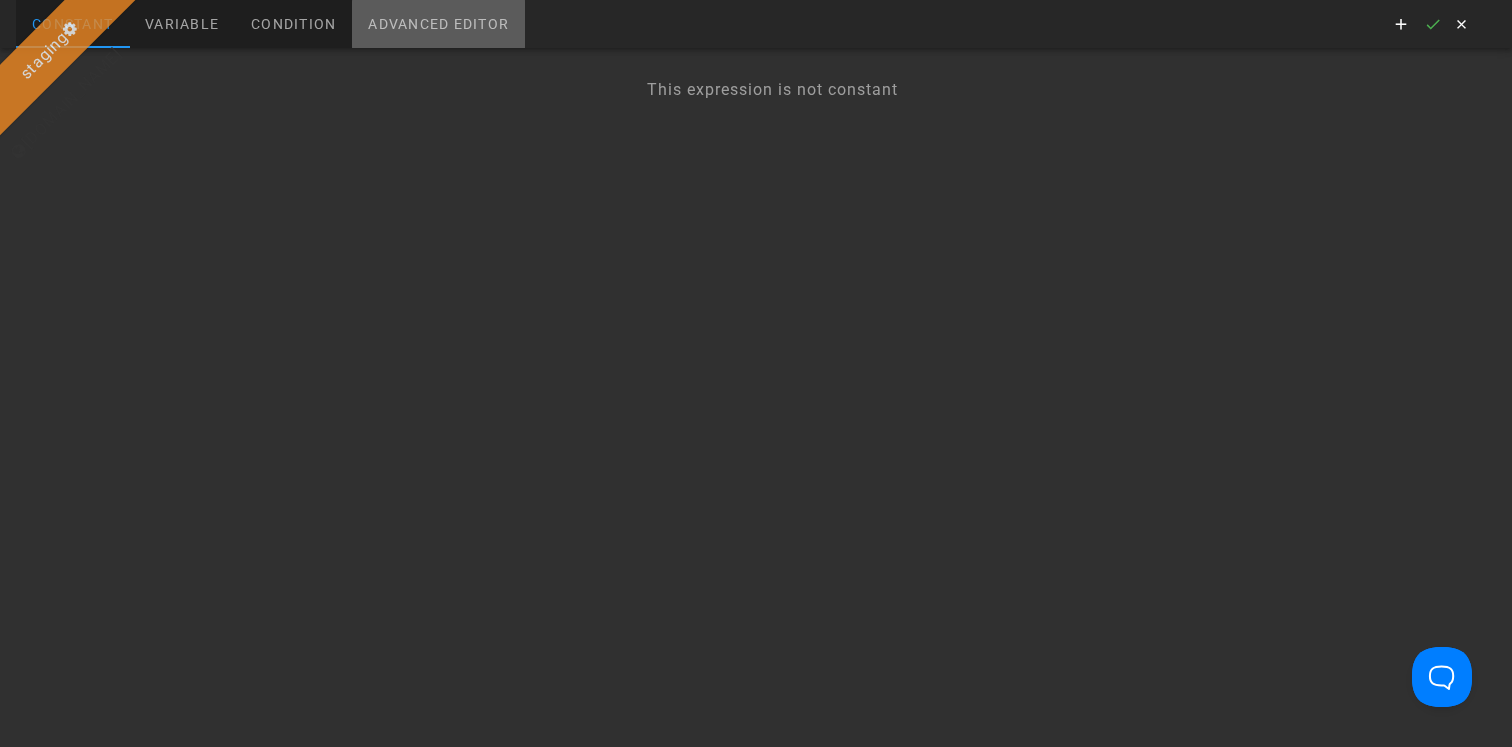 click on "Advanced editor" at bounding box center [438, 24] 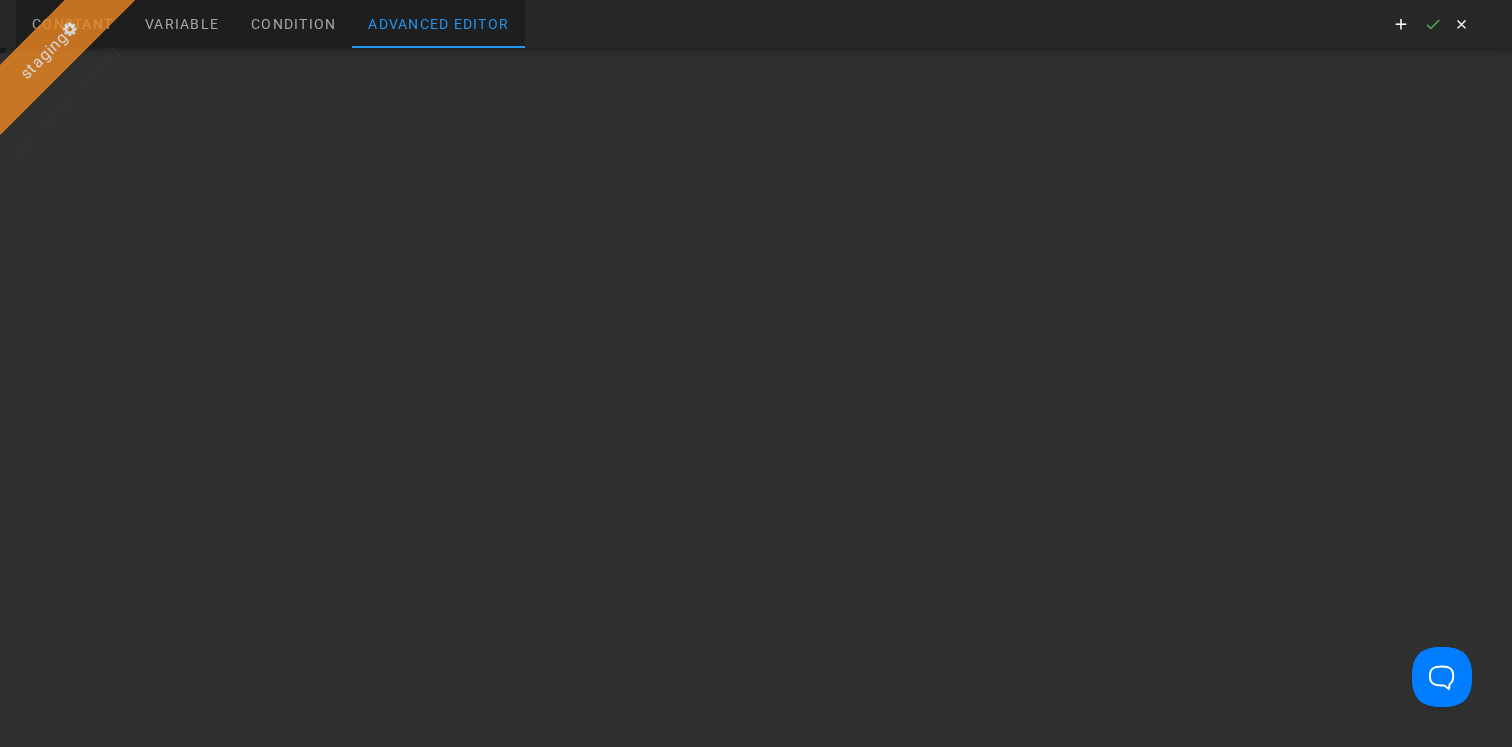 click at bounding box center (80, 62) 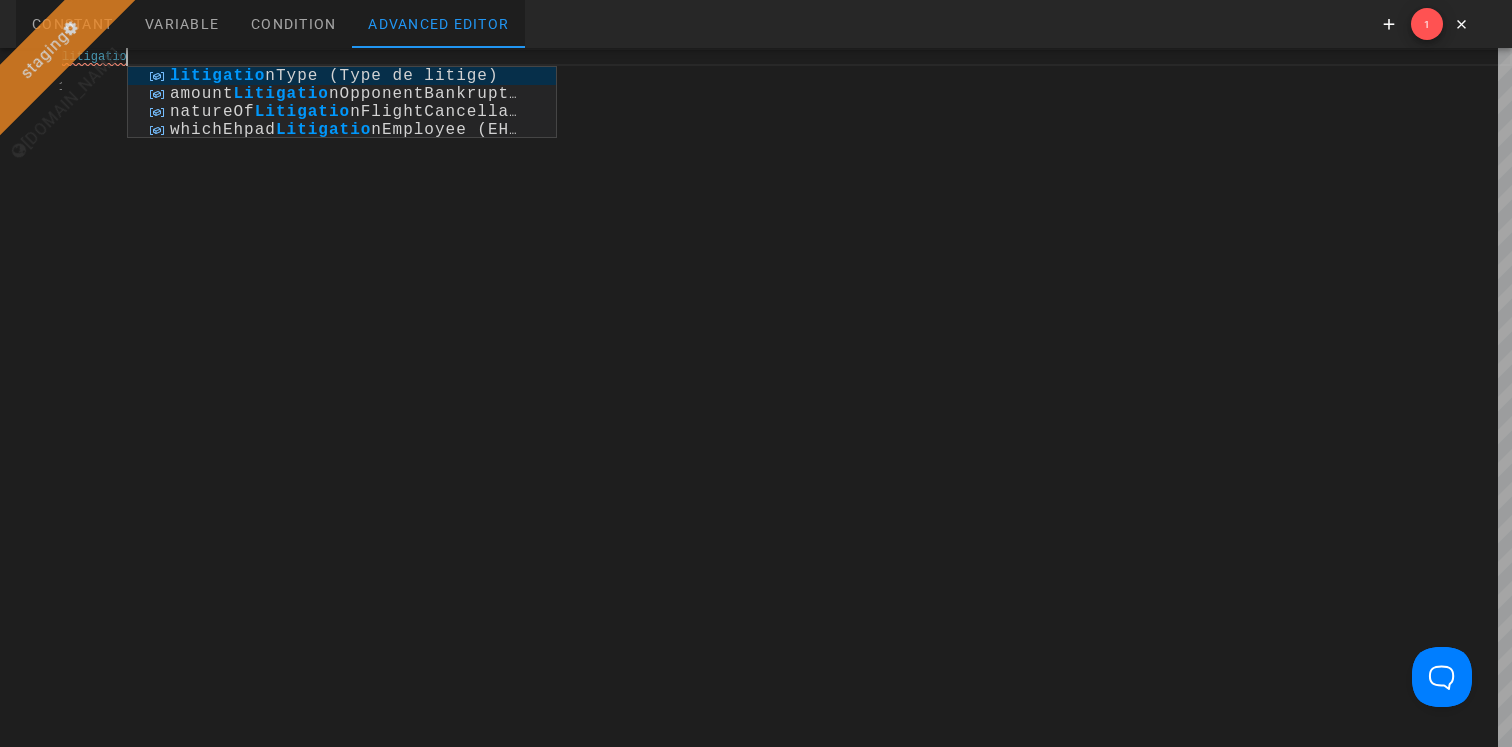 scroll, scrollTop: 0, scrollLeft: 71, axis: horizontal 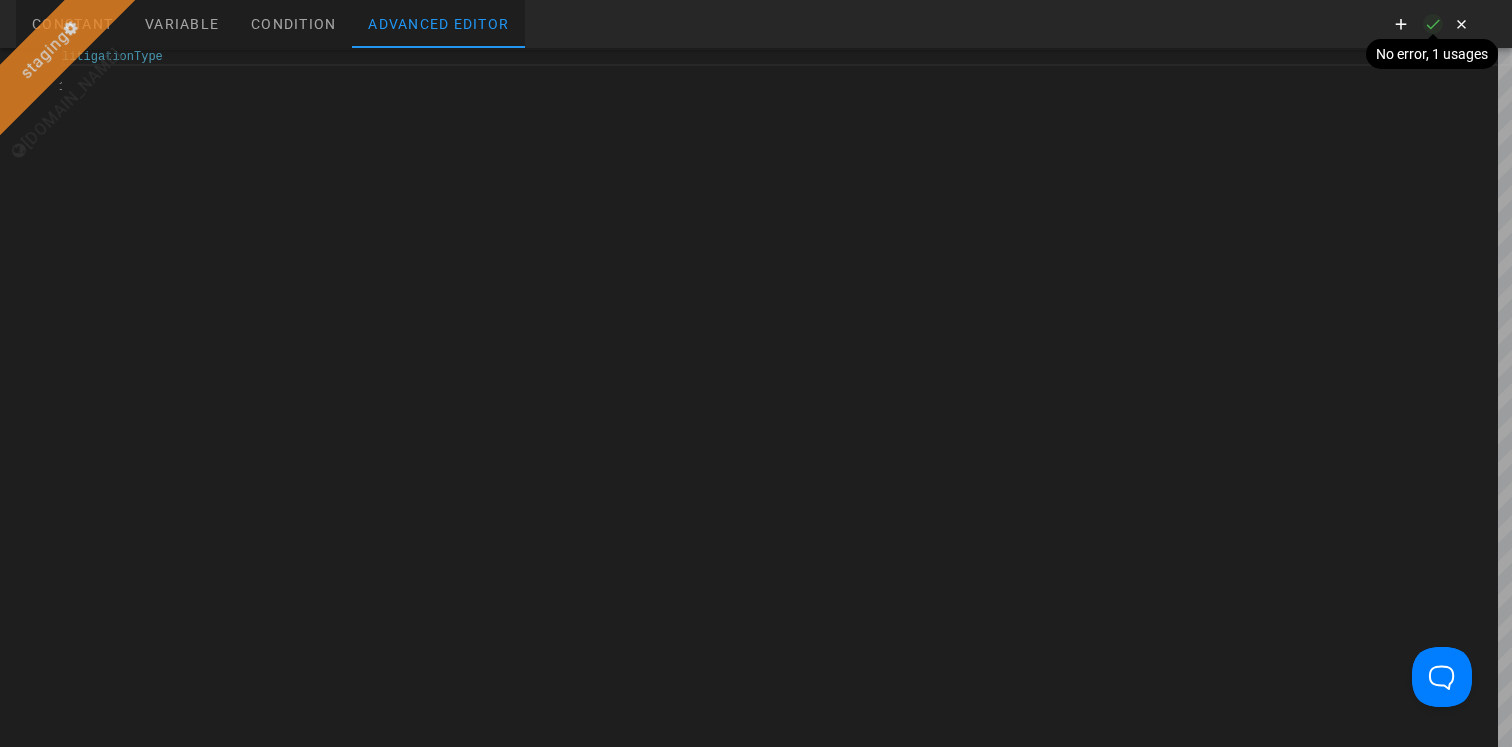 type on "litigationType" 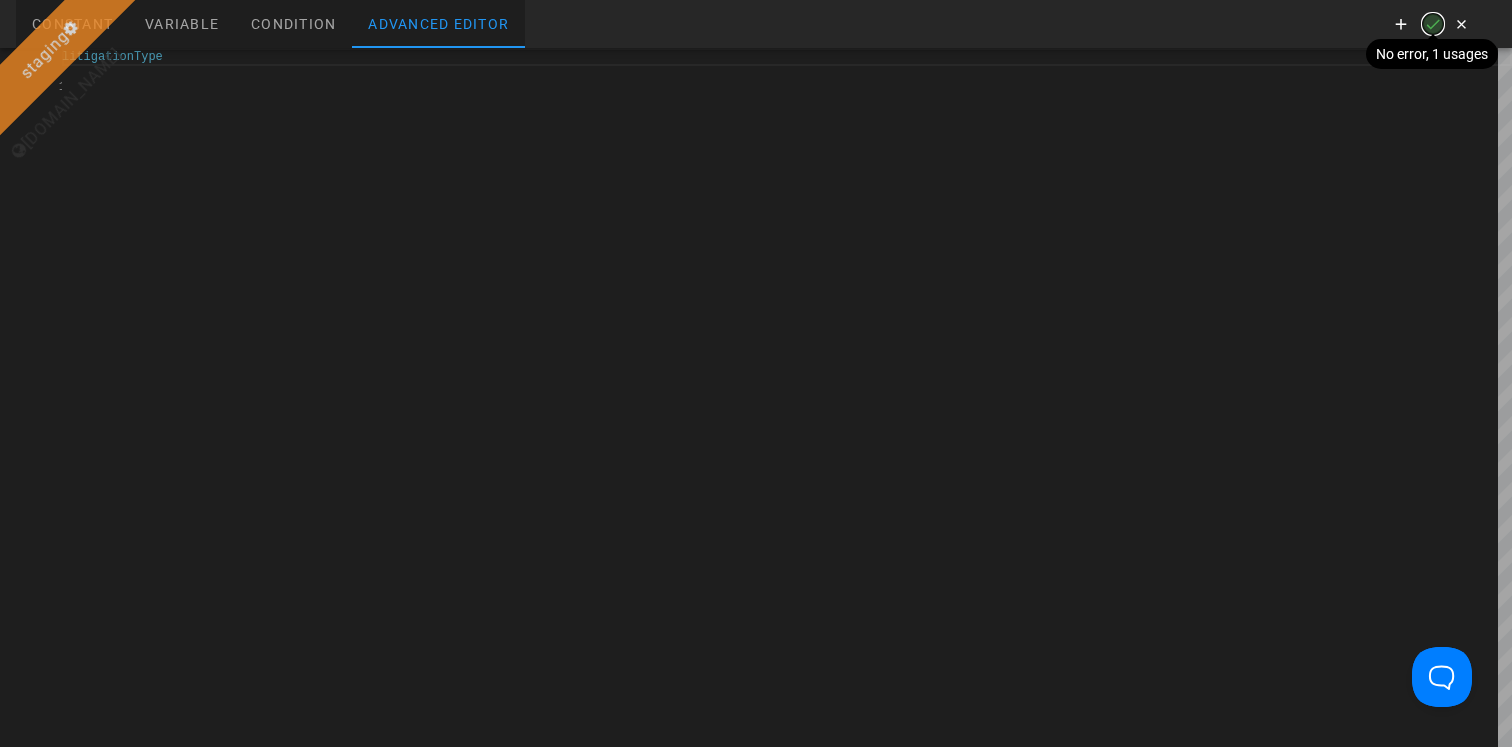 click at bounding box center (1433, 24) 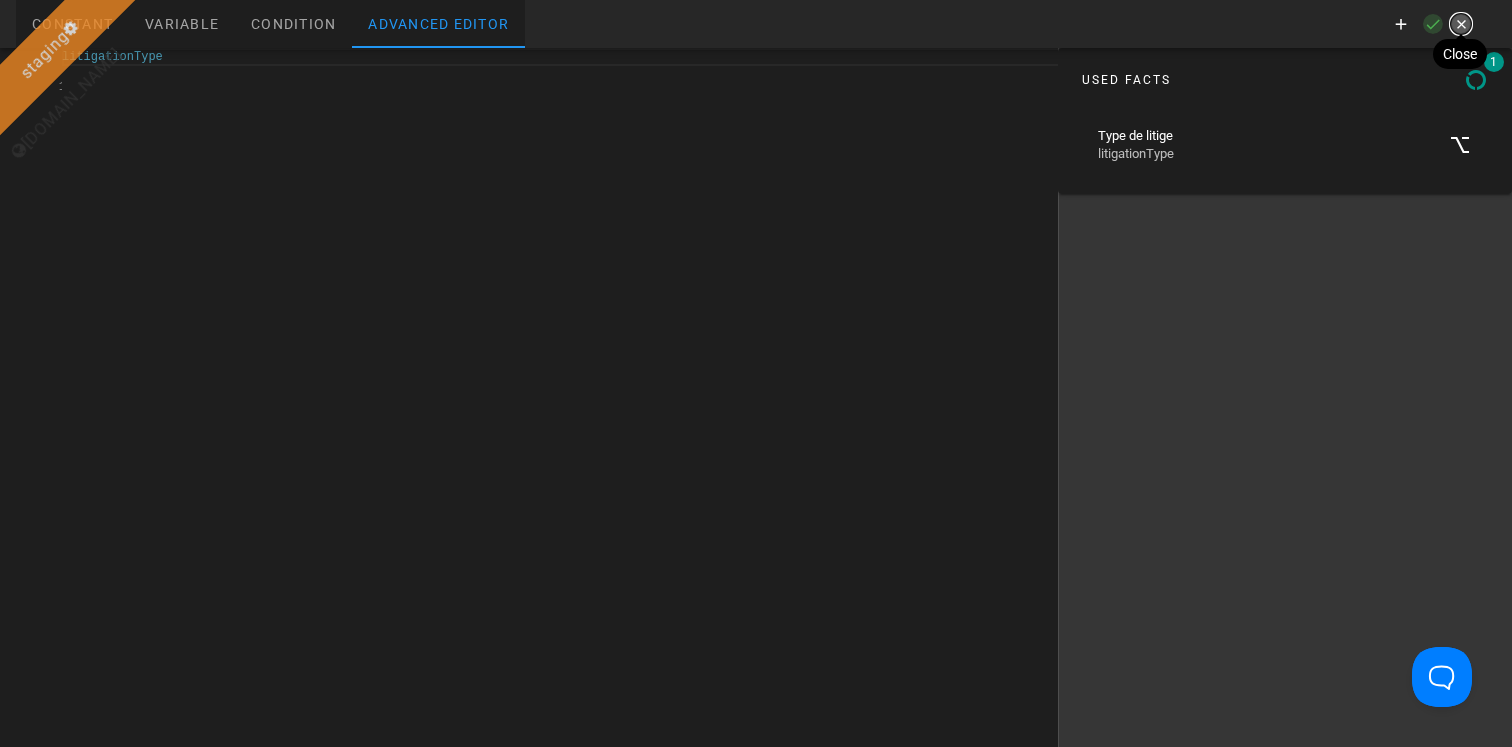 click at bounding box center (1461, 24) 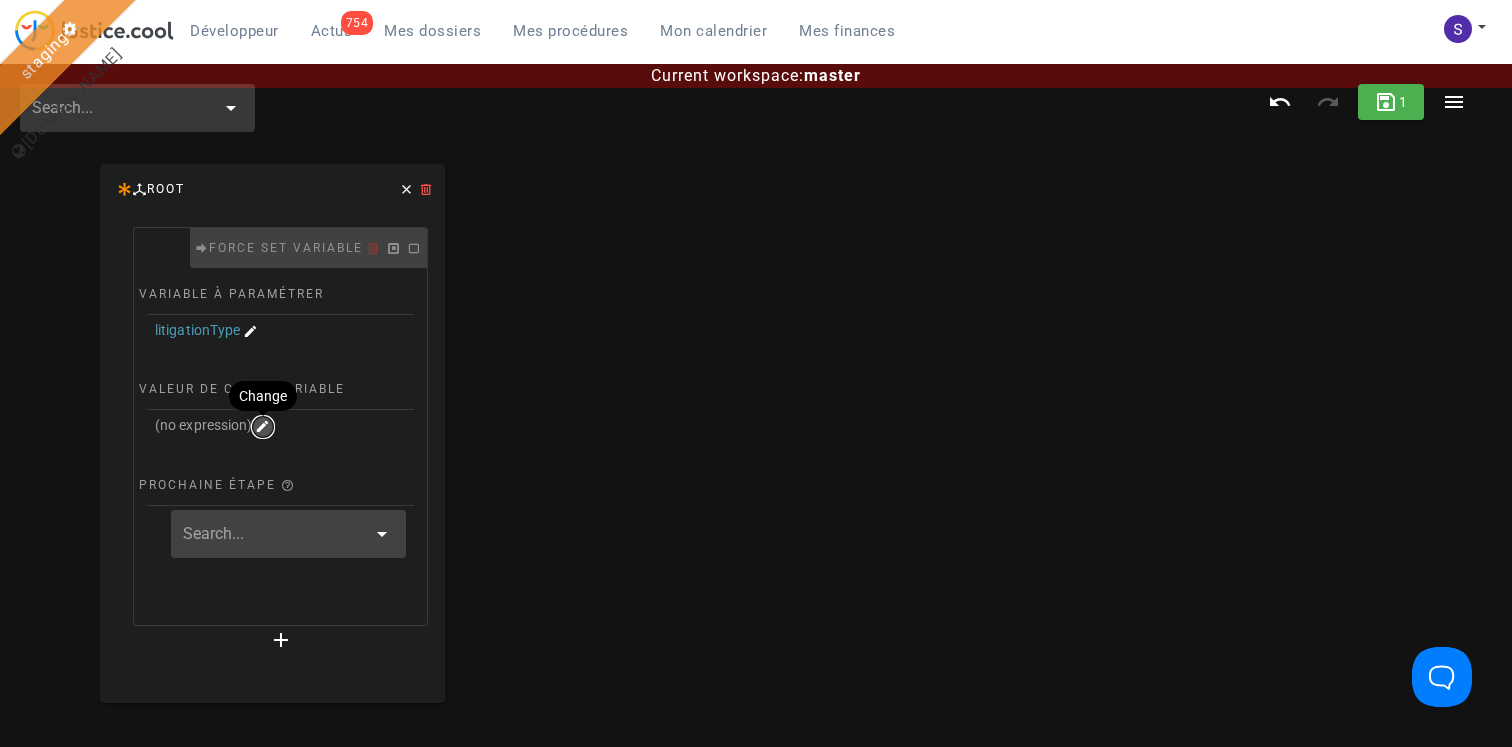 click at bounding box center [263, 427] 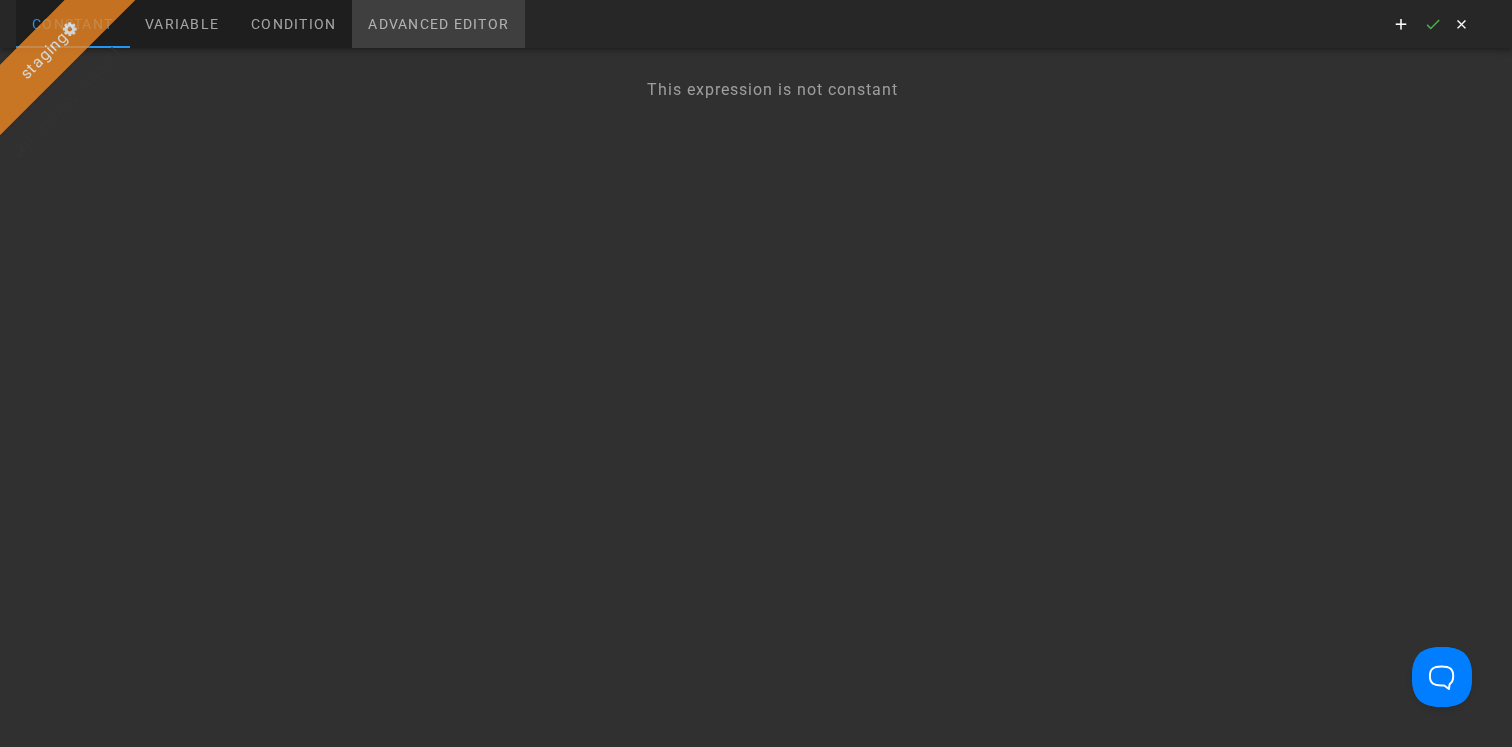 click on "Advanced editor" at bounding box center (438, 24) 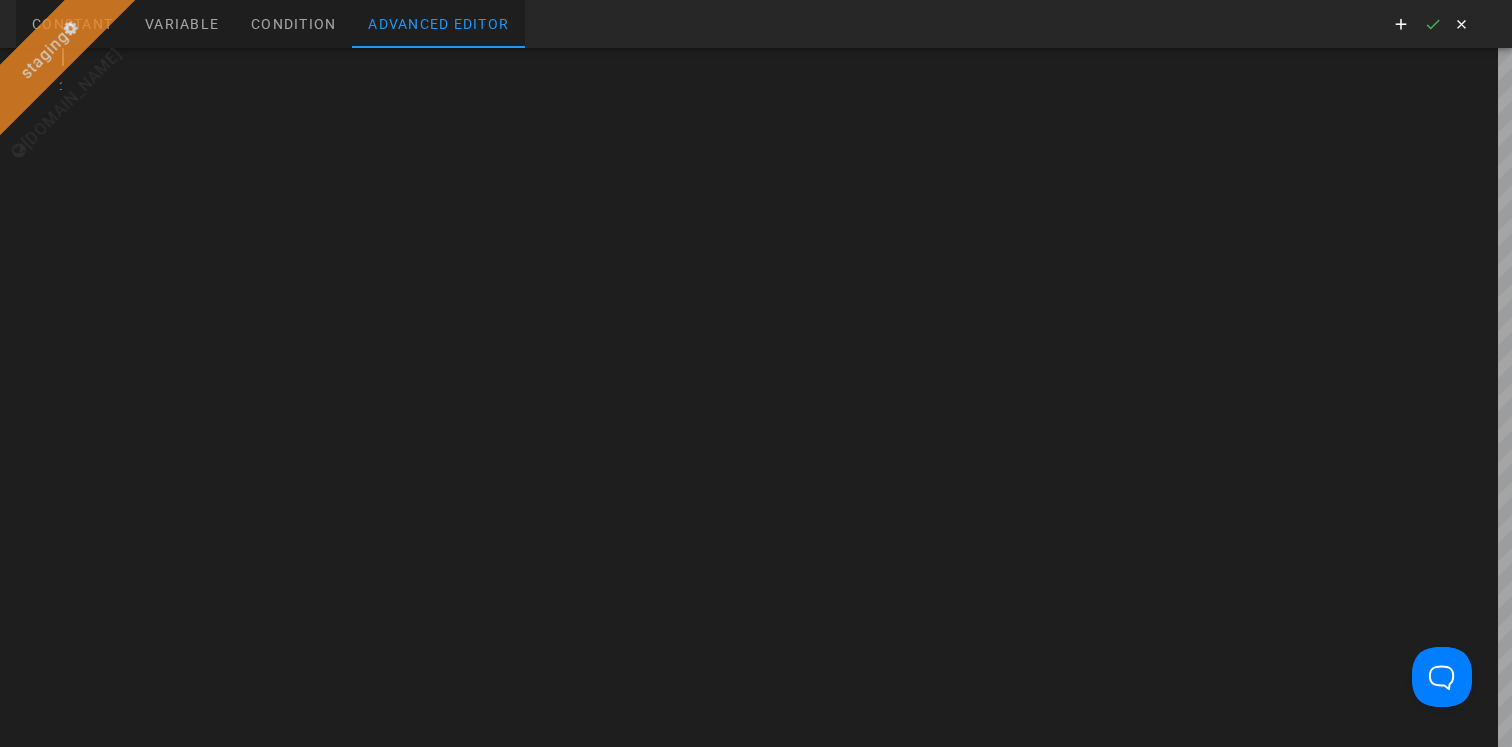 click at bounding box center [787, 397] 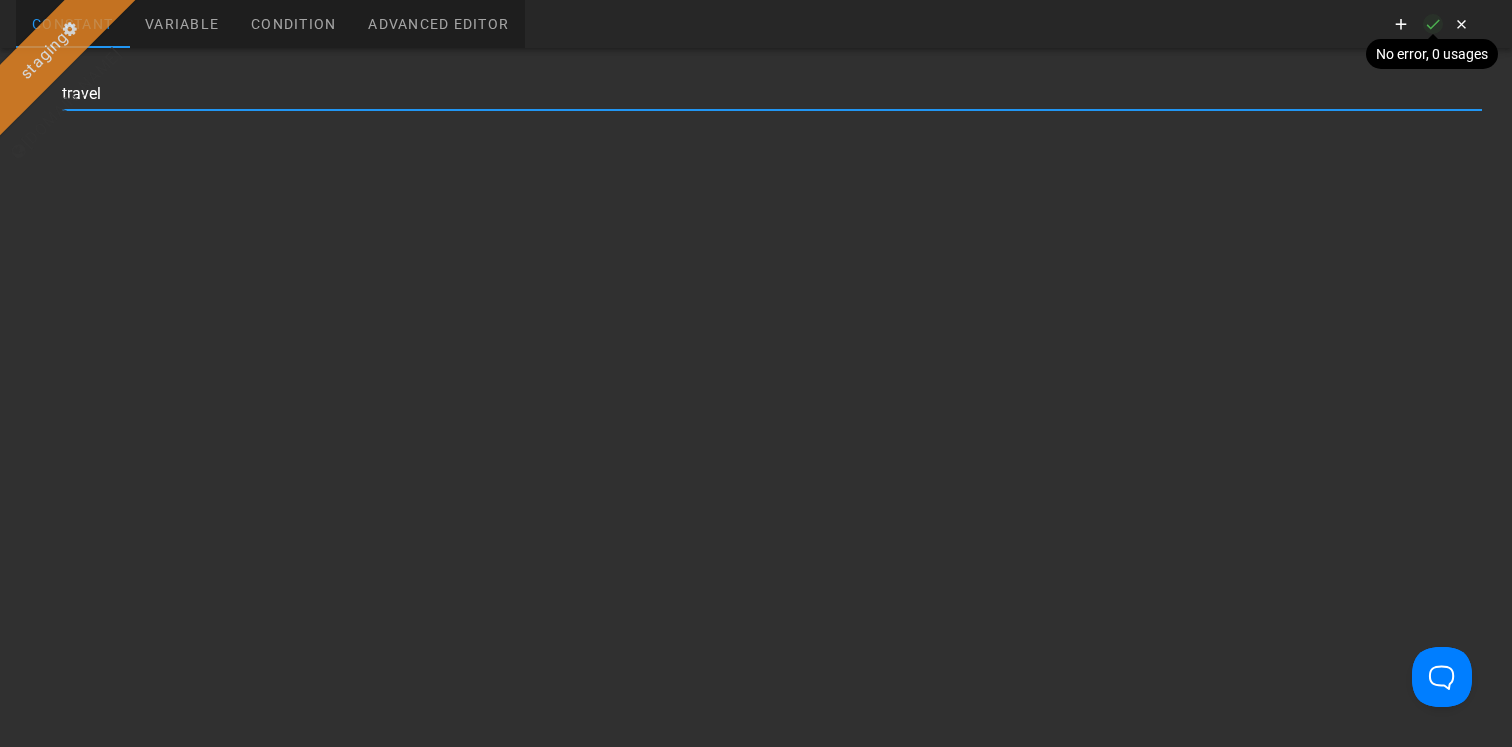 type on "travel" 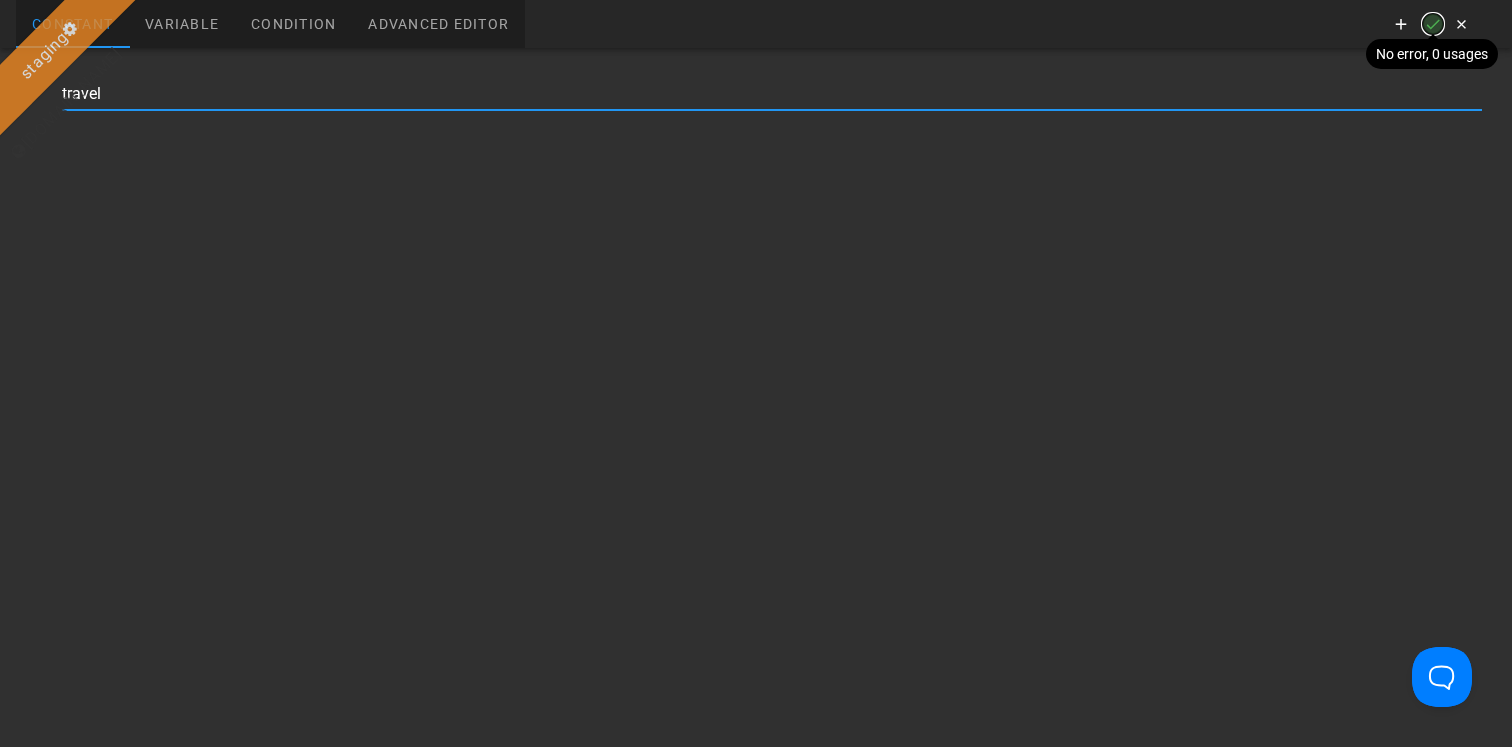 click at bounding box center (1433, 24) 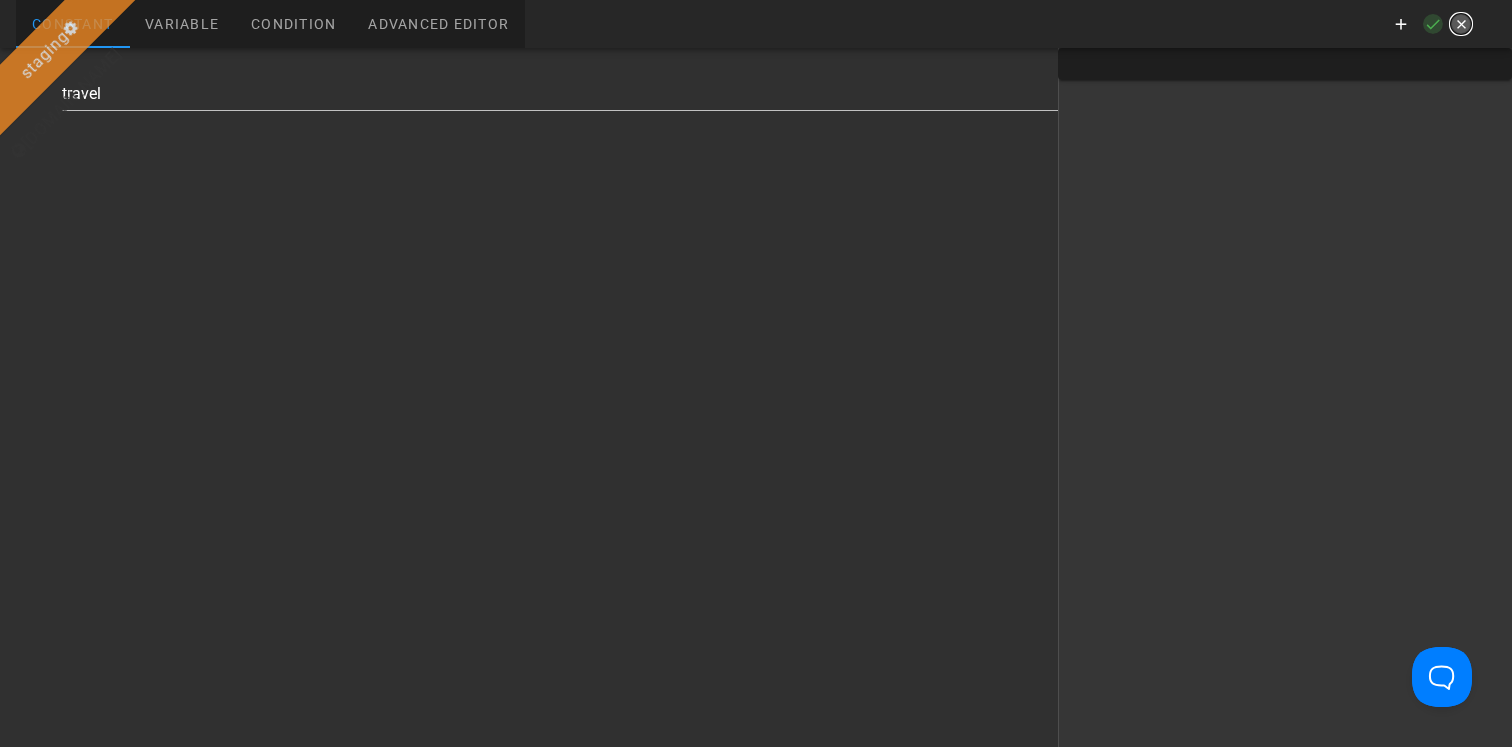click at bounding box center (1461, 24) 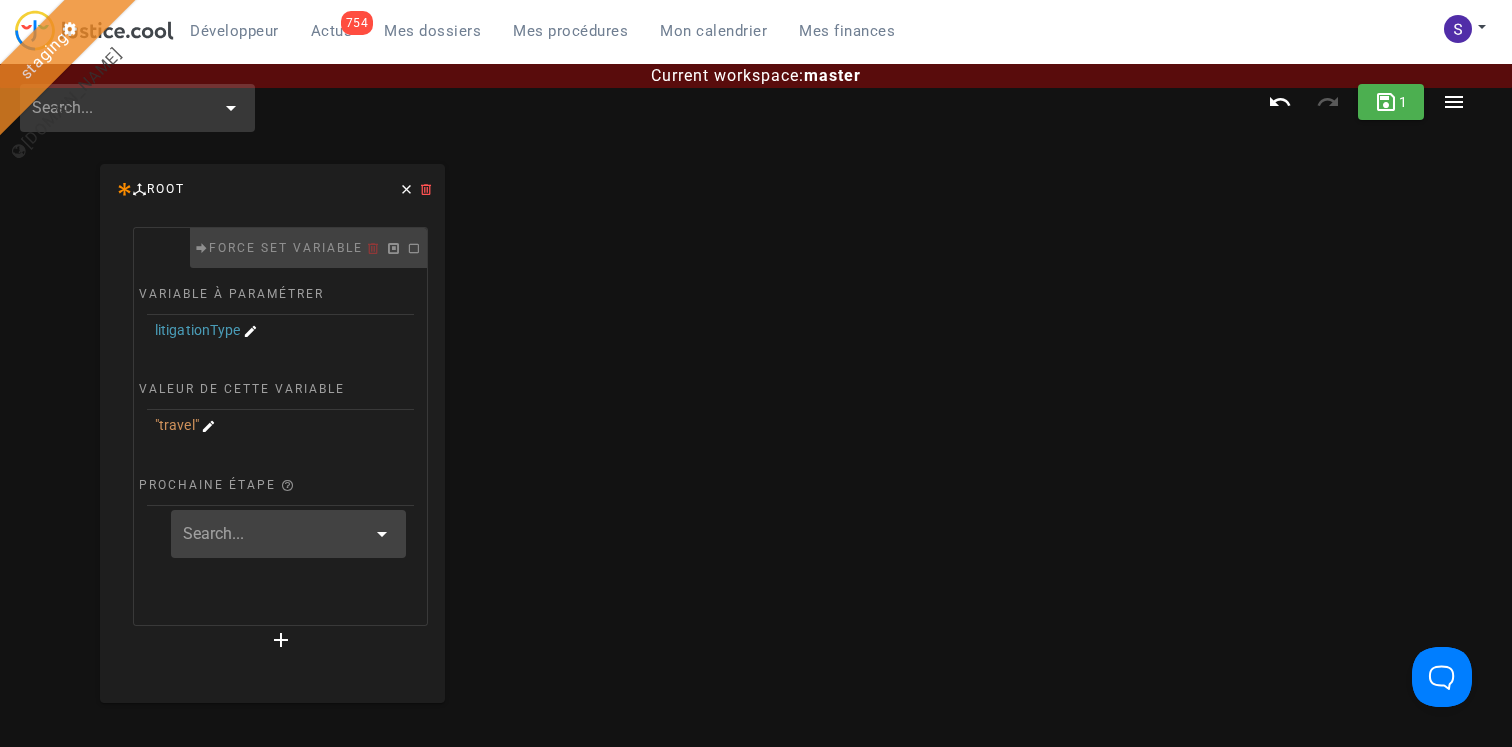 click at bounding box center (274, 534) 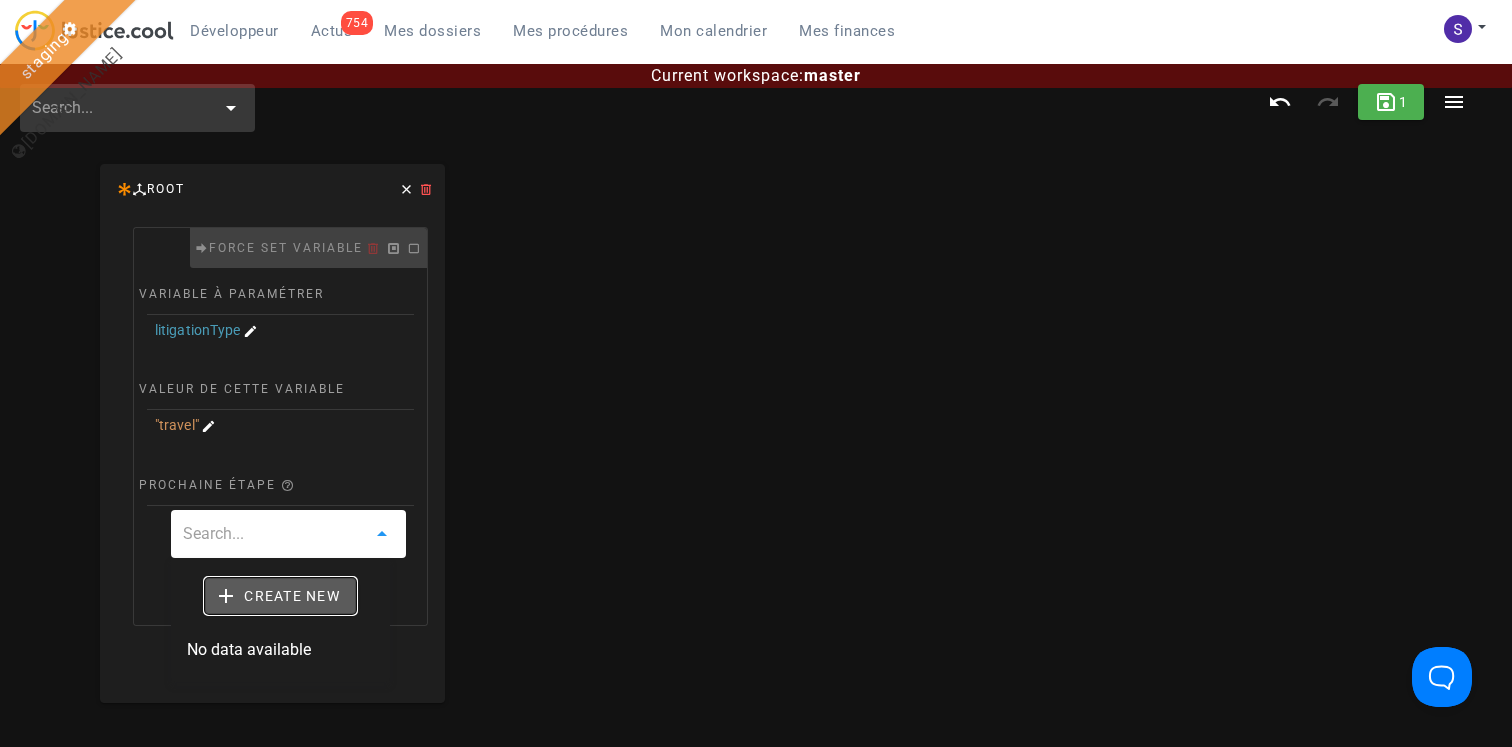 click on "Create new" at bounding box center (280, 596) 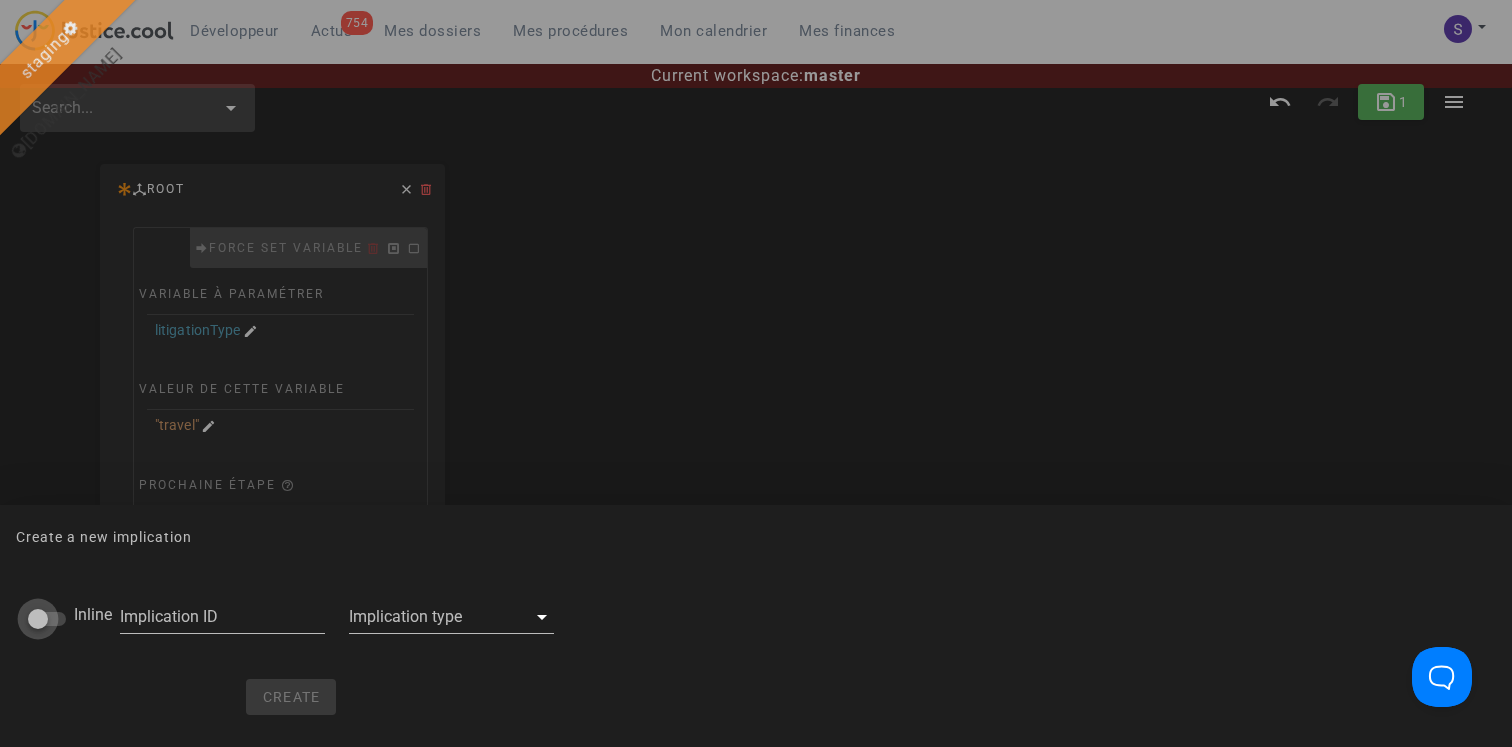 click on "Inline" at bounding box center [47, 619] 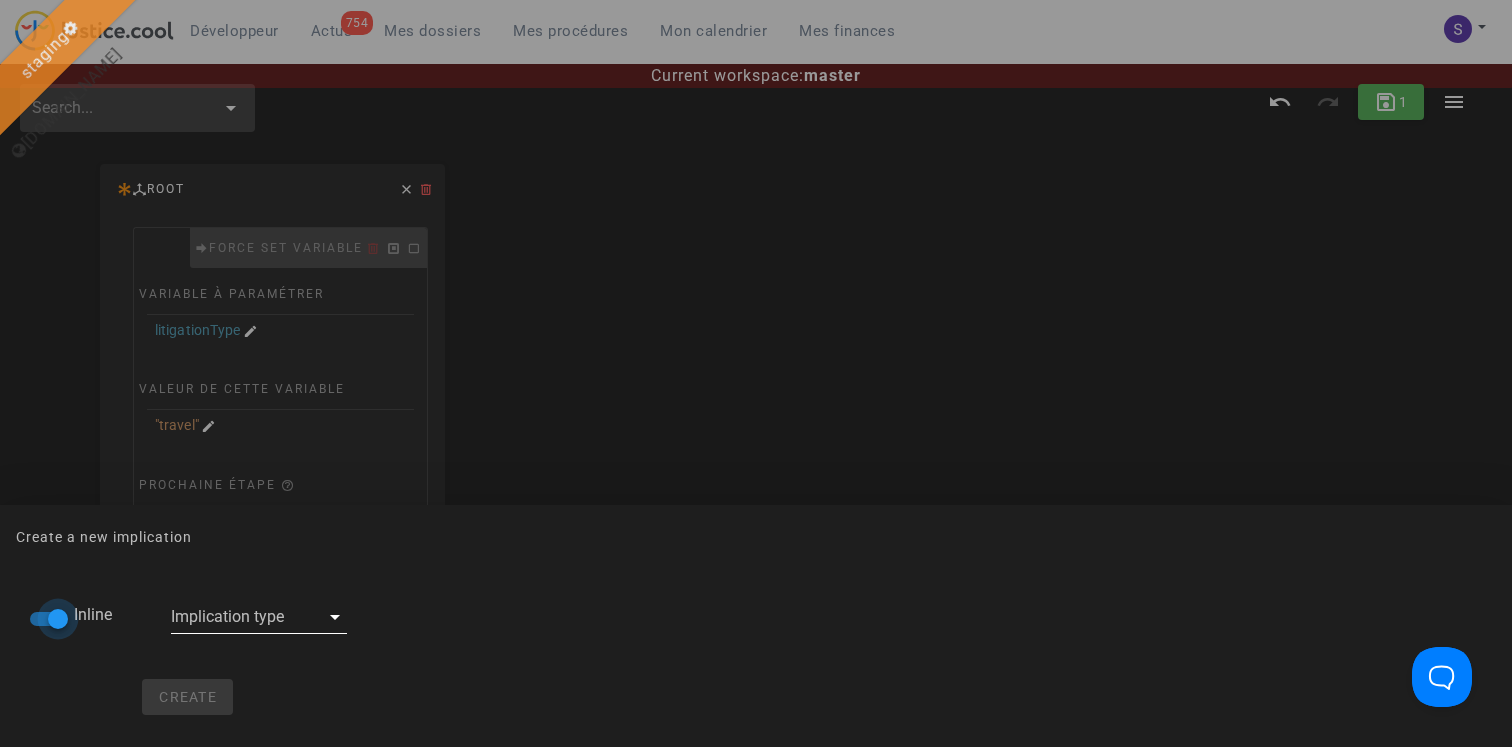 click at bounding box center [245, 617] 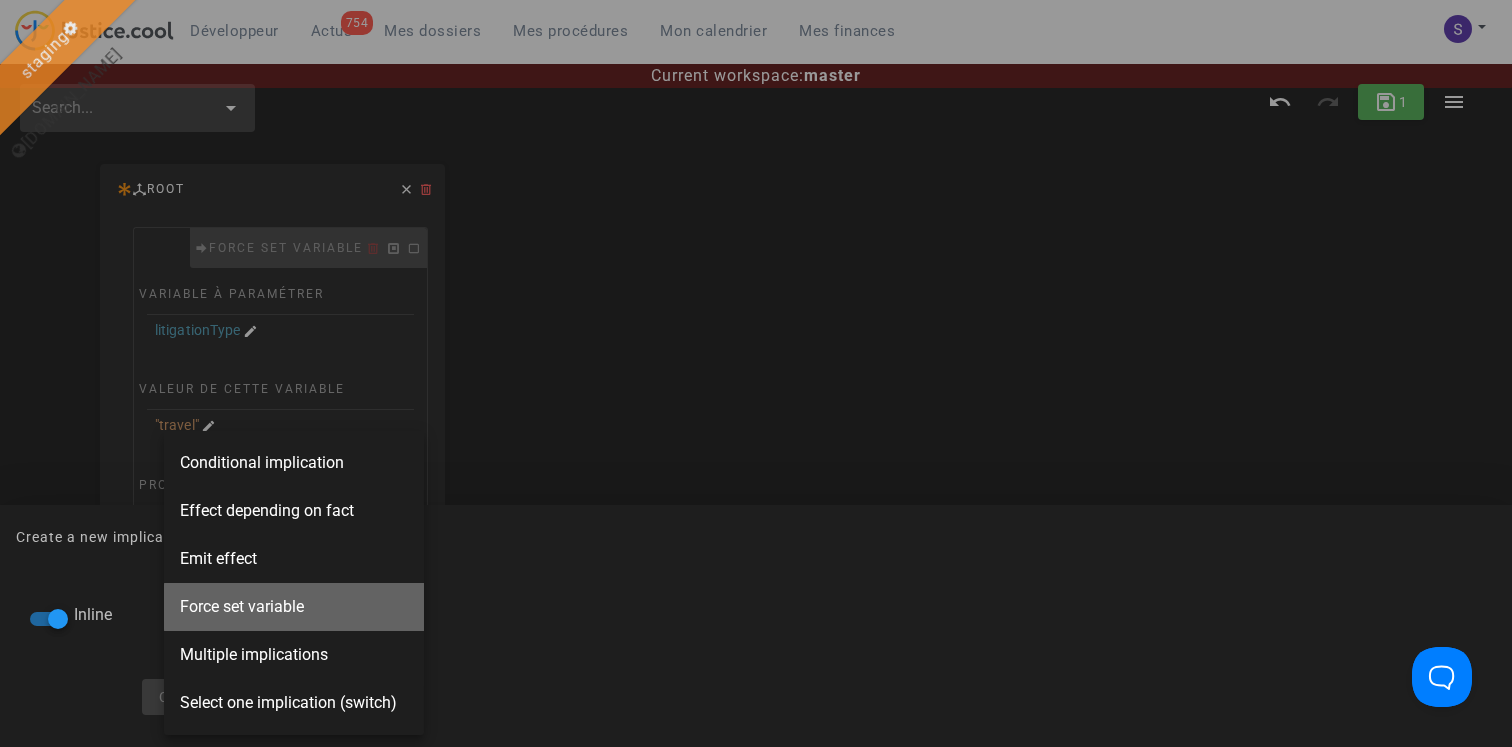 click on "Force set variable" at bounding box center (242, 607) 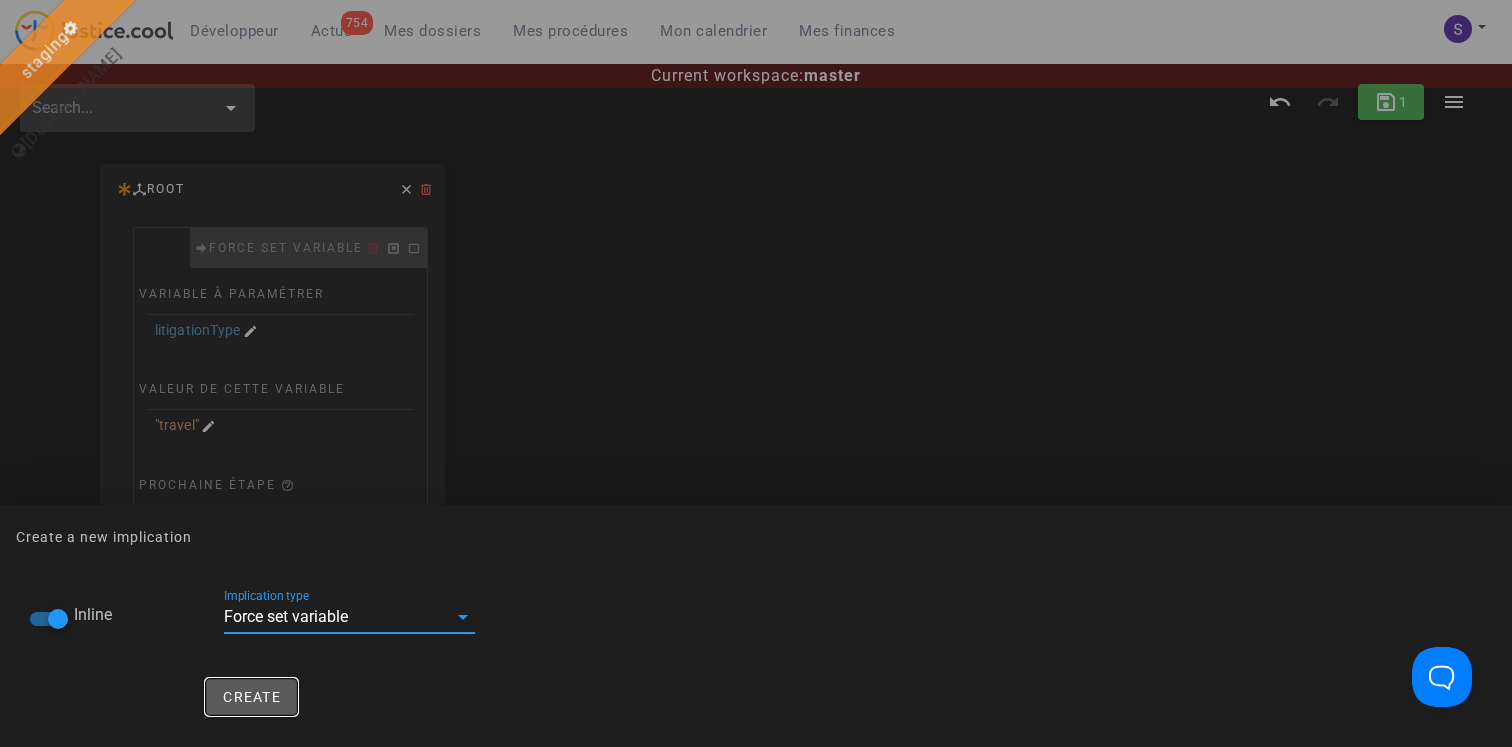 click on "Create" at bounding box center (251, 697) 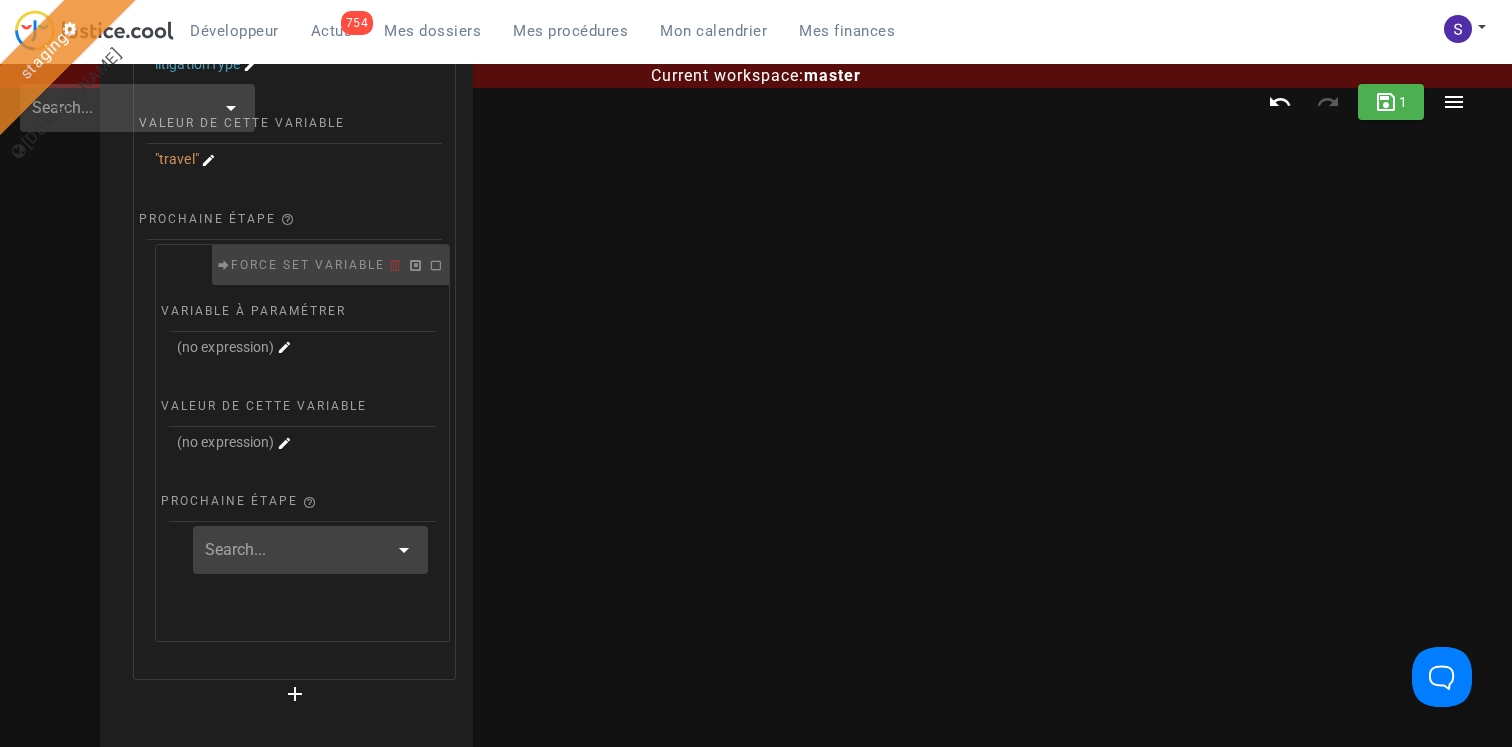 scroll, scrollTop: 275, scrollLeft: 0, axis: vertical 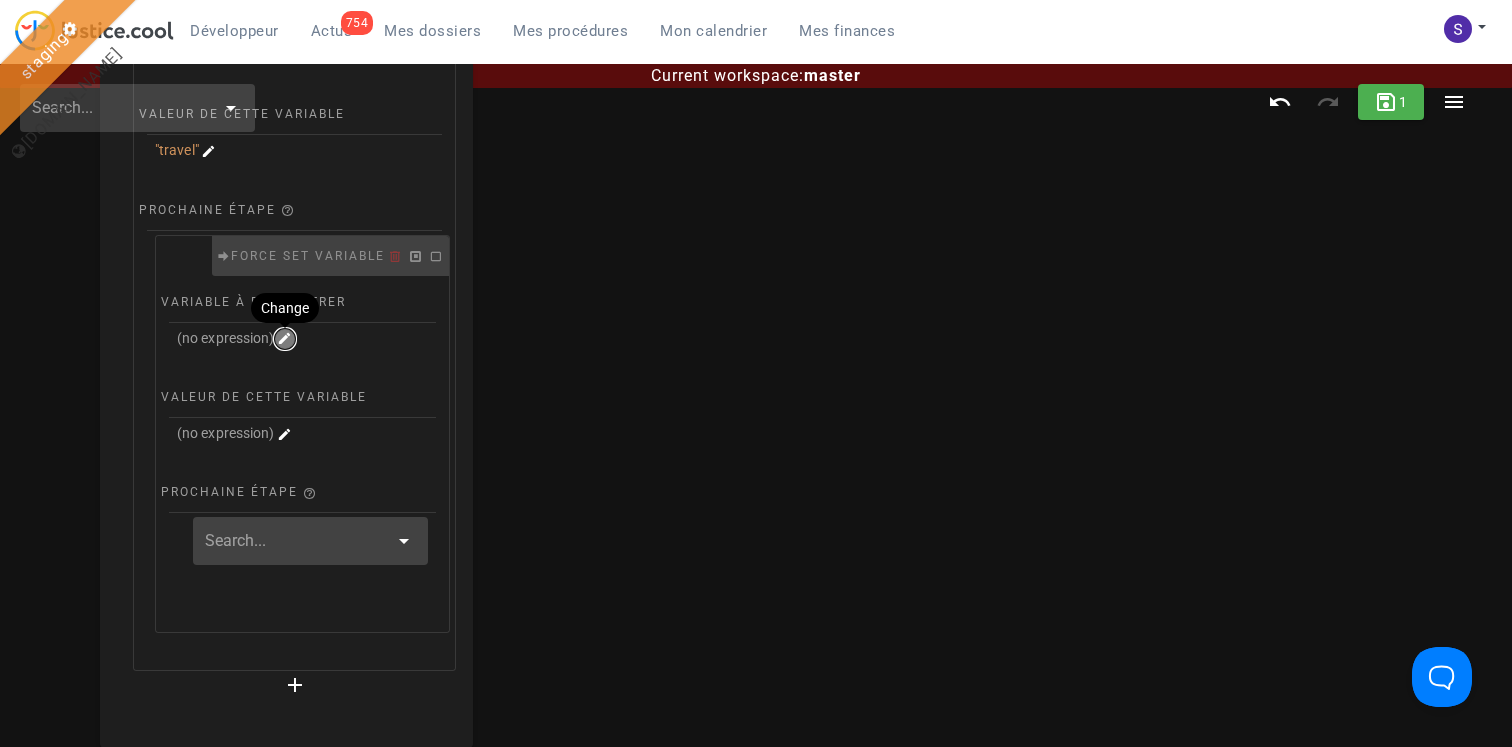 click at bounding box center [285, 339] 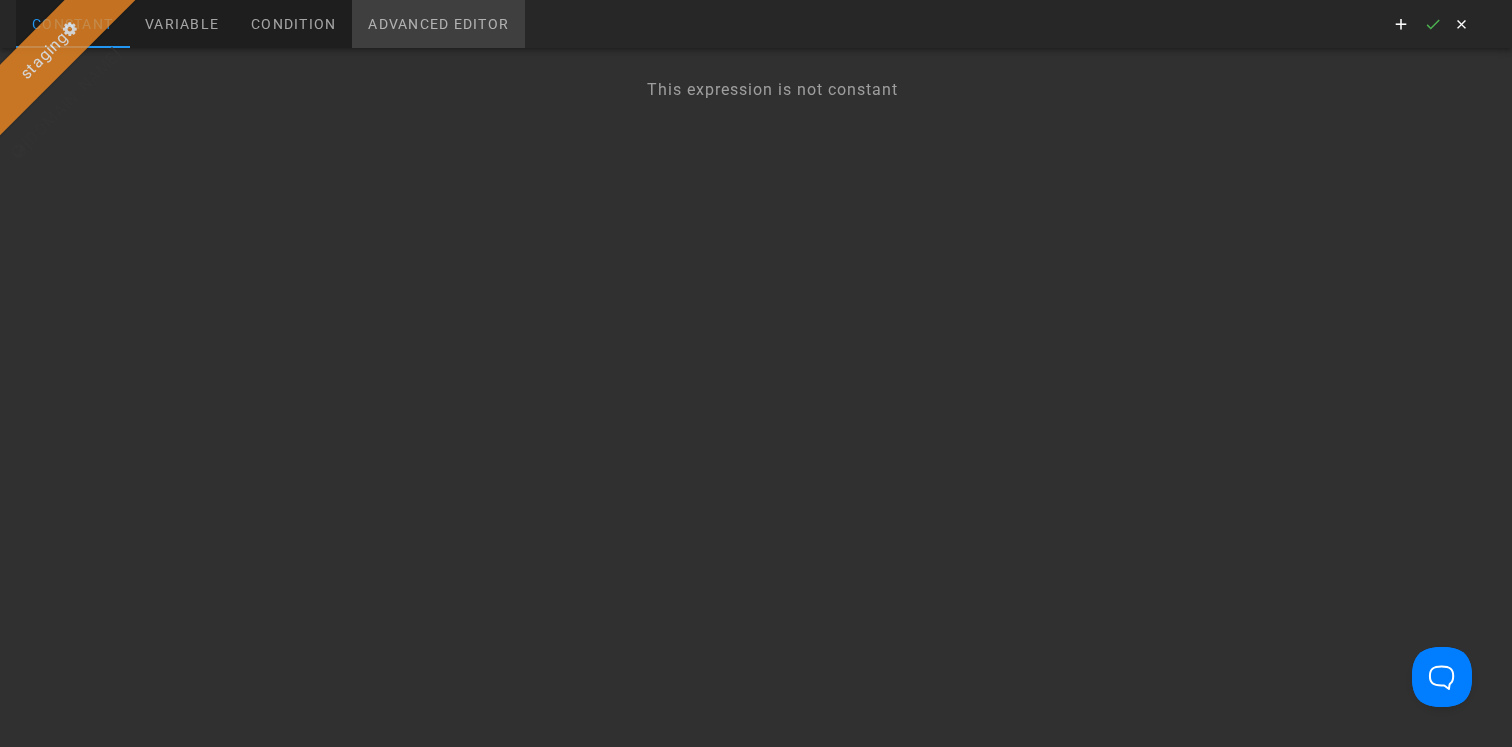 click on "Advanced editor" at bounding box center [438, 24] 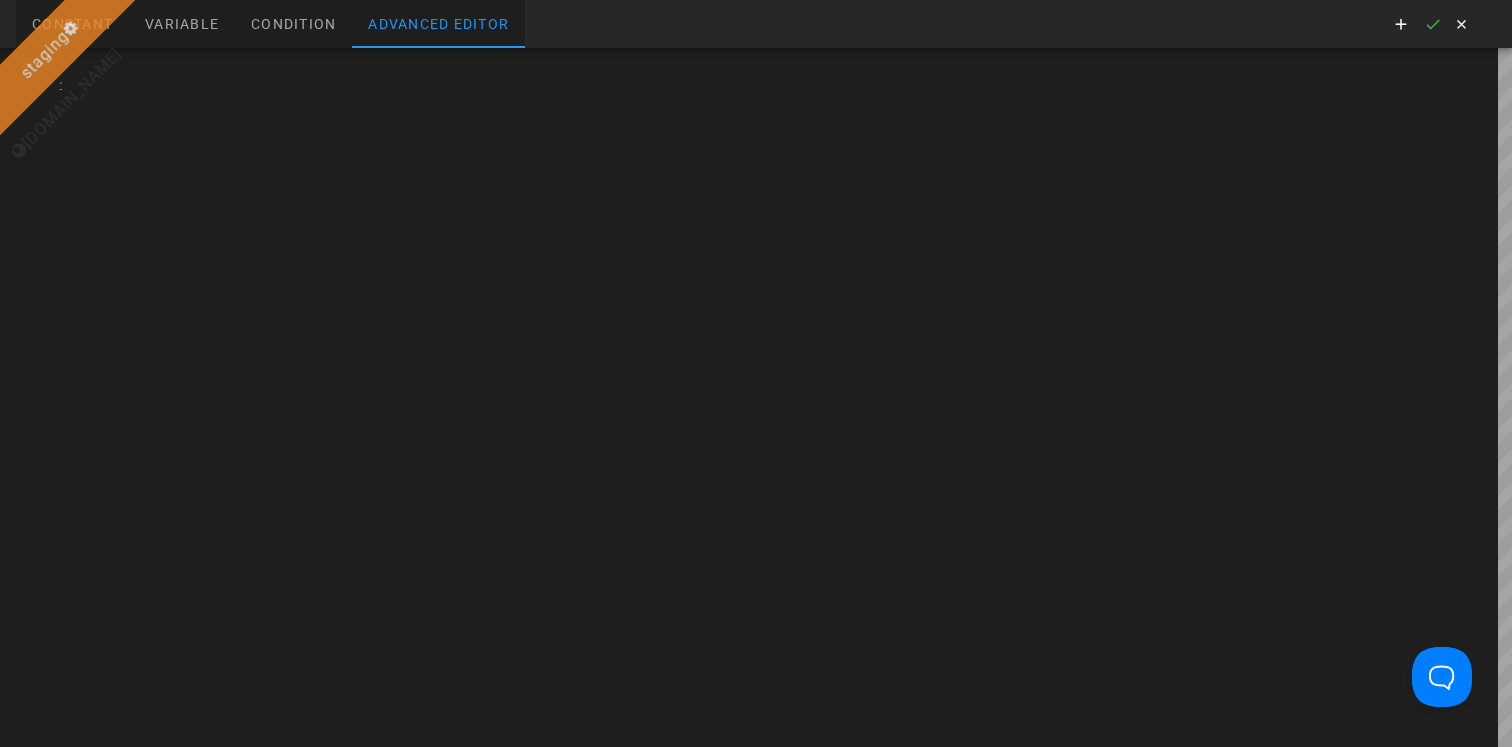 click at bounding box center (787, 57) 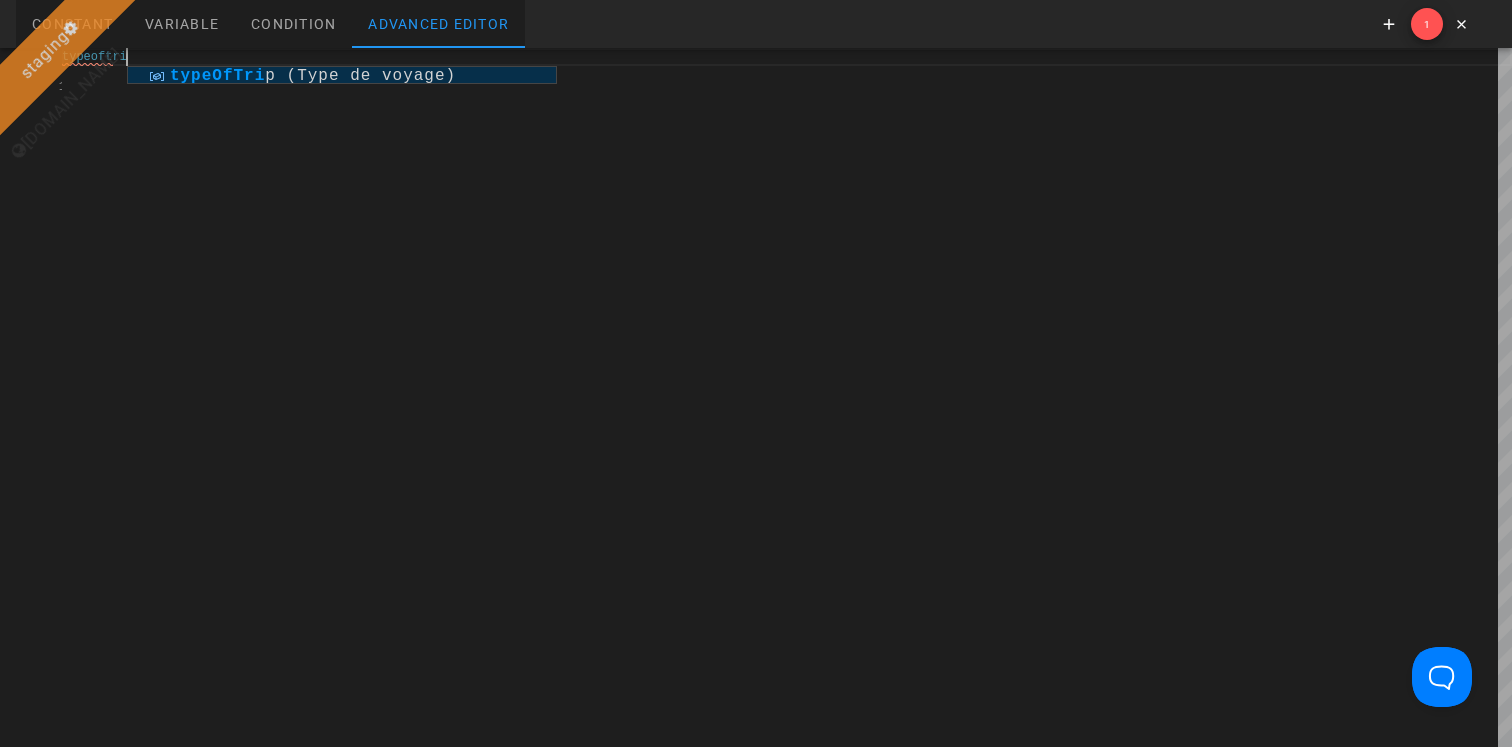 scroll, scrollTop: 0, scrollLeft: 71, axis: horizontal 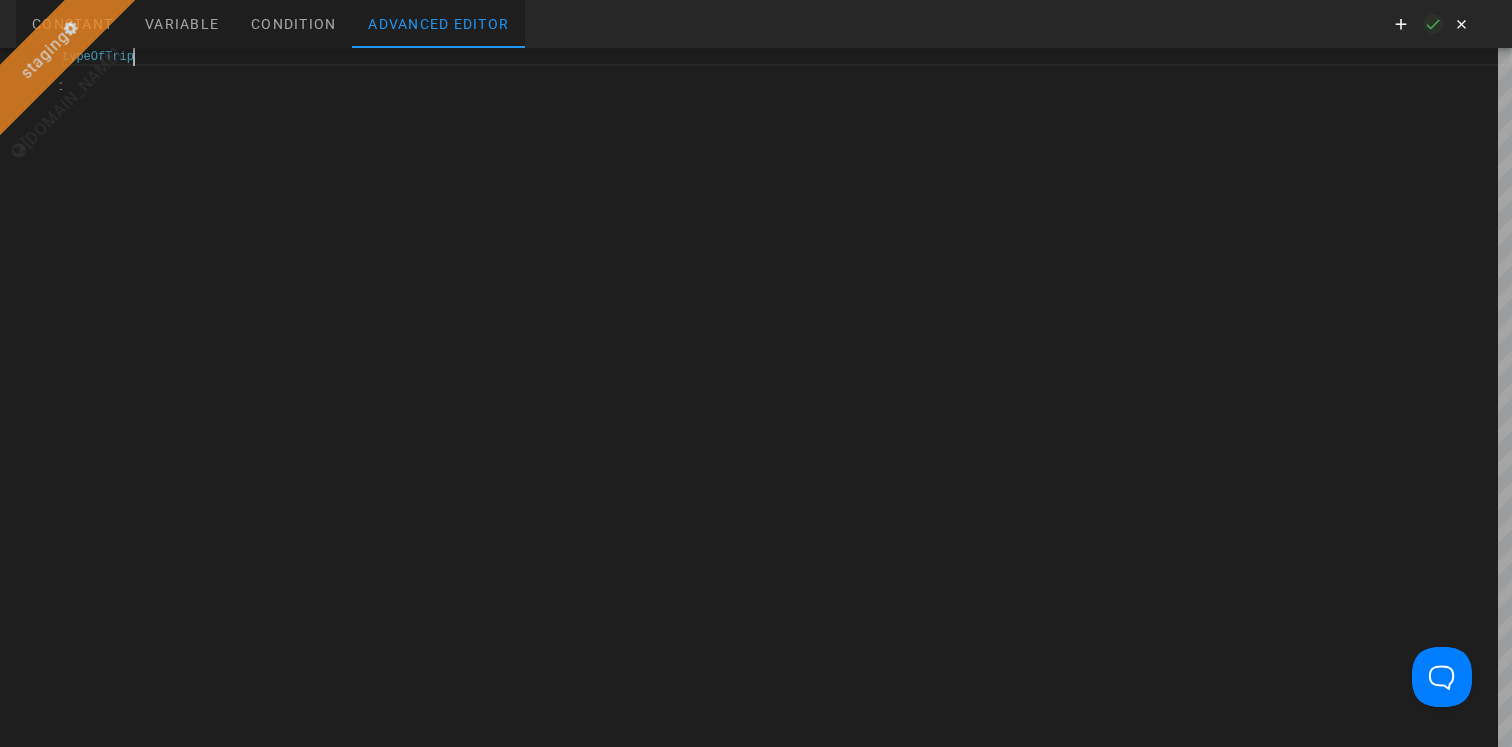 type on "typeOfTrip" 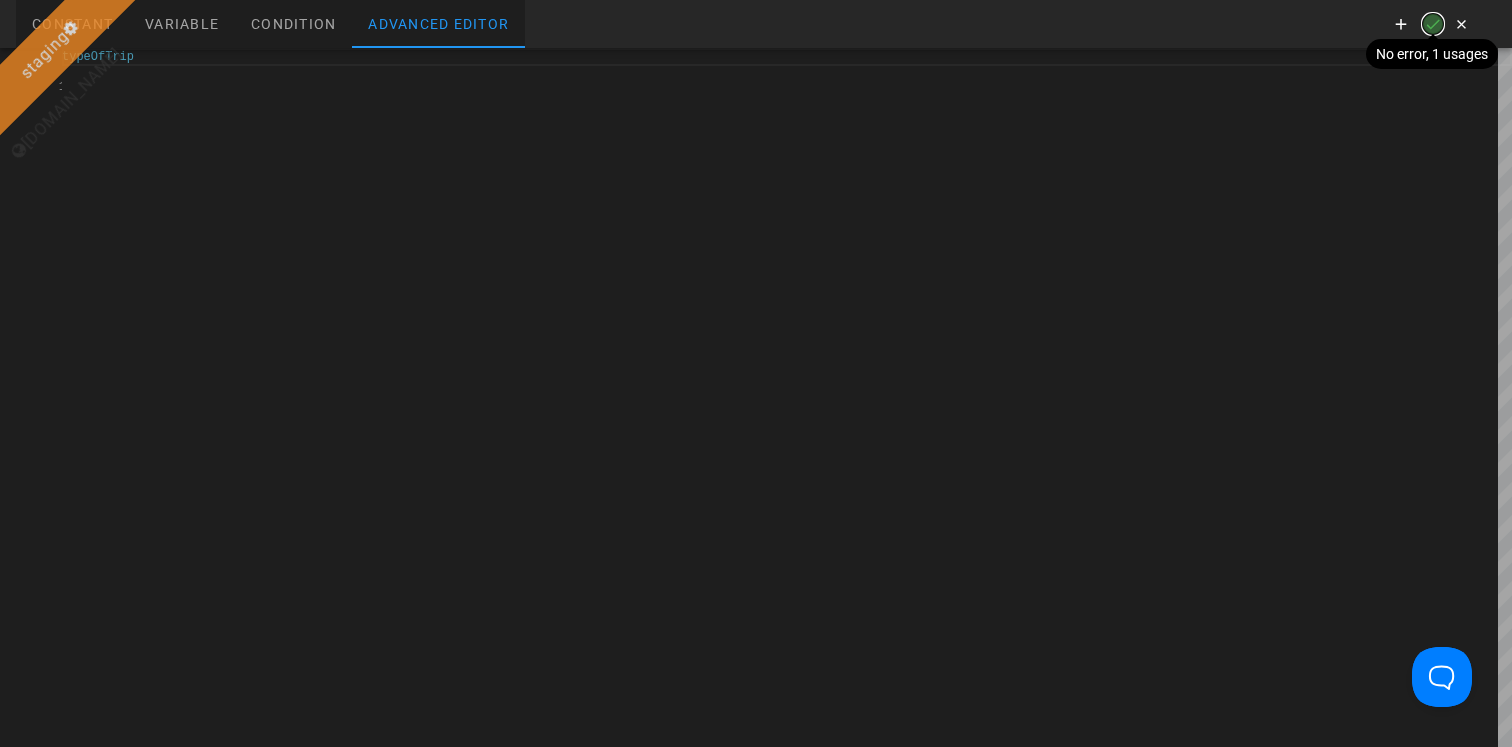 click at bounding box center (1433, 24) 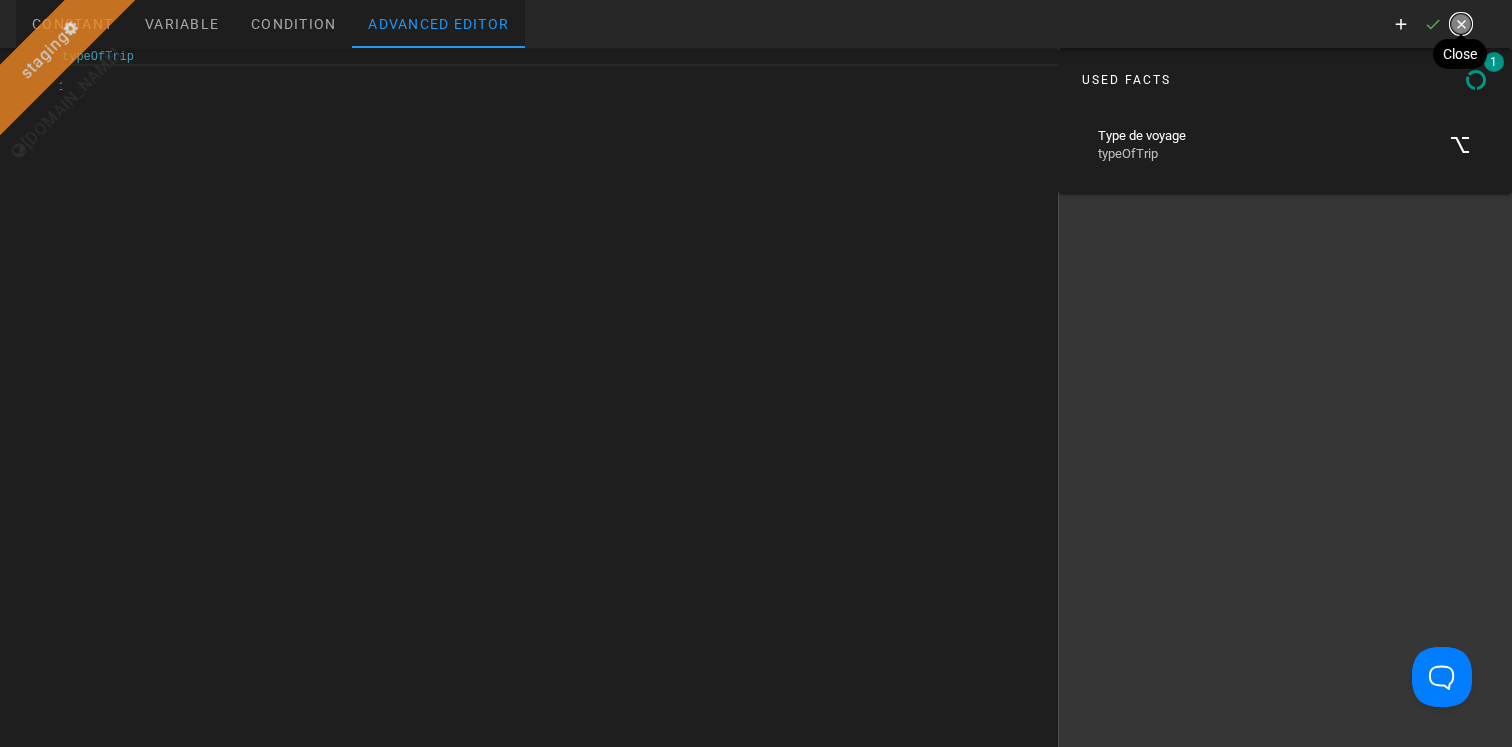 click at bounding box center (1461, 24) 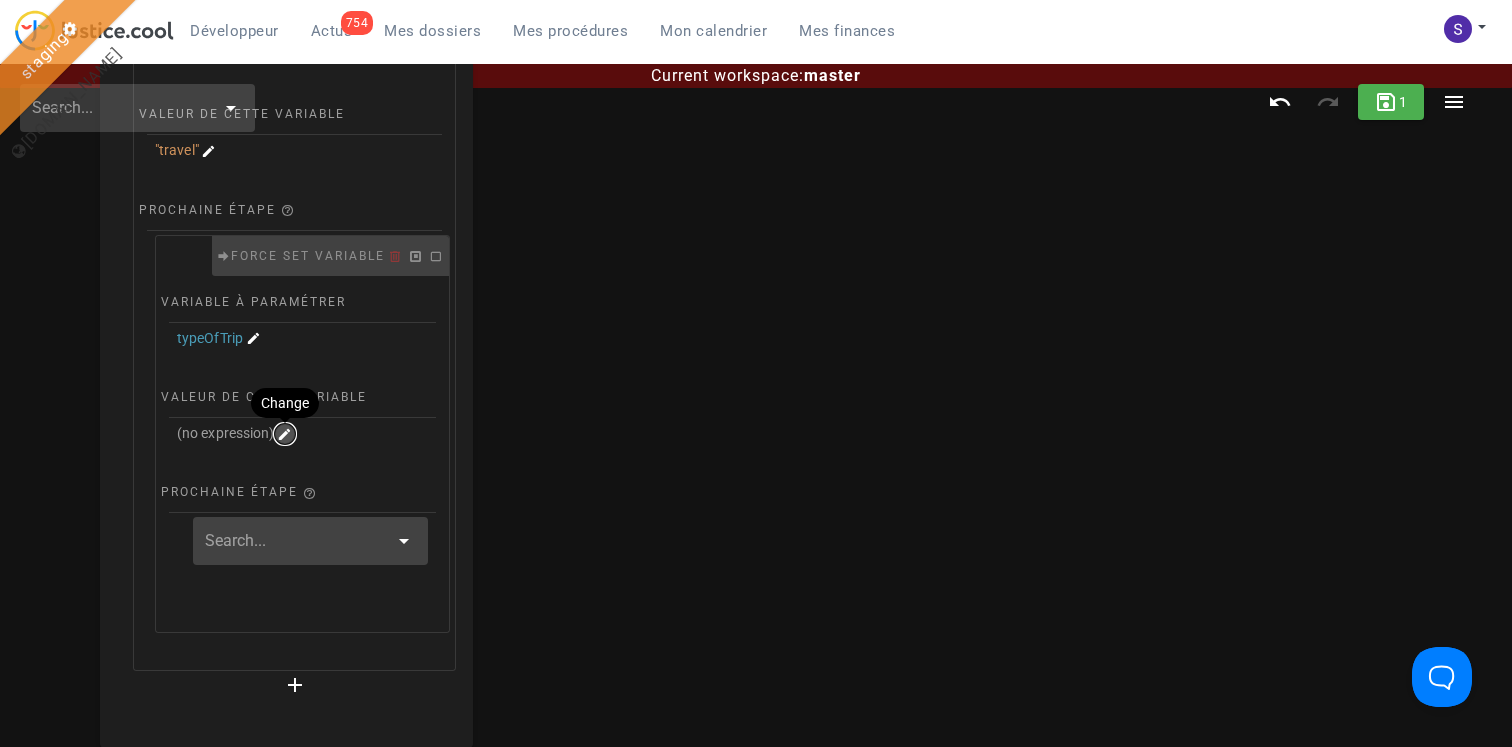 click at bounding box center (285, 434) 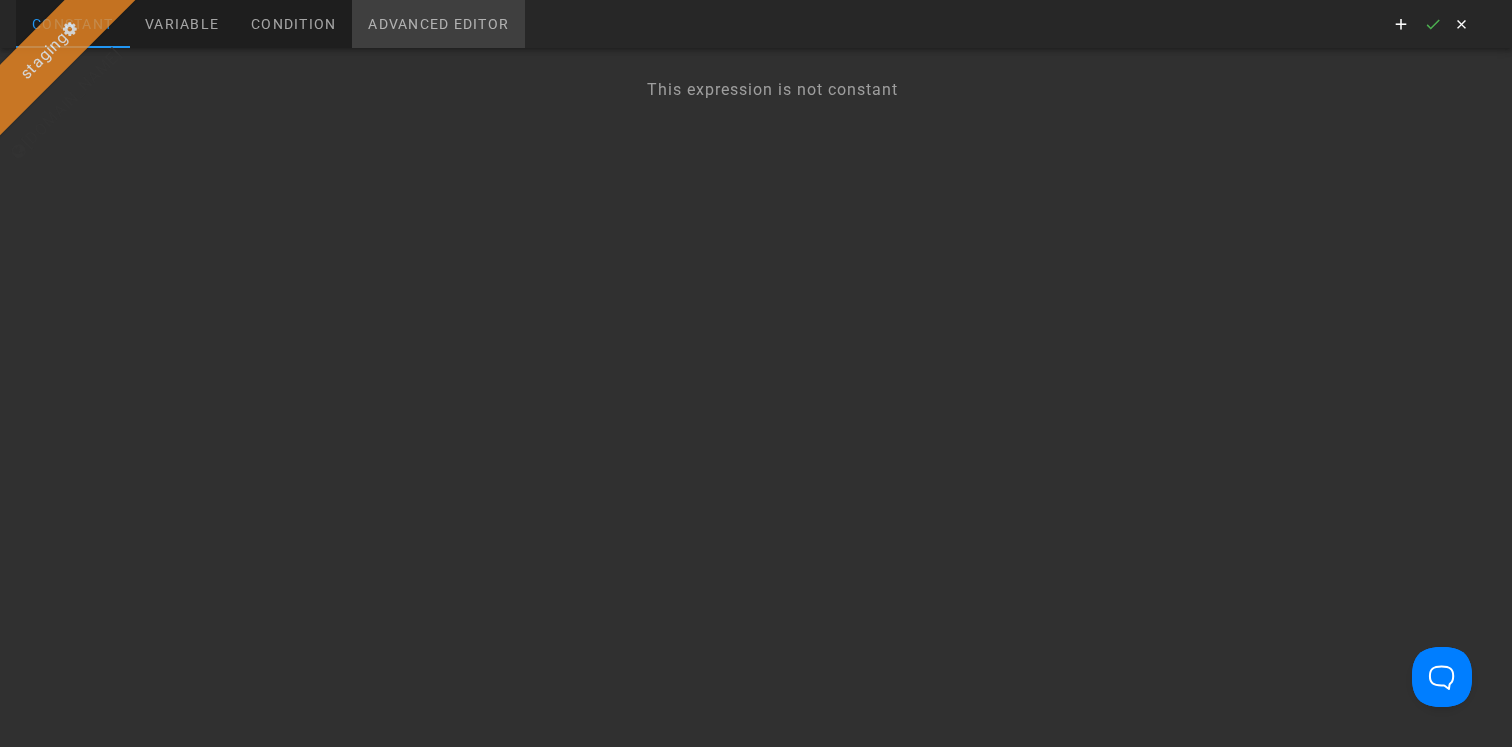 click on "Advanced editor" at bounding box center [438, 24] 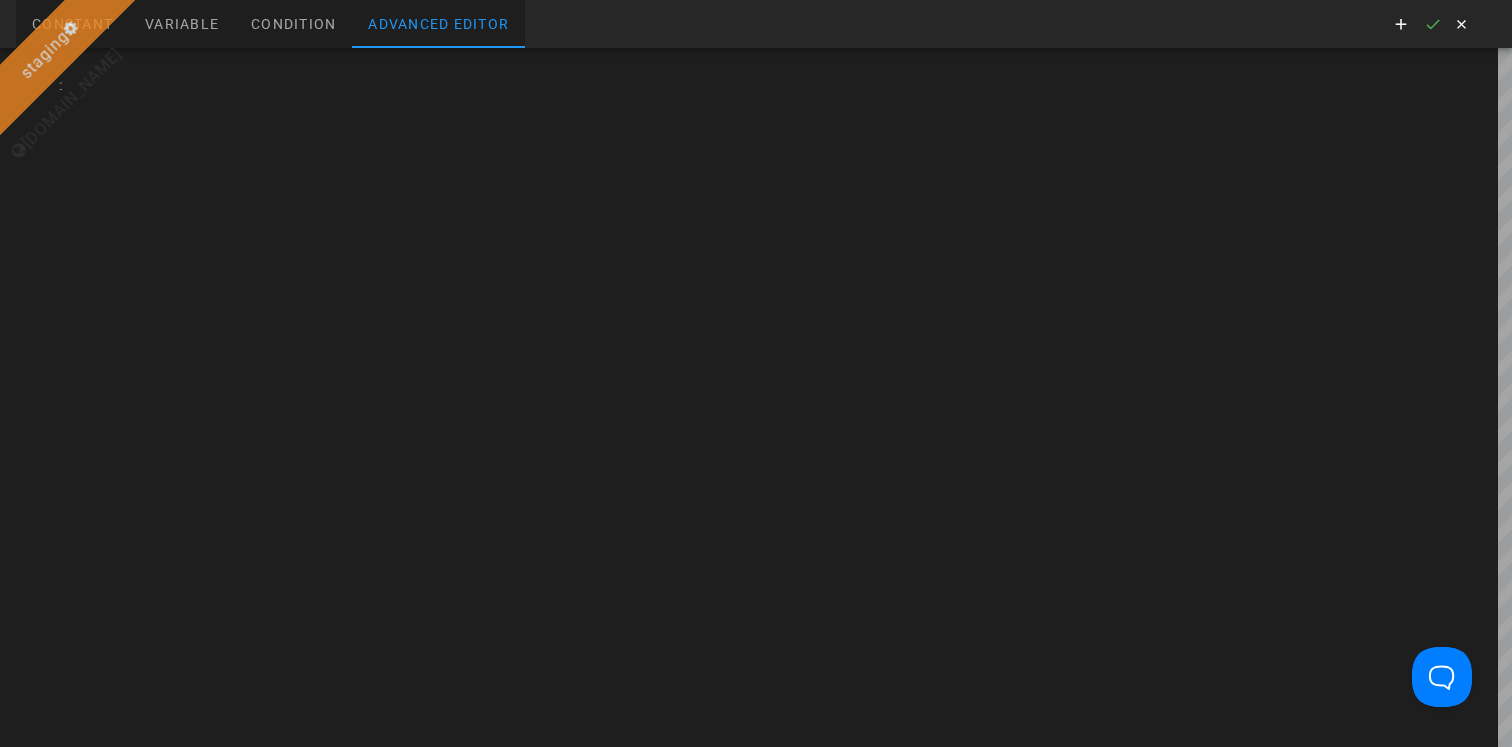 click at bounding box center [787, 397] 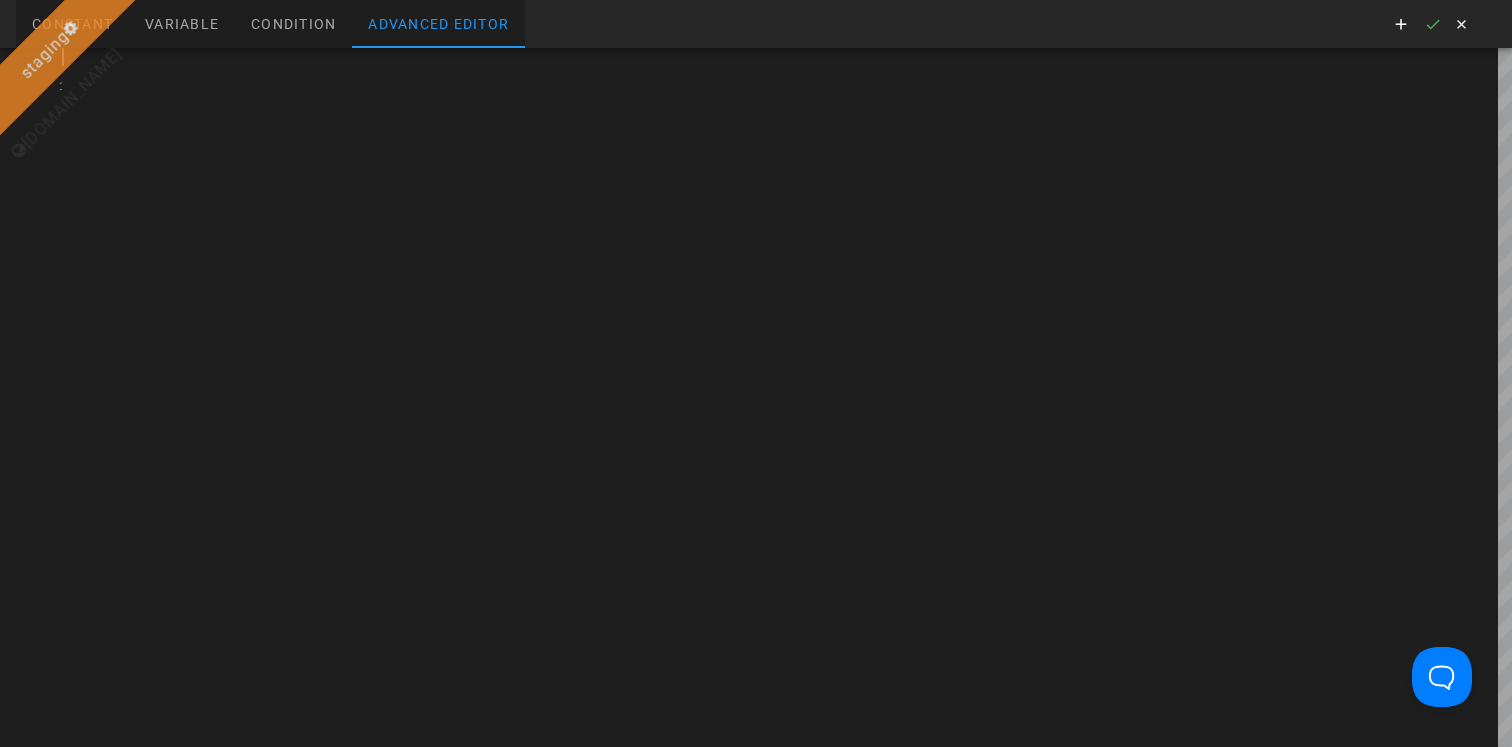 type on "''" 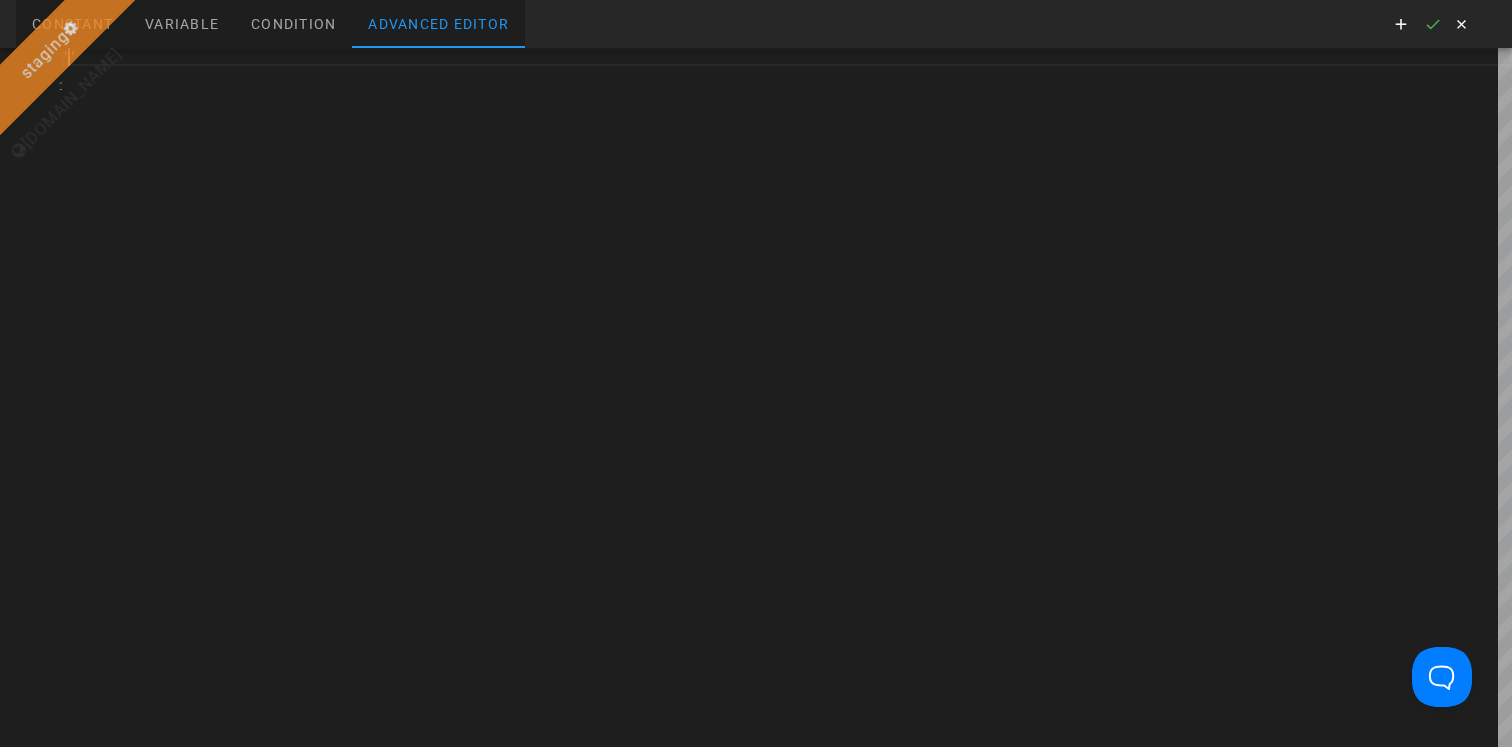 scroll, scrollTop: 0, scrollLeft: 0, axis: both 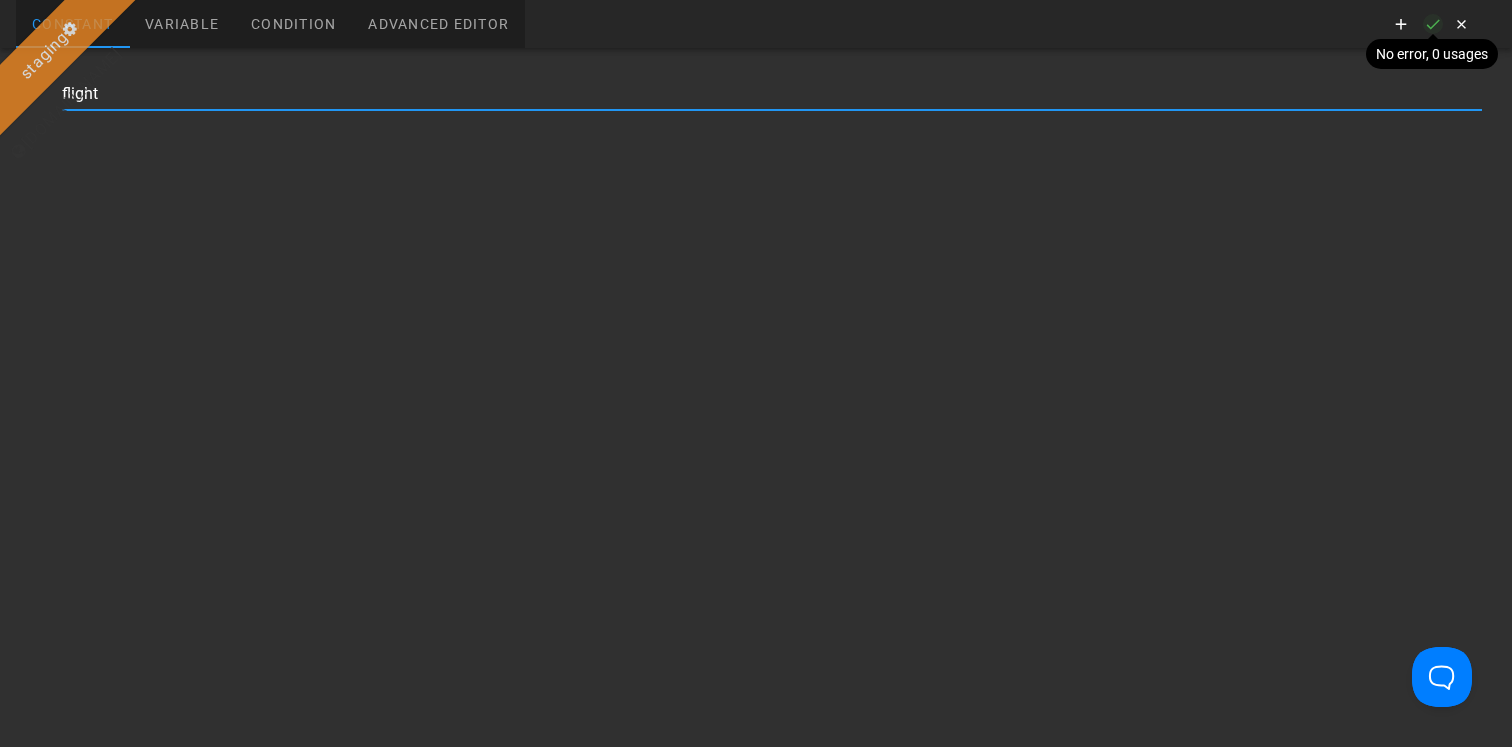 type on "flight" 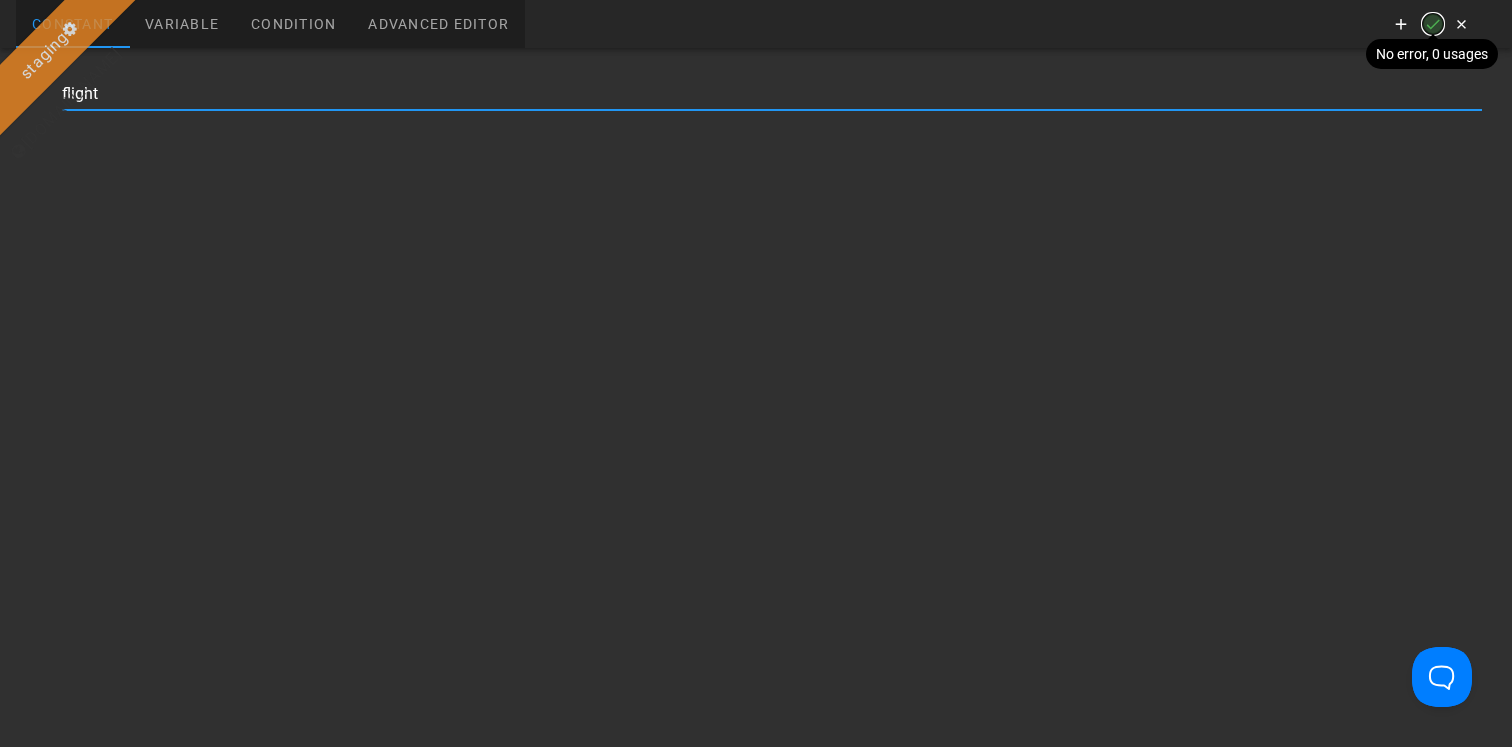 click at bounding box center (1433, 24) 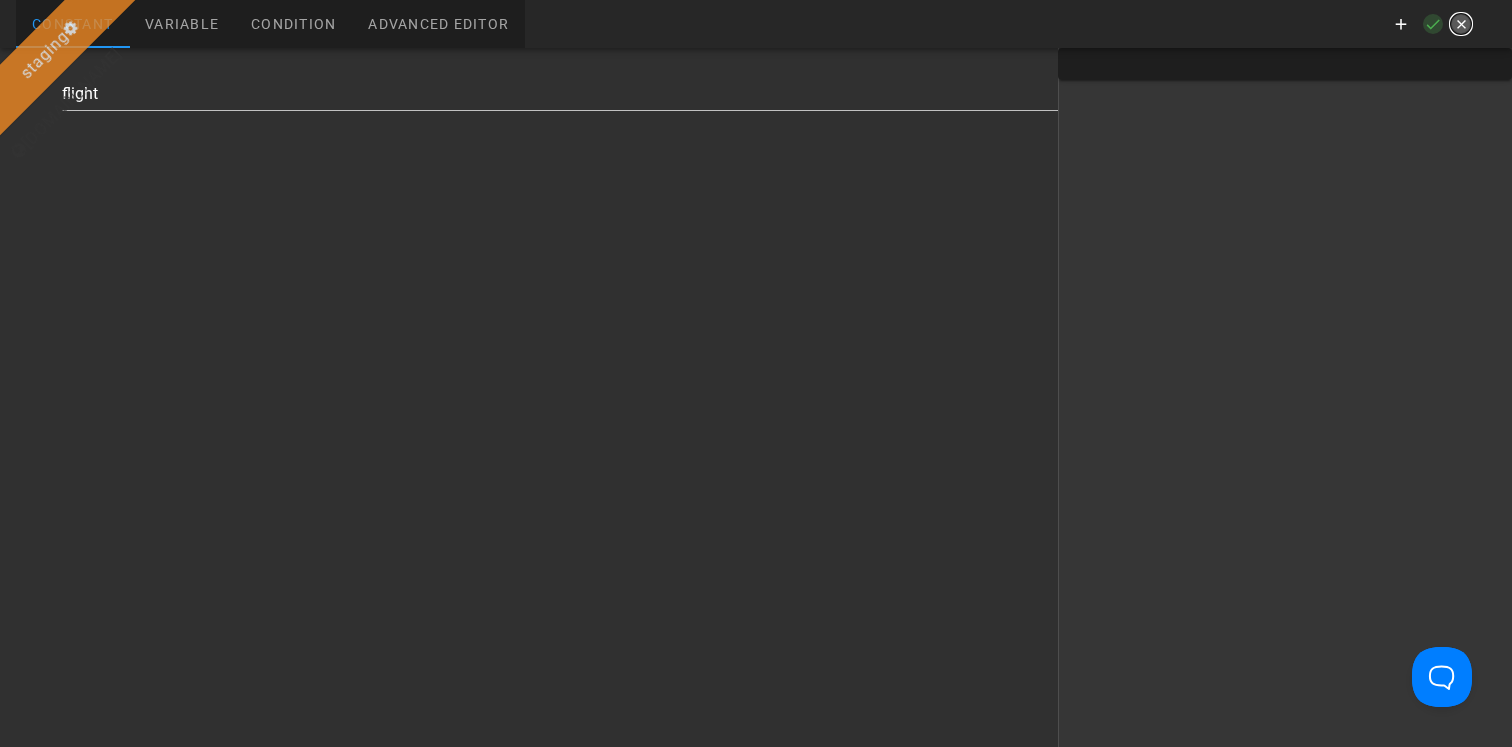 click at bounding box center (1461, 24) 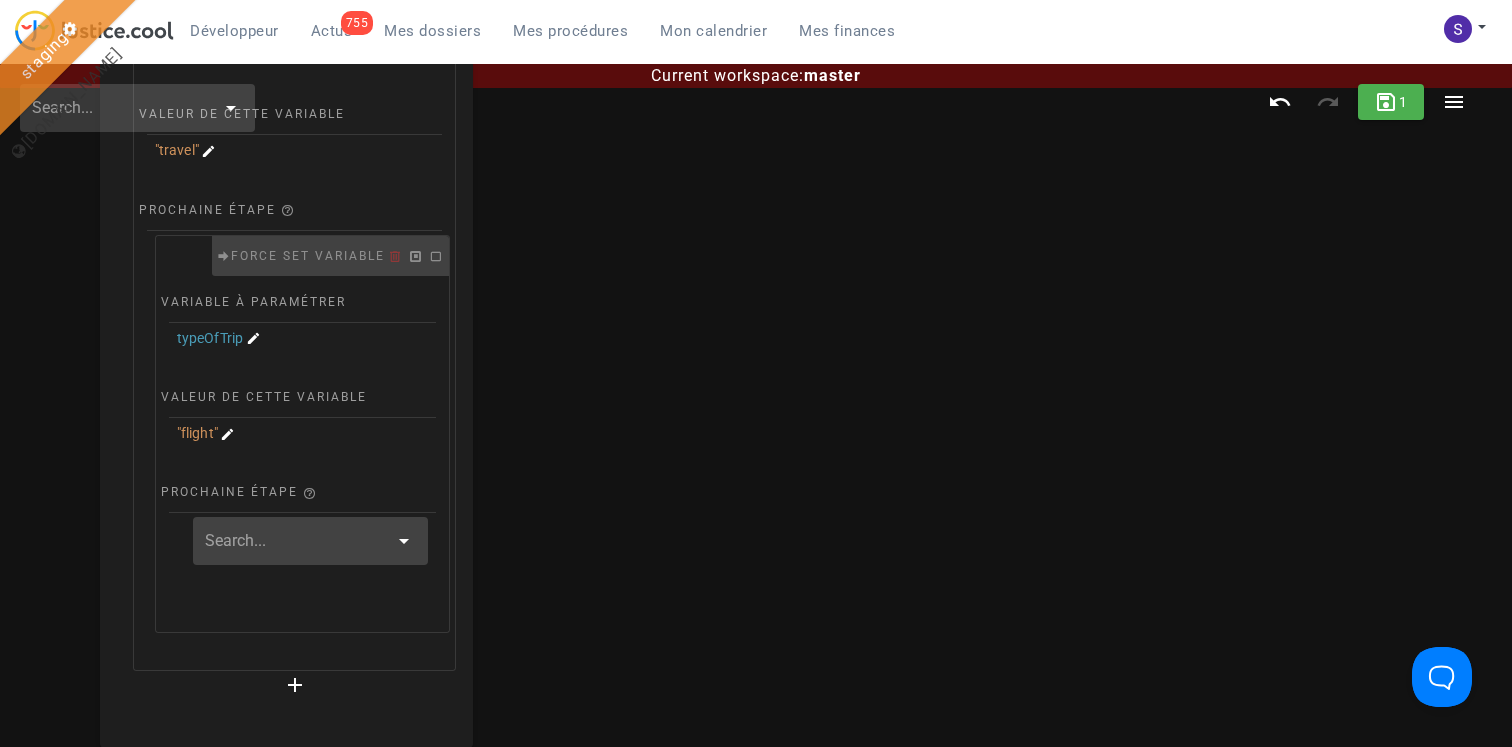 click at bounding box center (296, 541) 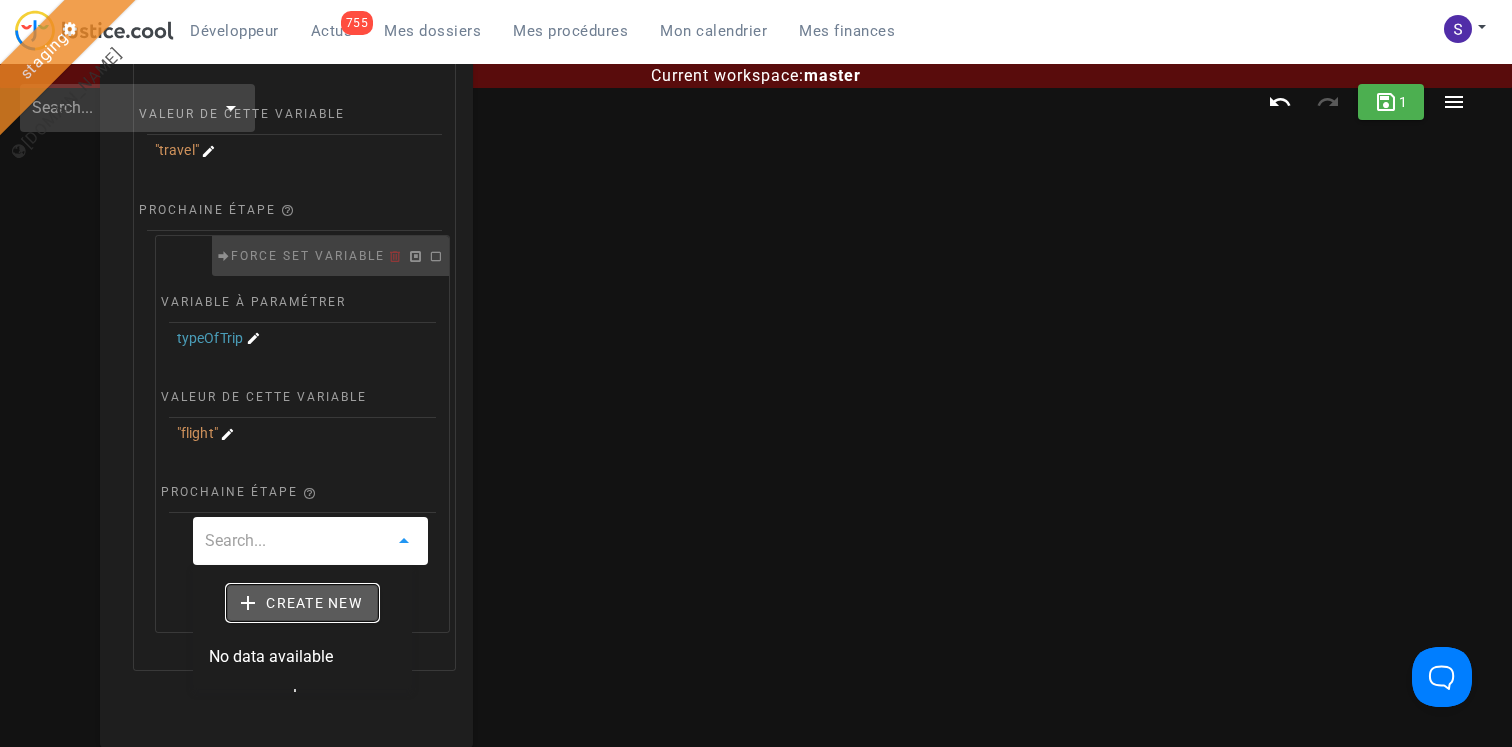 click on "Create new" at bounding box center (302, 603) 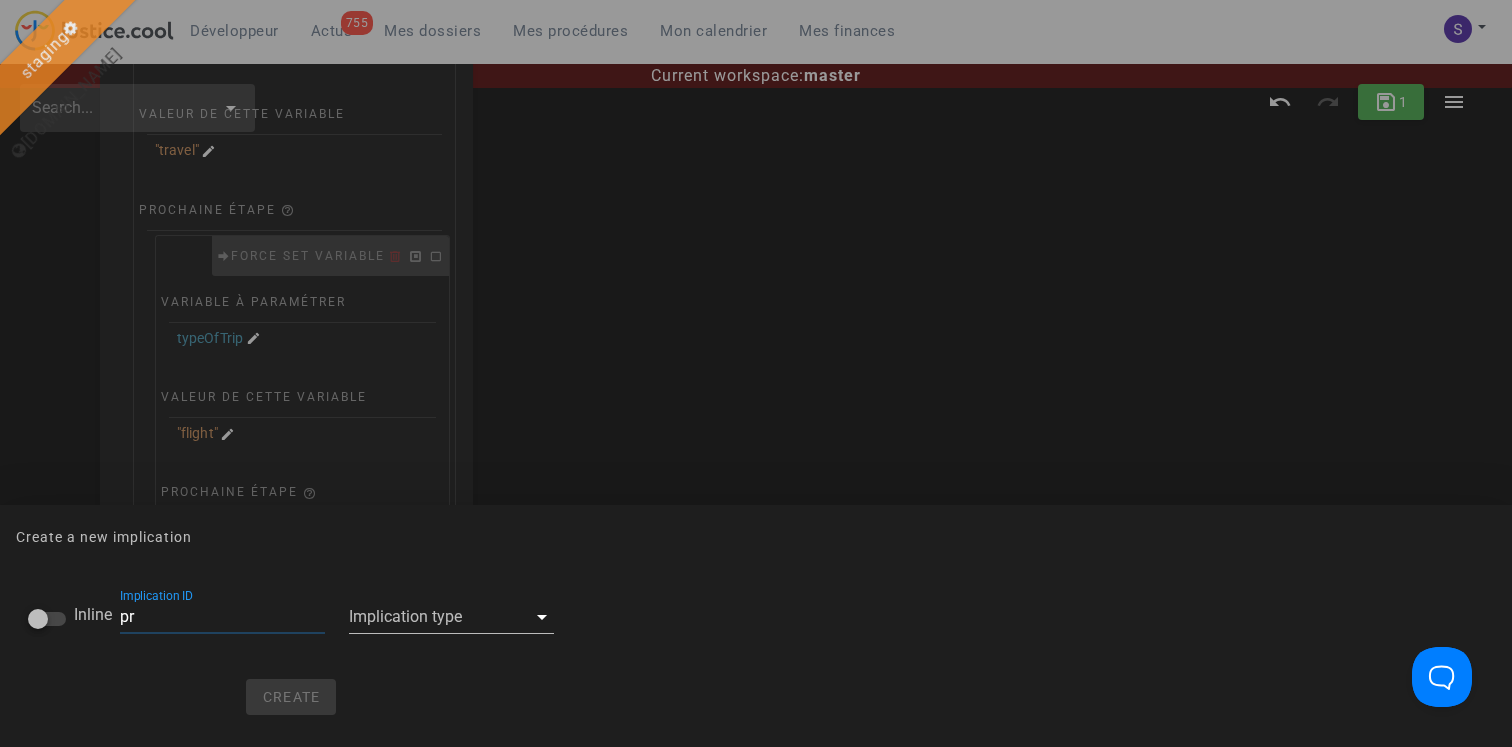 type on "p" 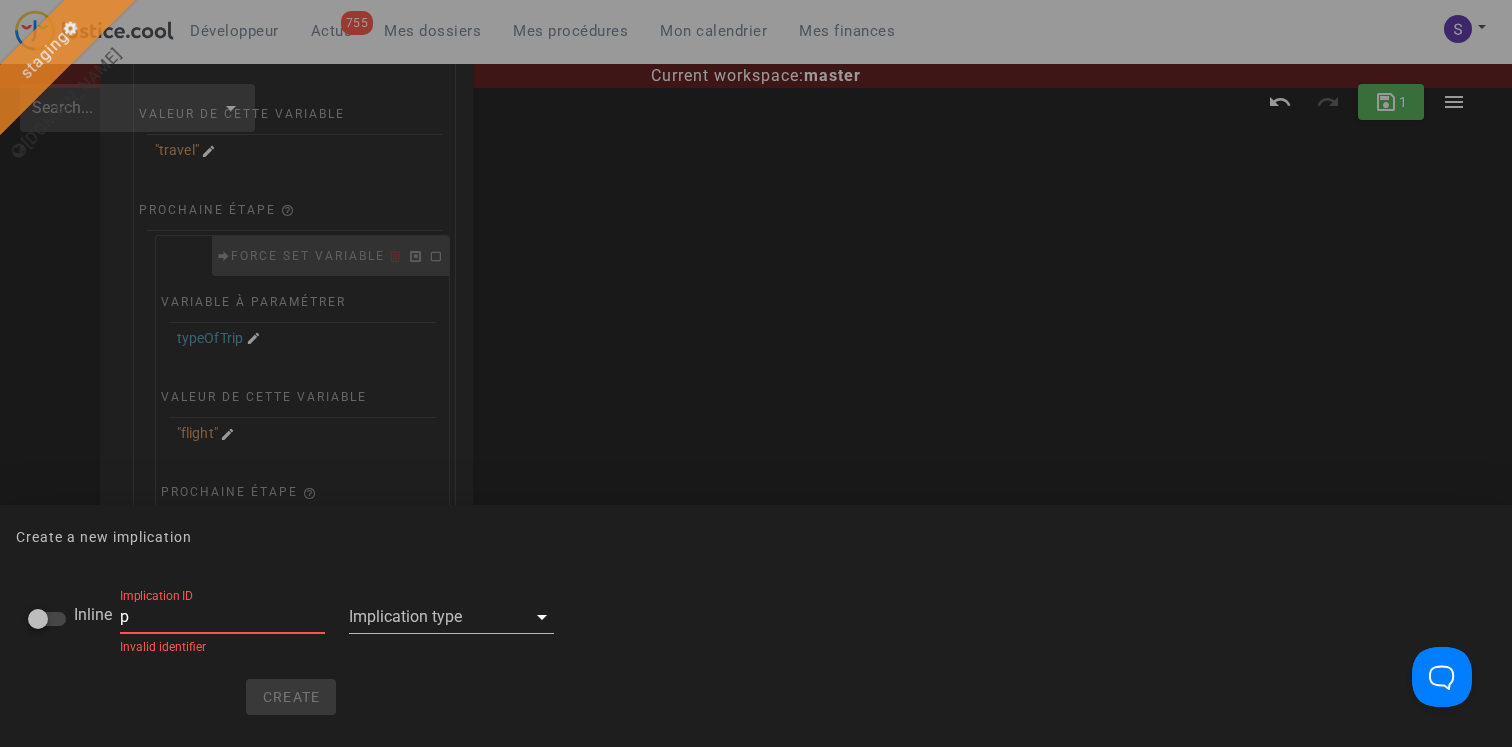 type 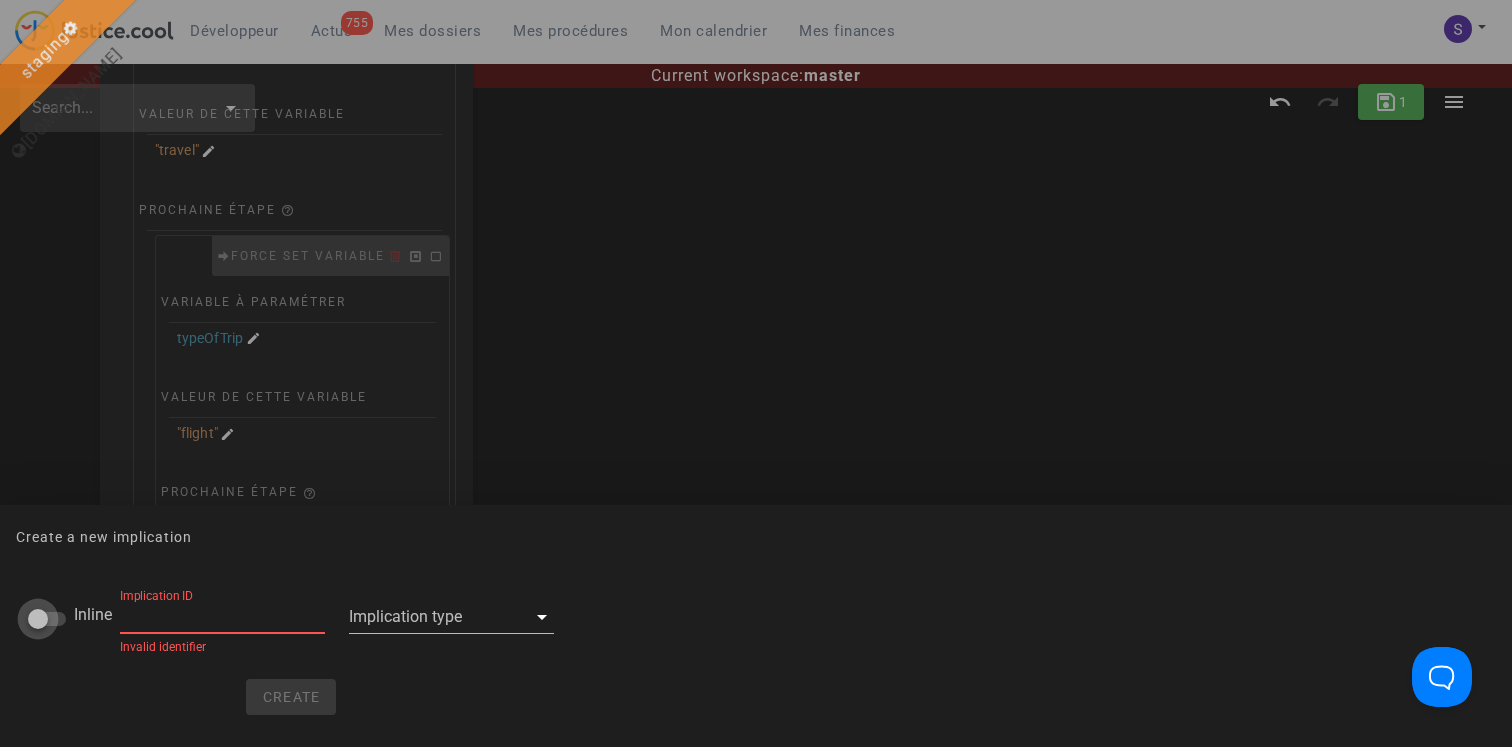 click at bounding box center [38, 619] 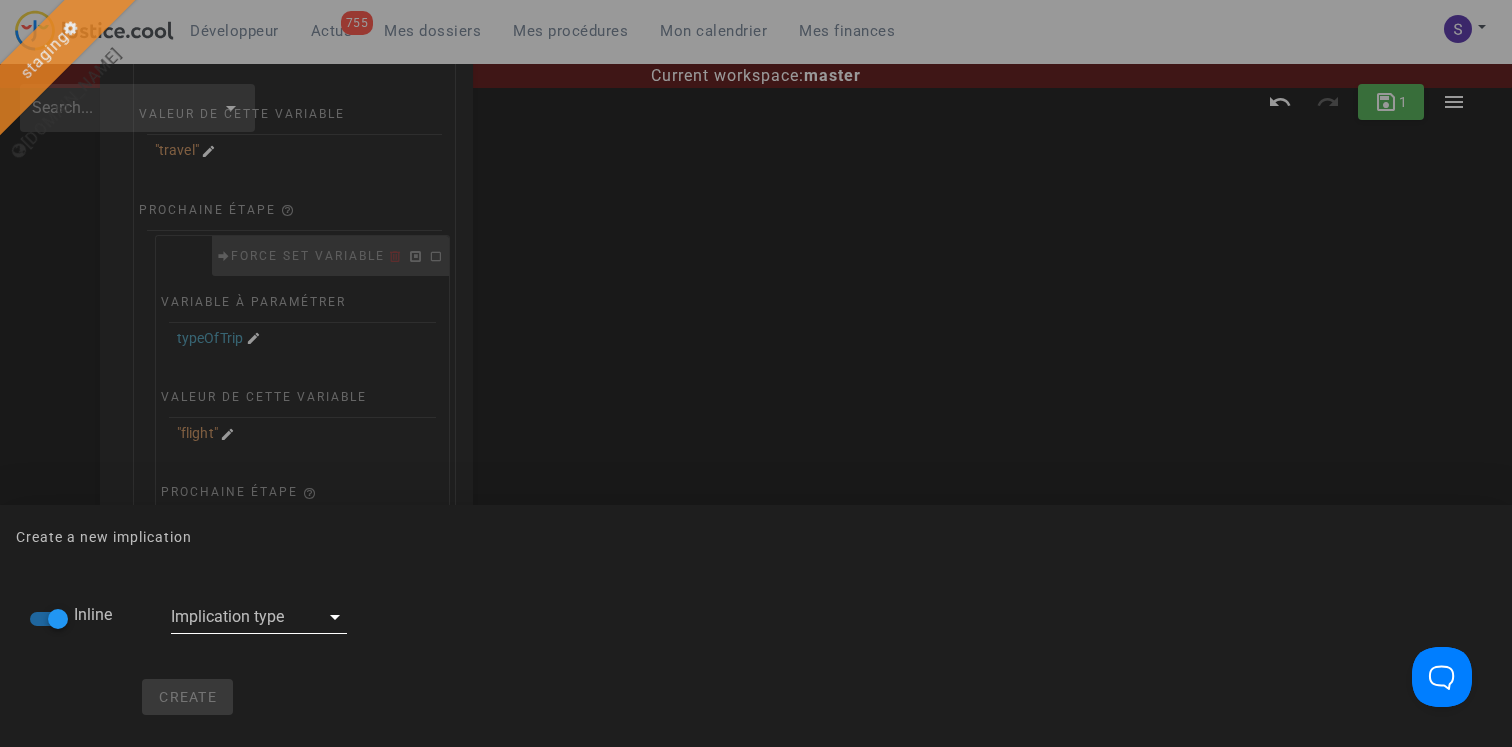 click at bounding box center [245, 617] 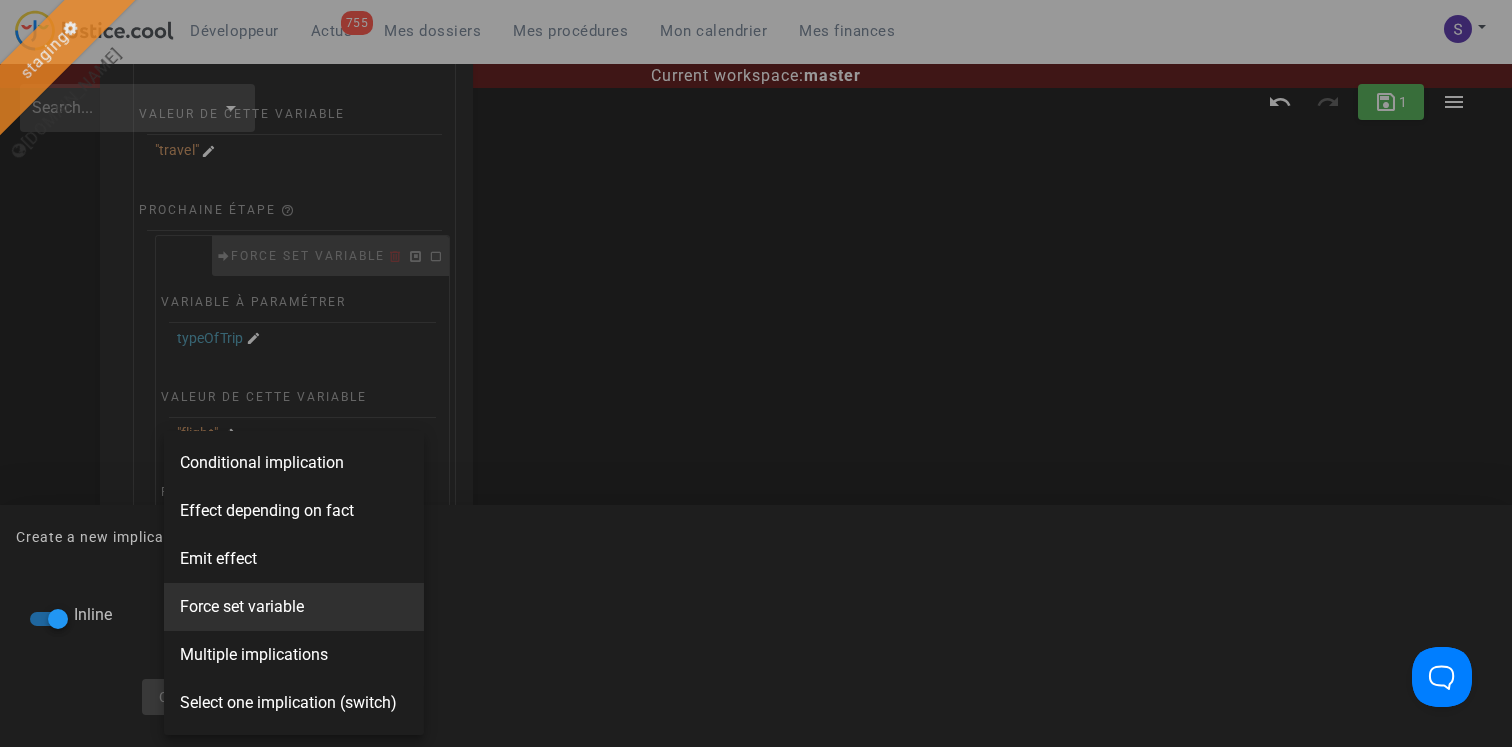 scroll, scrollTop: 20, scrollLeft: 0, axis: vertical 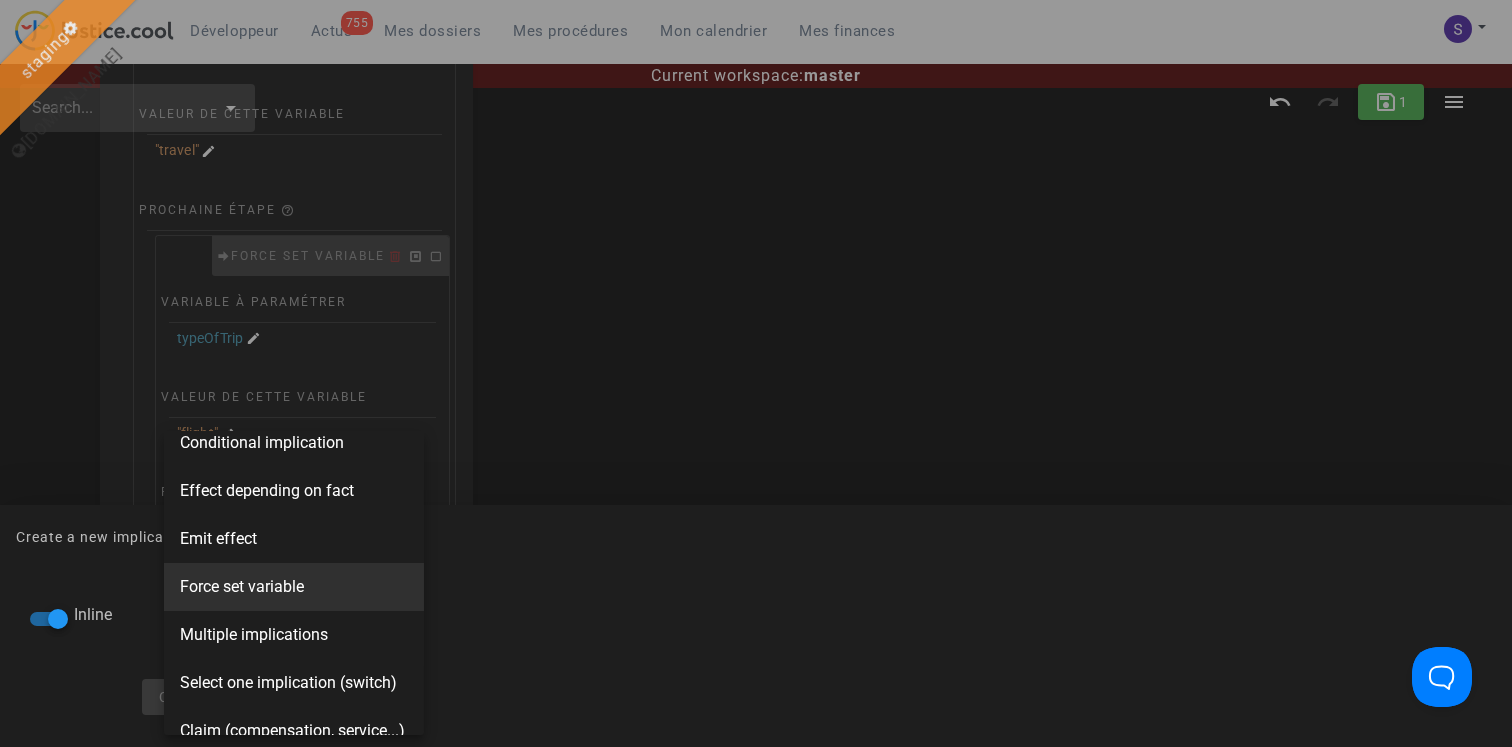 click on "Force set variable" at bounding box center [242, 587] 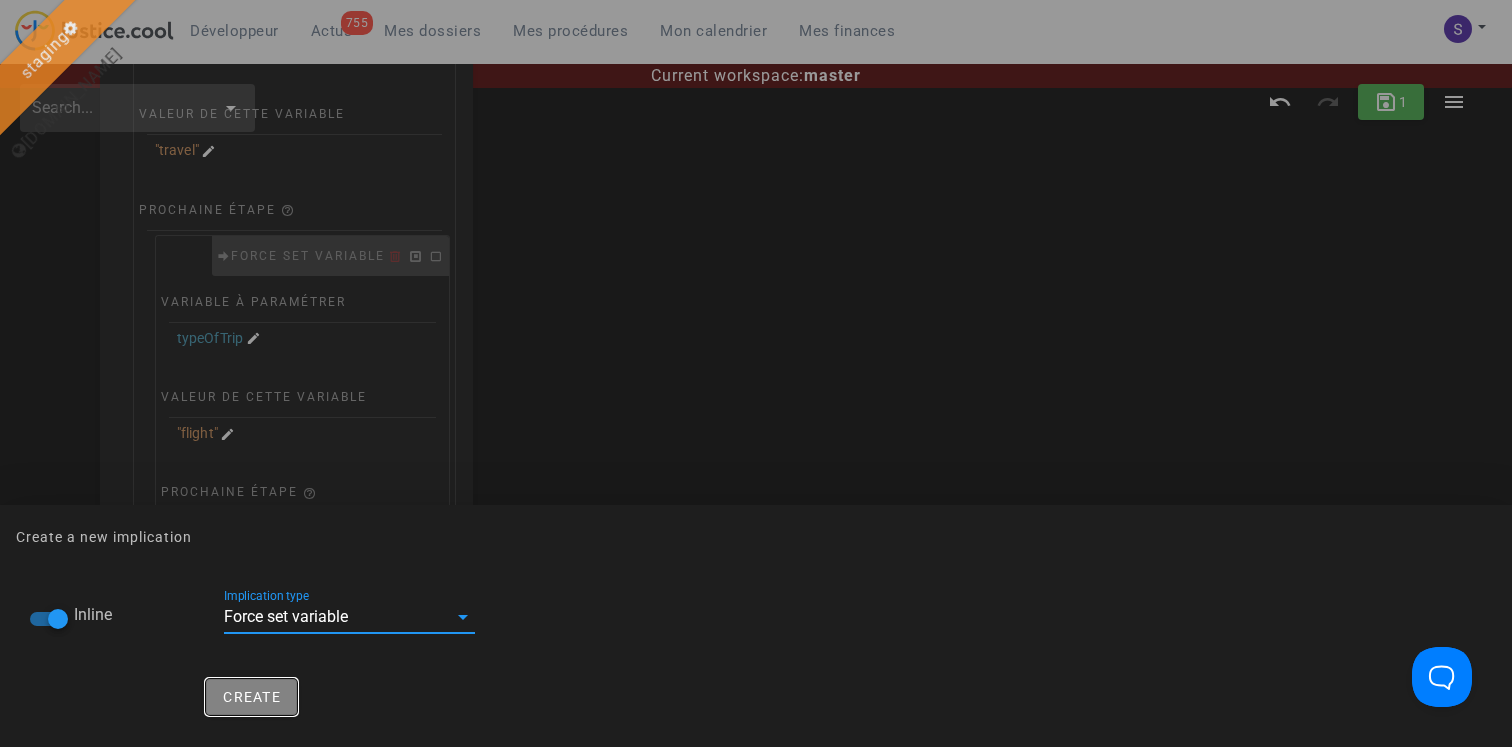 click on "Create" at bounding box center [251, 697] 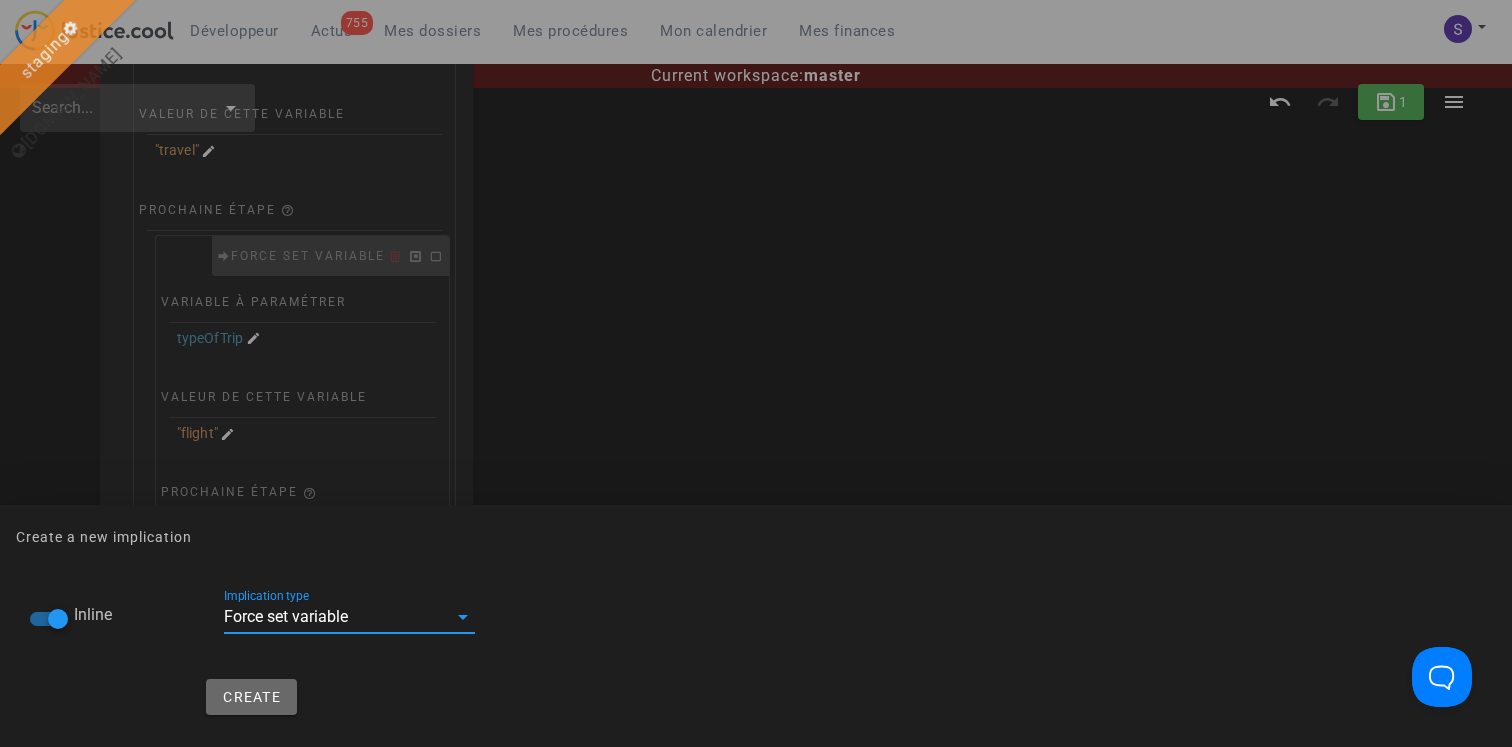 checkbox on "false" 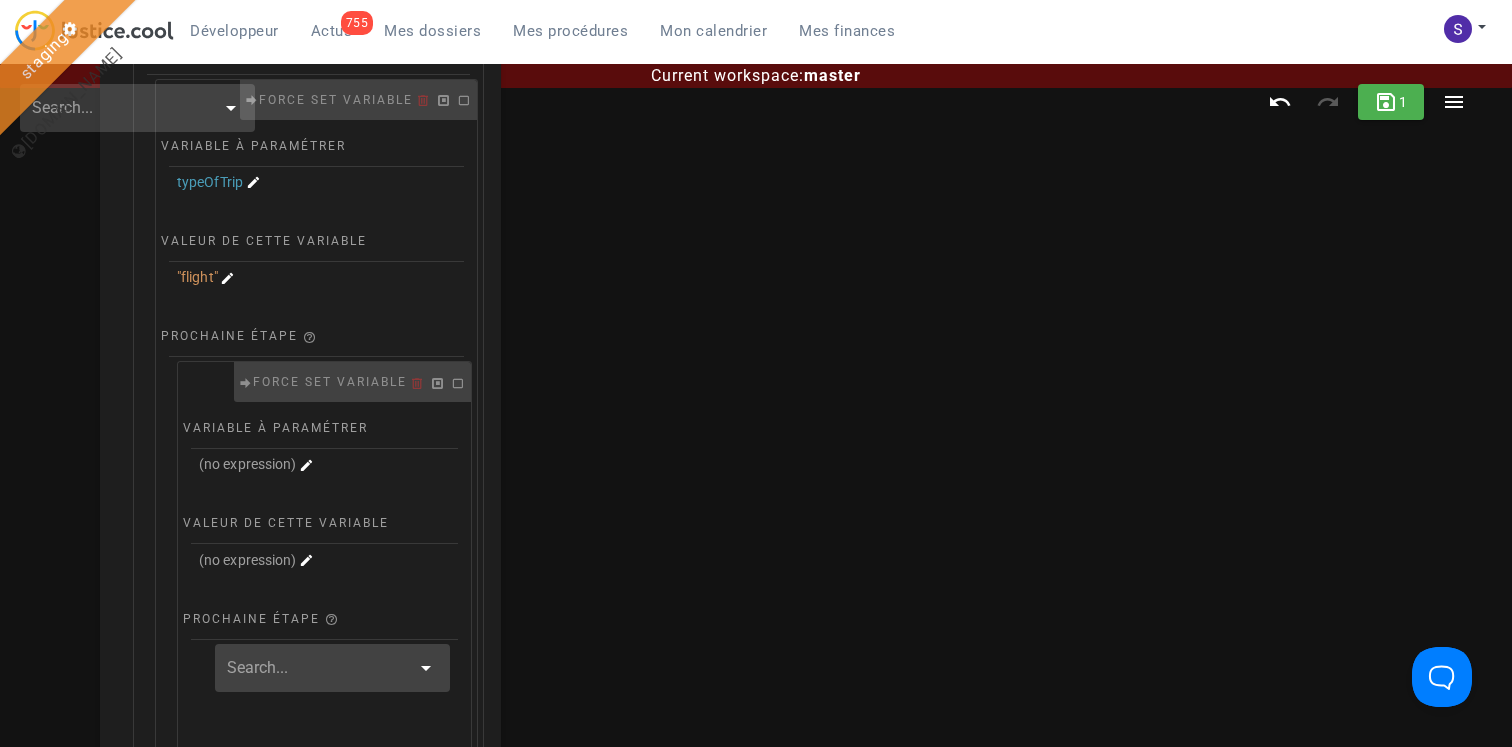 scroll, scrollTop: 469, scrollLeft: 0, axis: vertical 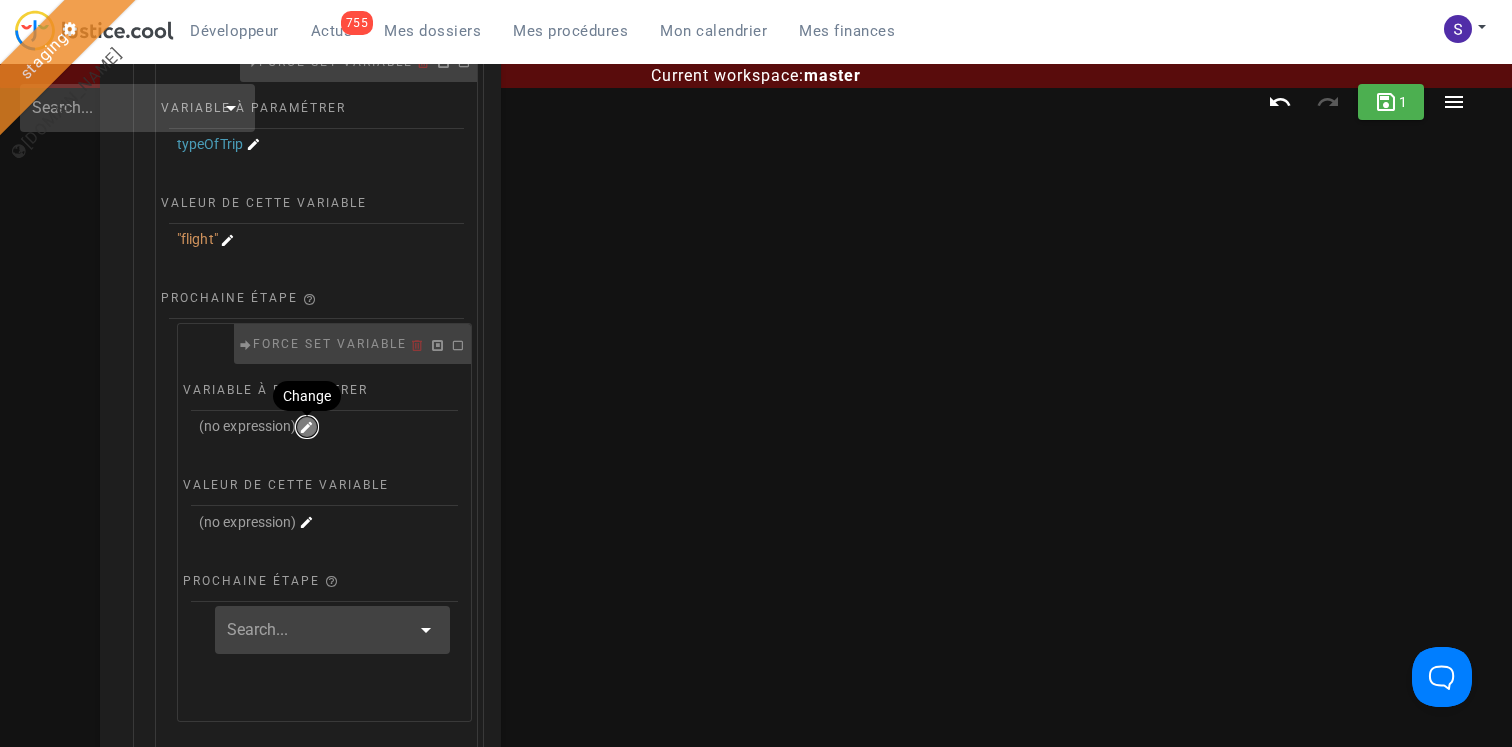 click at bounding box center (307, 427) 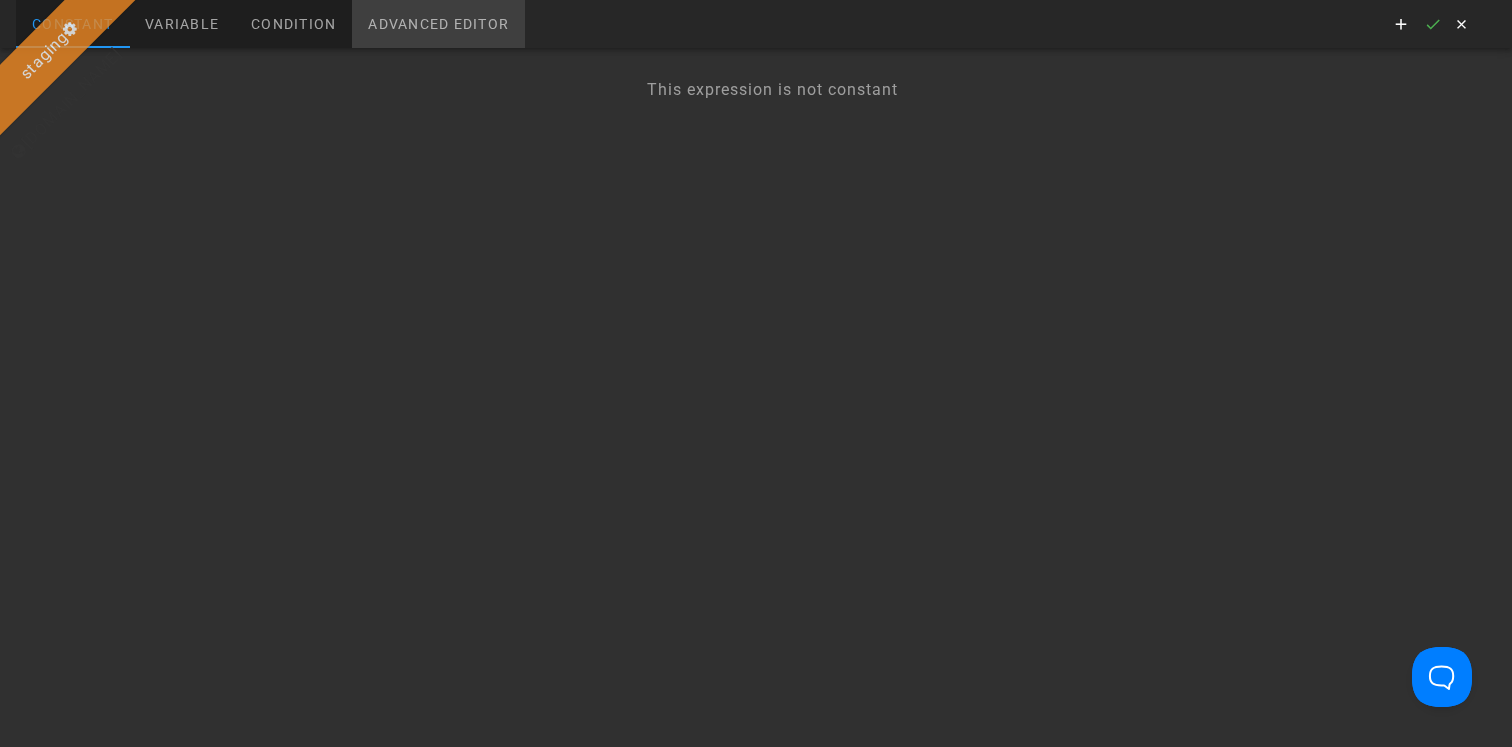 click on "Advanced editor" at bounding box center [438, 24] 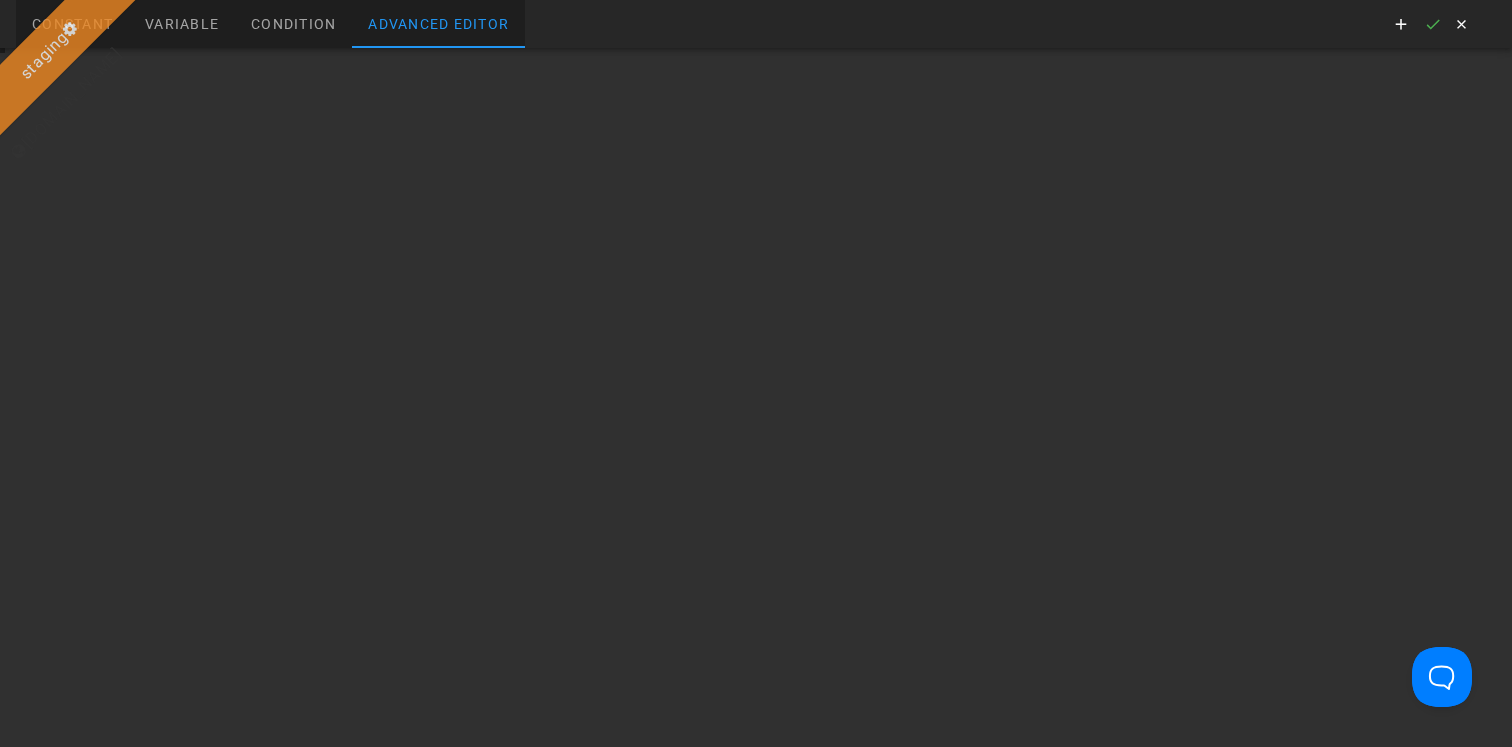 click on "1" at bounding box center (756, 397) 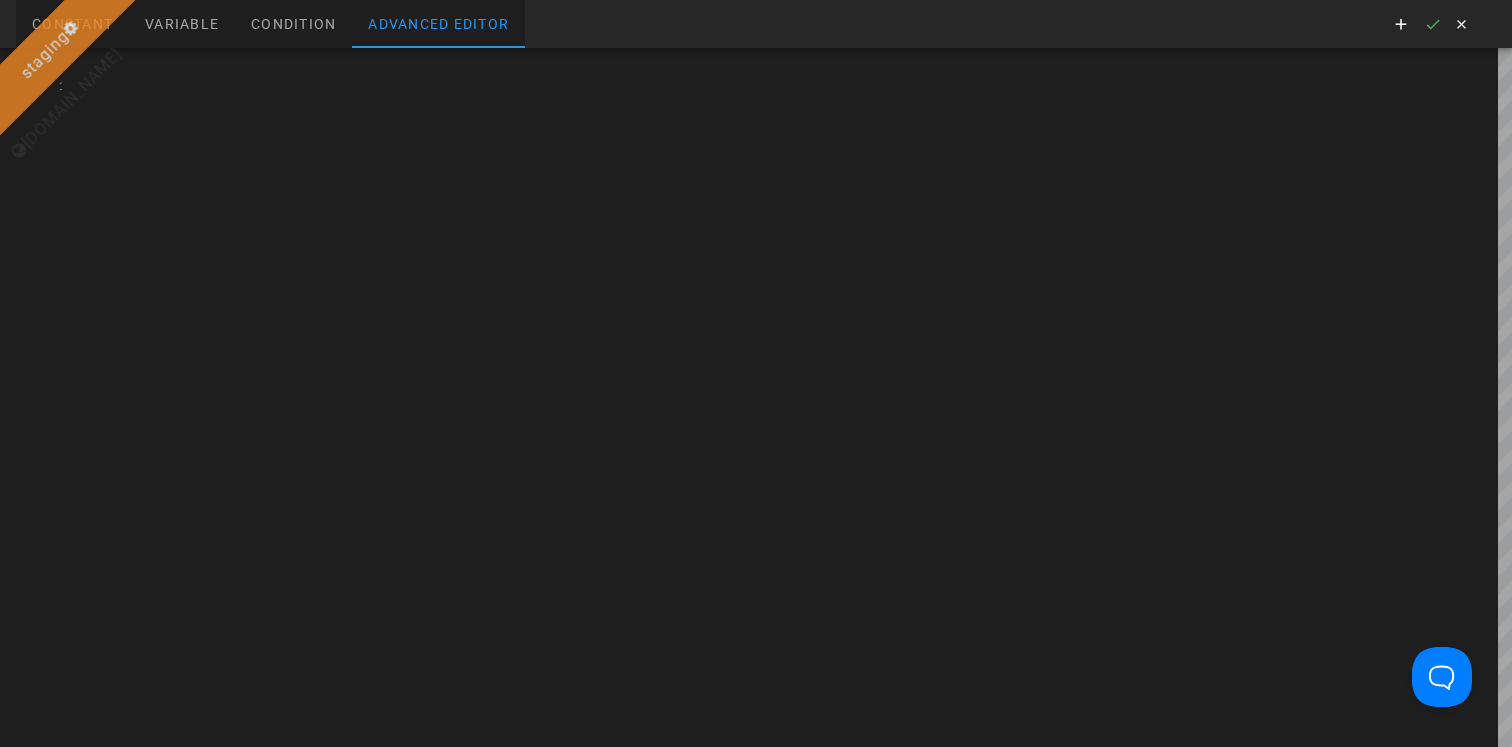 click at bounding box center (787, 397) 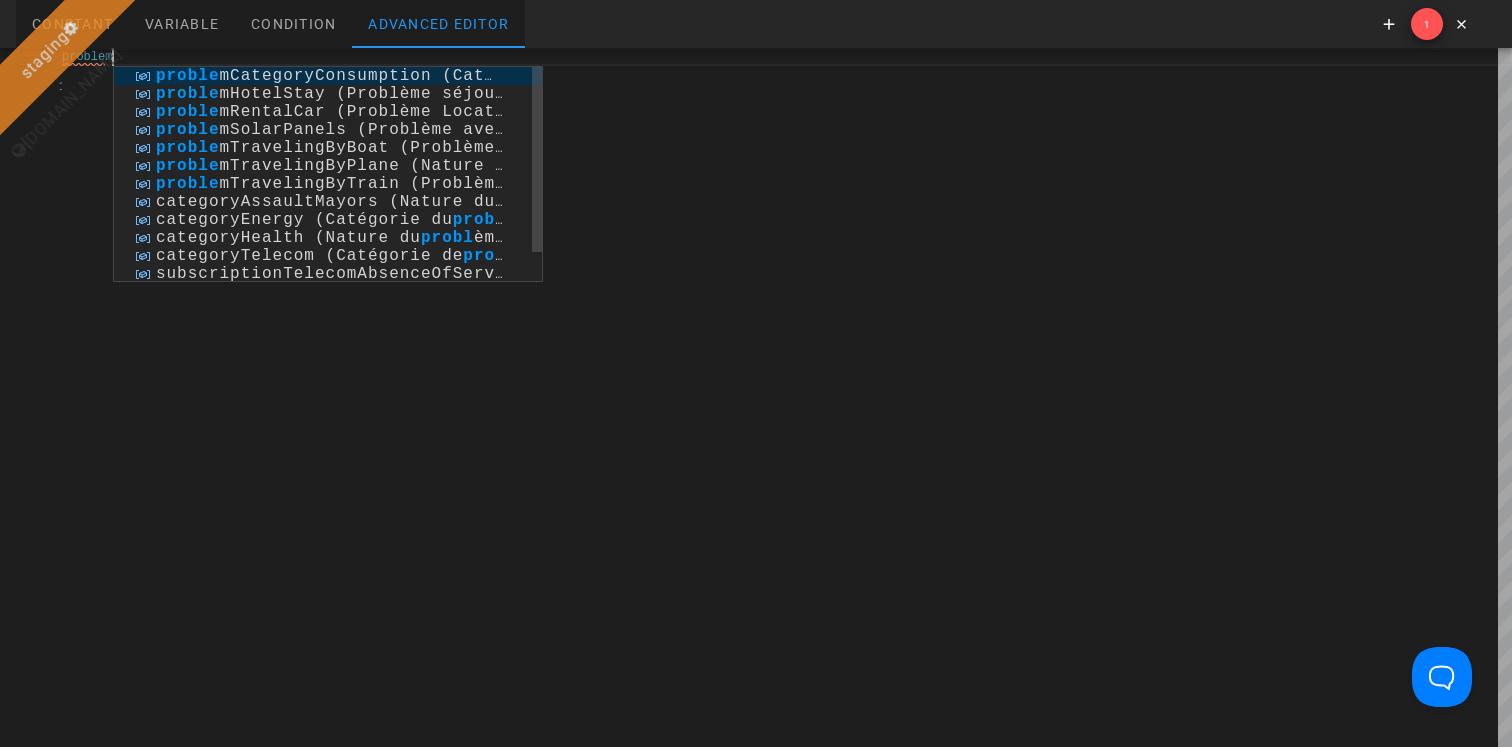 scroll, scrollTop: 0, scrollLeft: 49, axis: horizontal 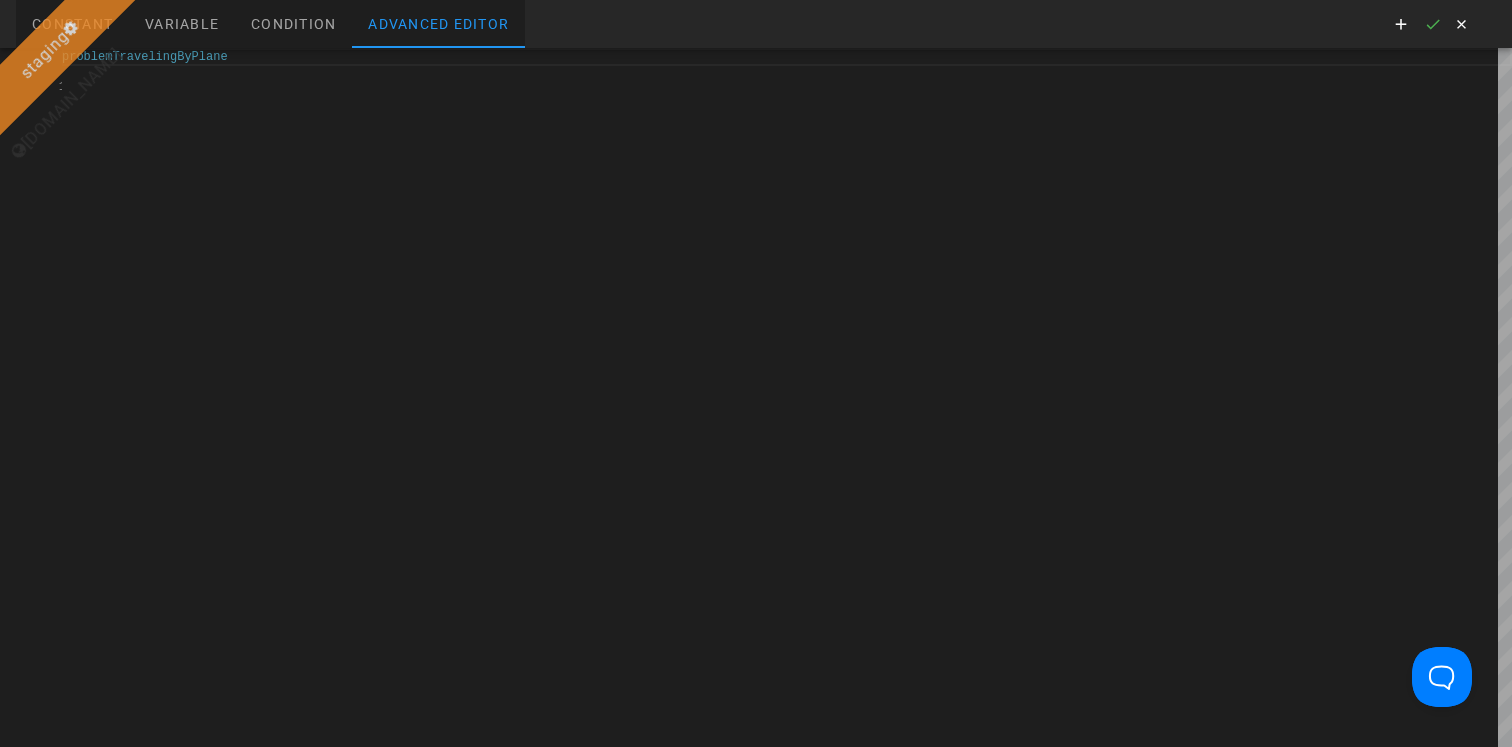 type on "problemTravelingByPlane" 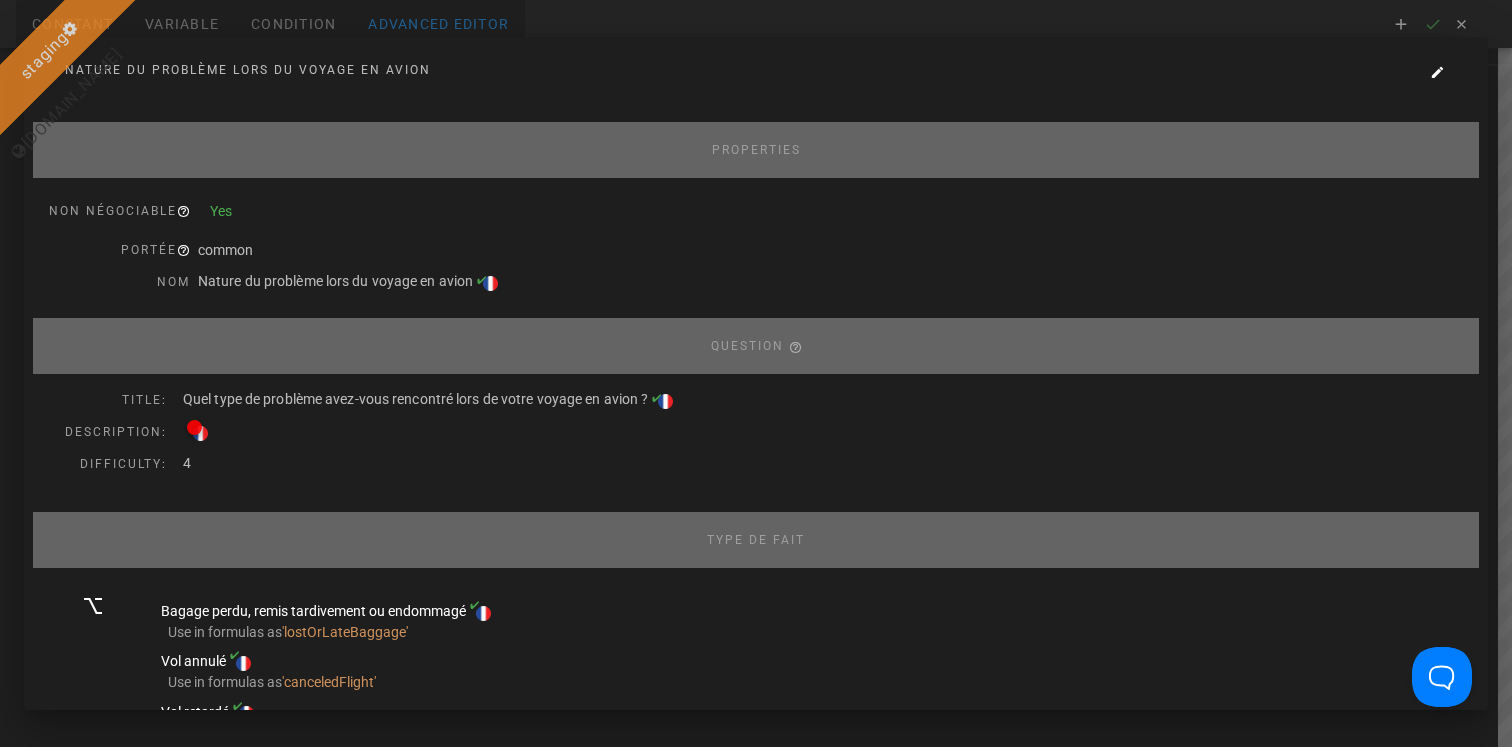 click on "'lostOrLateBaggage'" at bounding box center (345, 632) 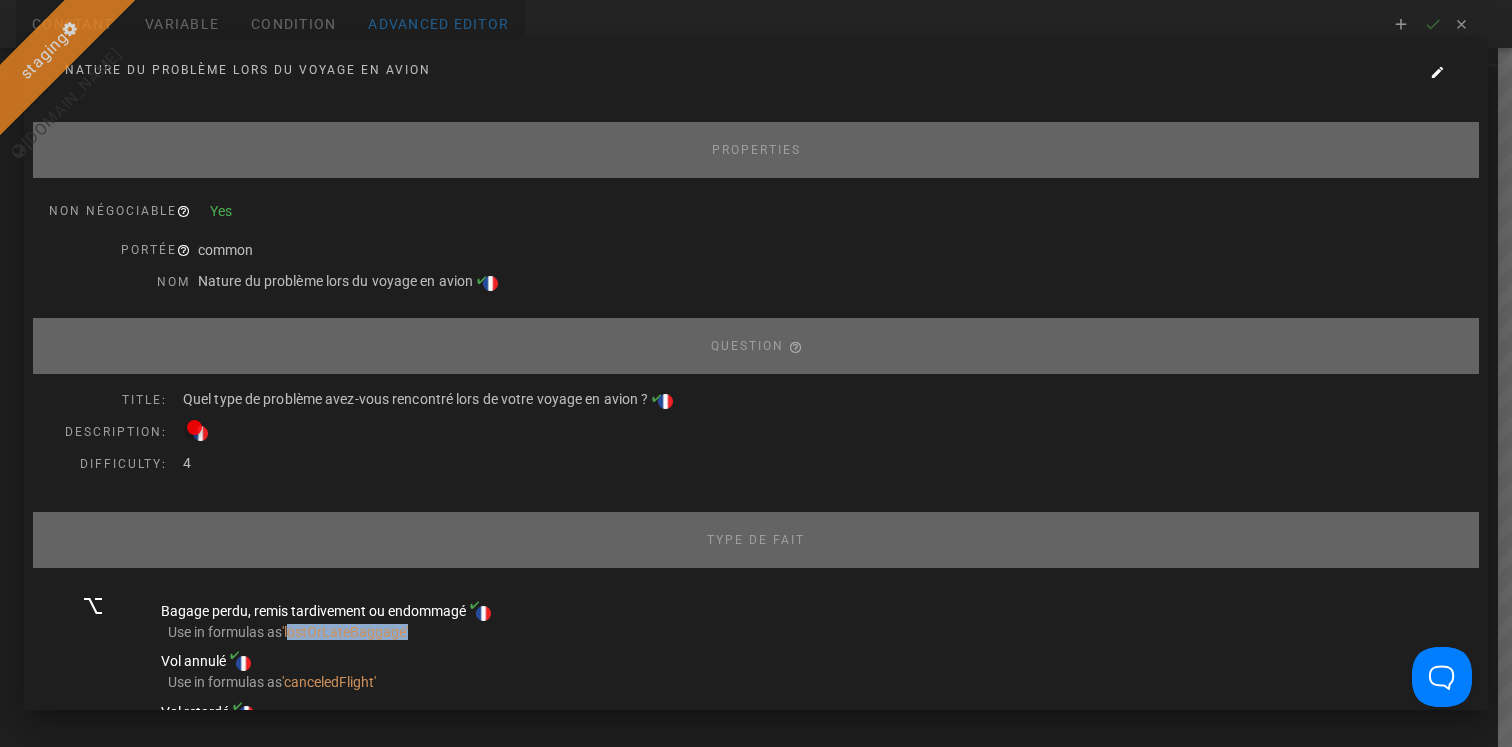 click on "'lostOrLateBaggage'" at bounding box center (345, 632) 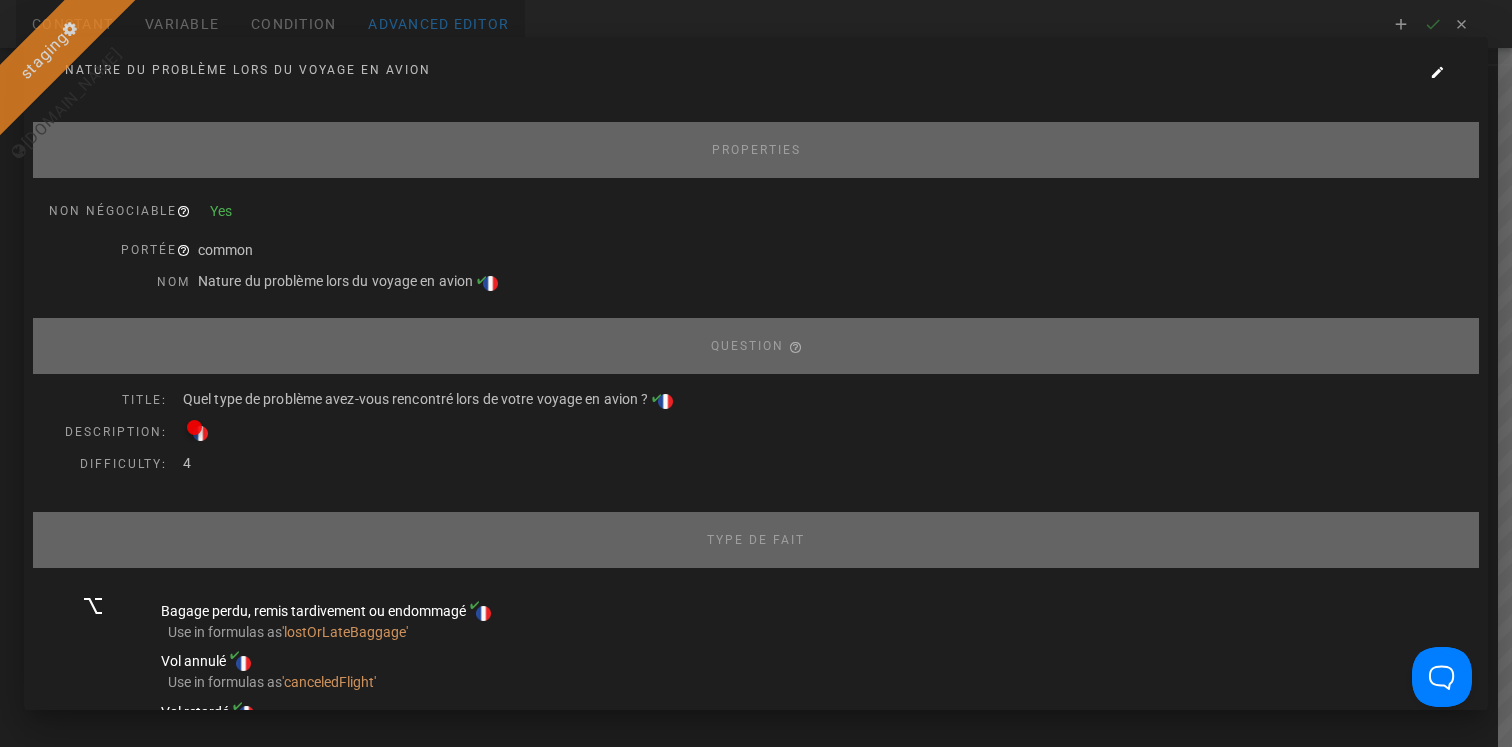 click at bounding box center [756, 373] 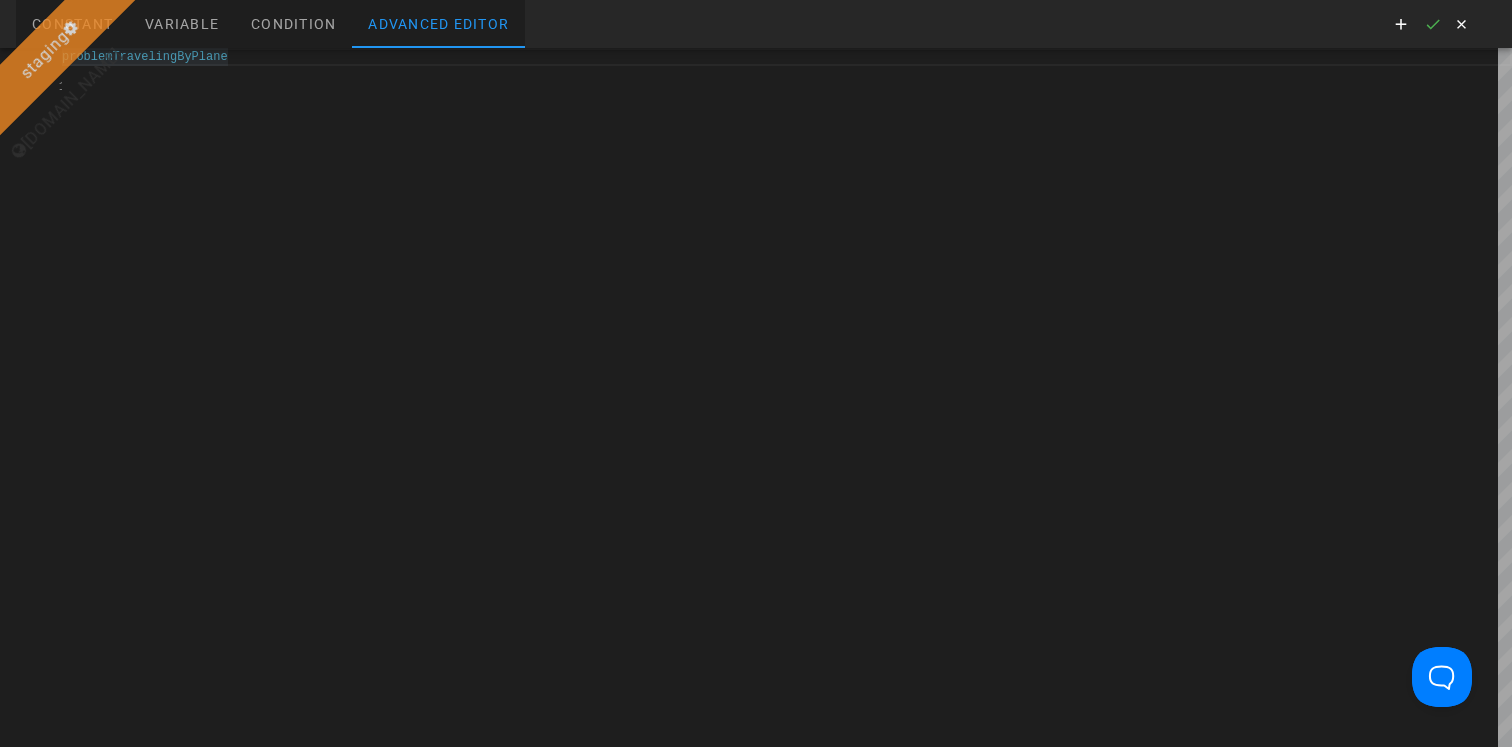 click on "Constant Variable Condition Advanced editor" at bounding box center (756, 24) 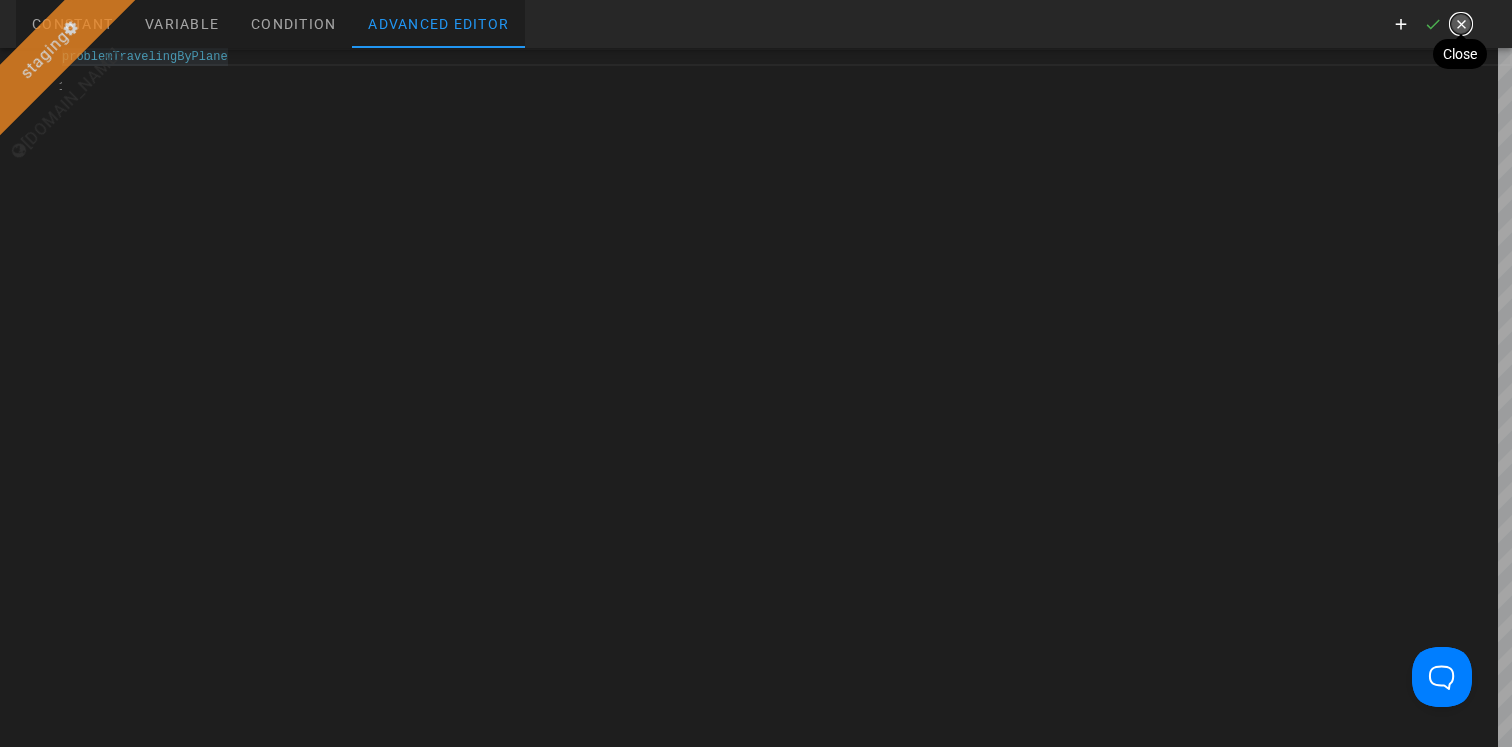 click at bounding box center [1461, 24] 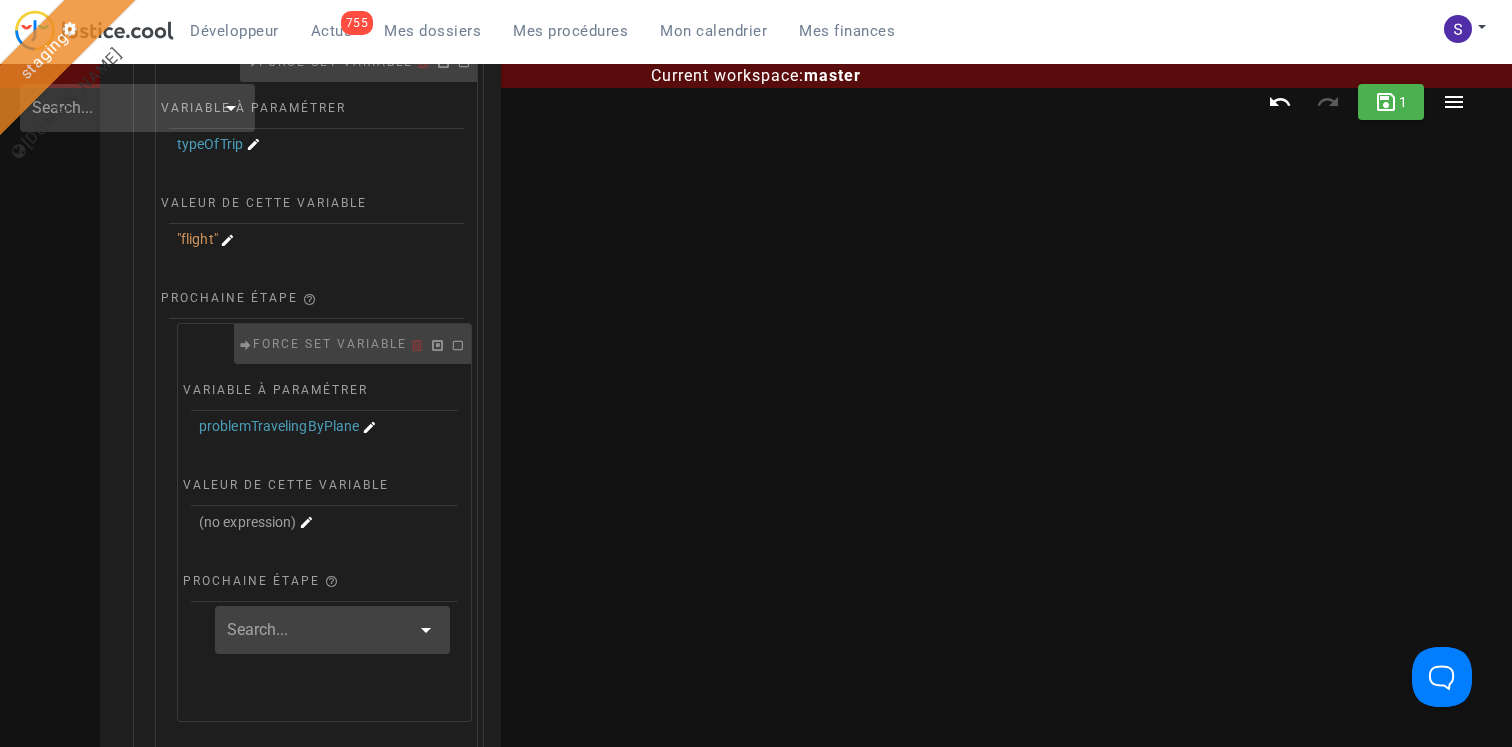 scroll, scrollTop: 503, scrollLeft: 0, axis: vertical 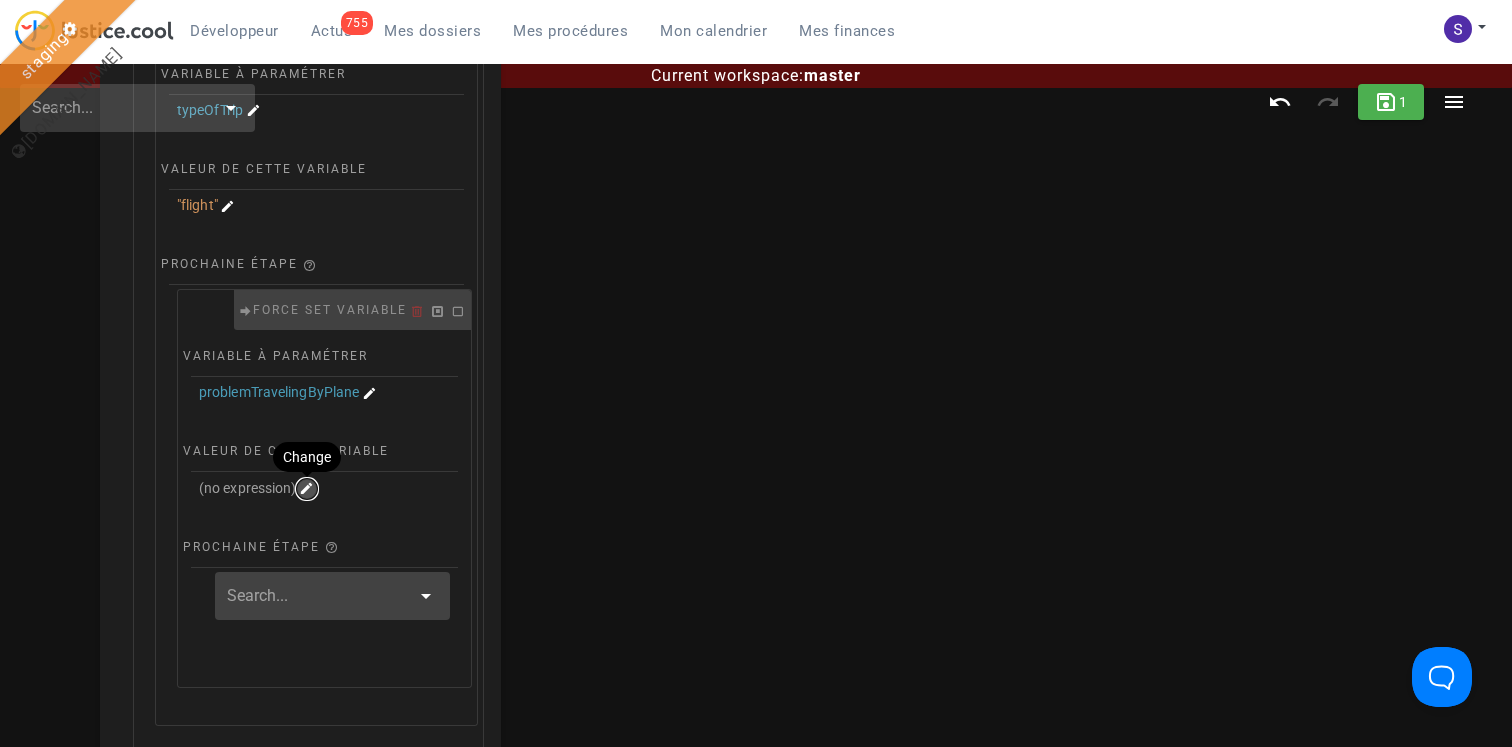 click at bounding box center [307, 489] 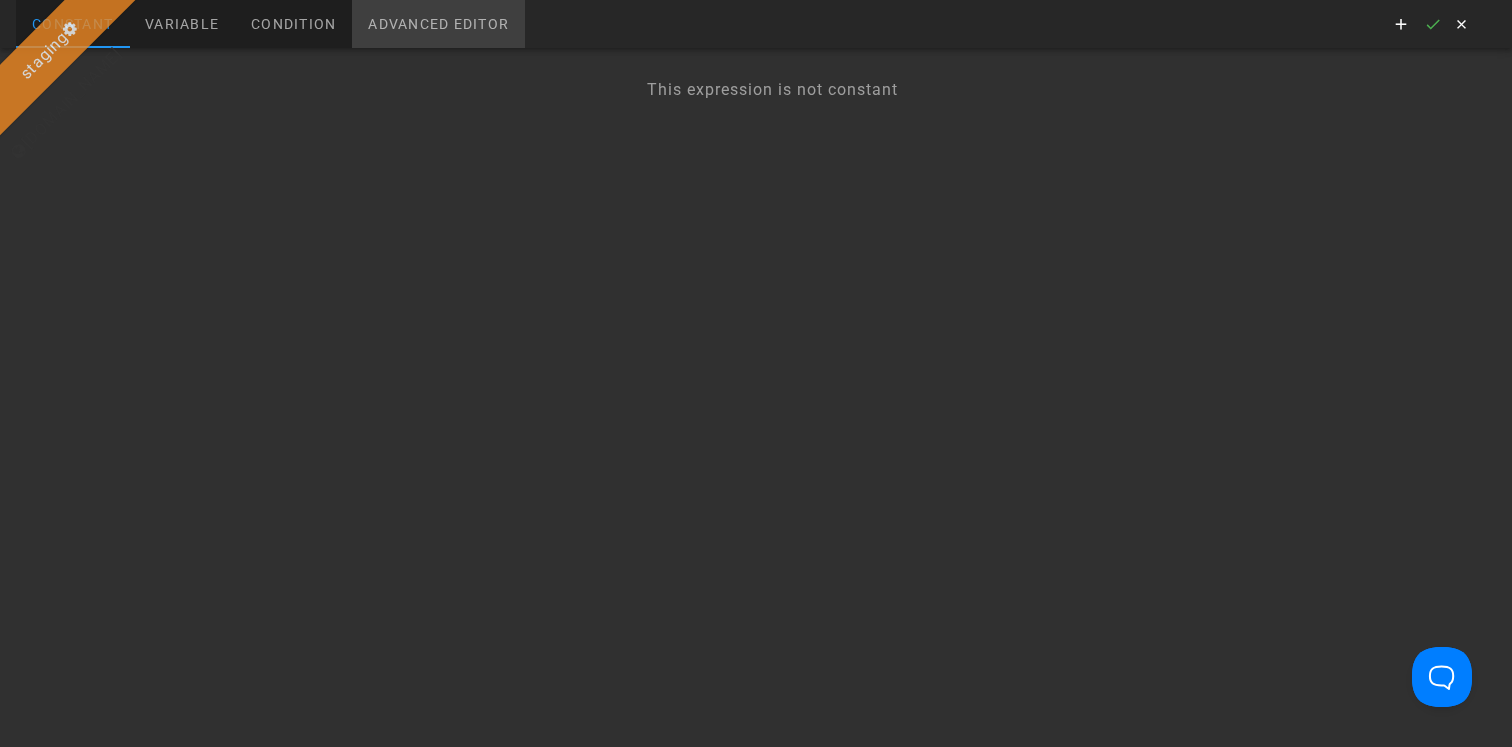 click on "Advanced editor" at bounding box center [438, 24] 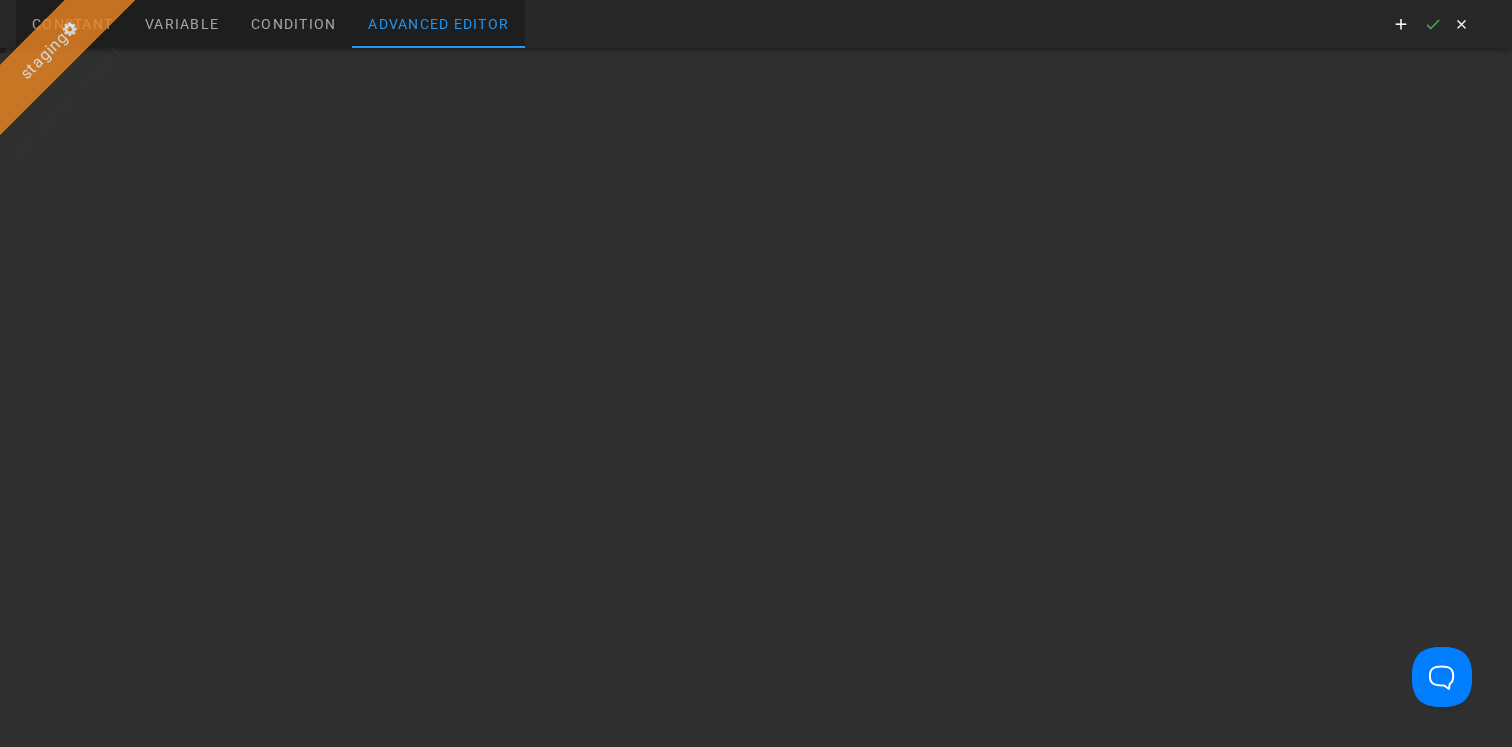 click at bounding box center (80, 62) 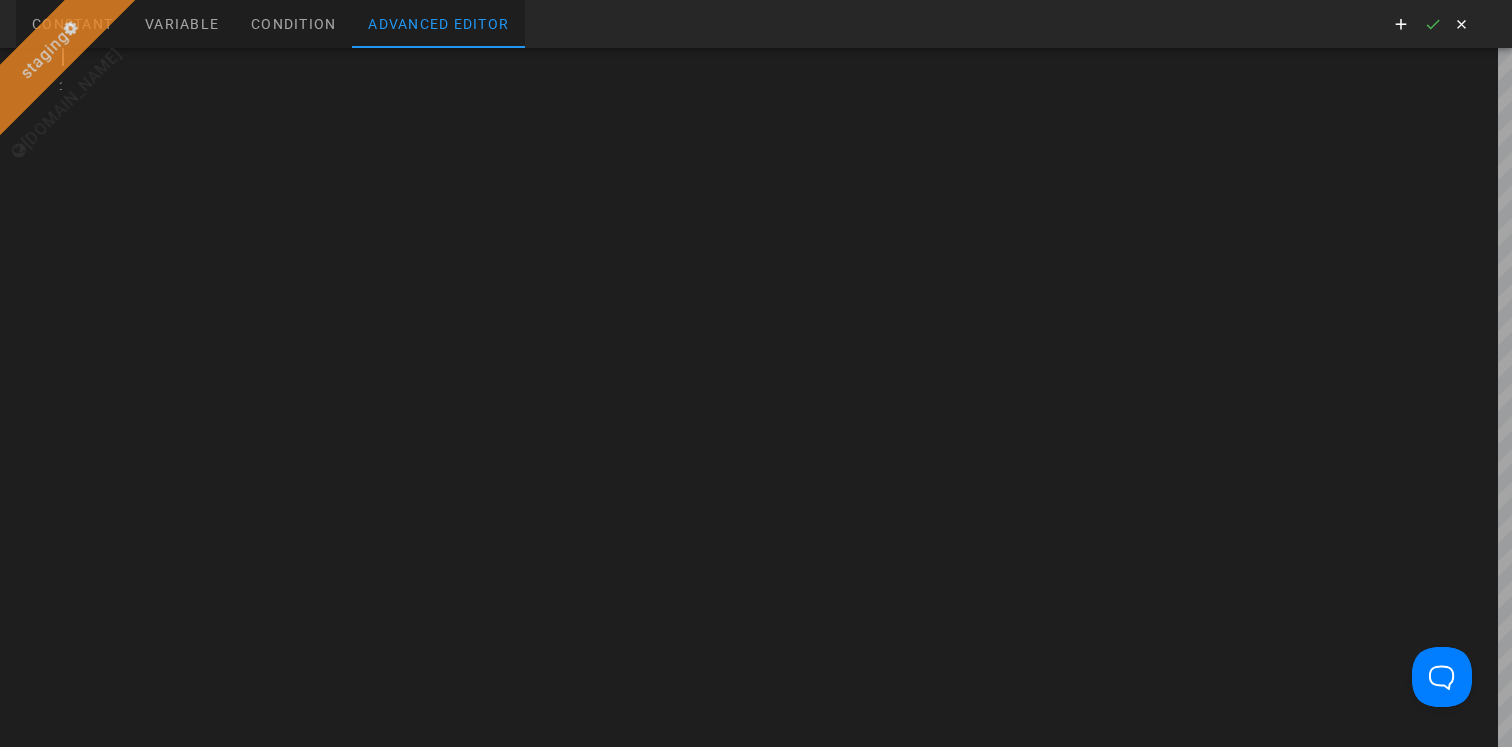 type on "''" 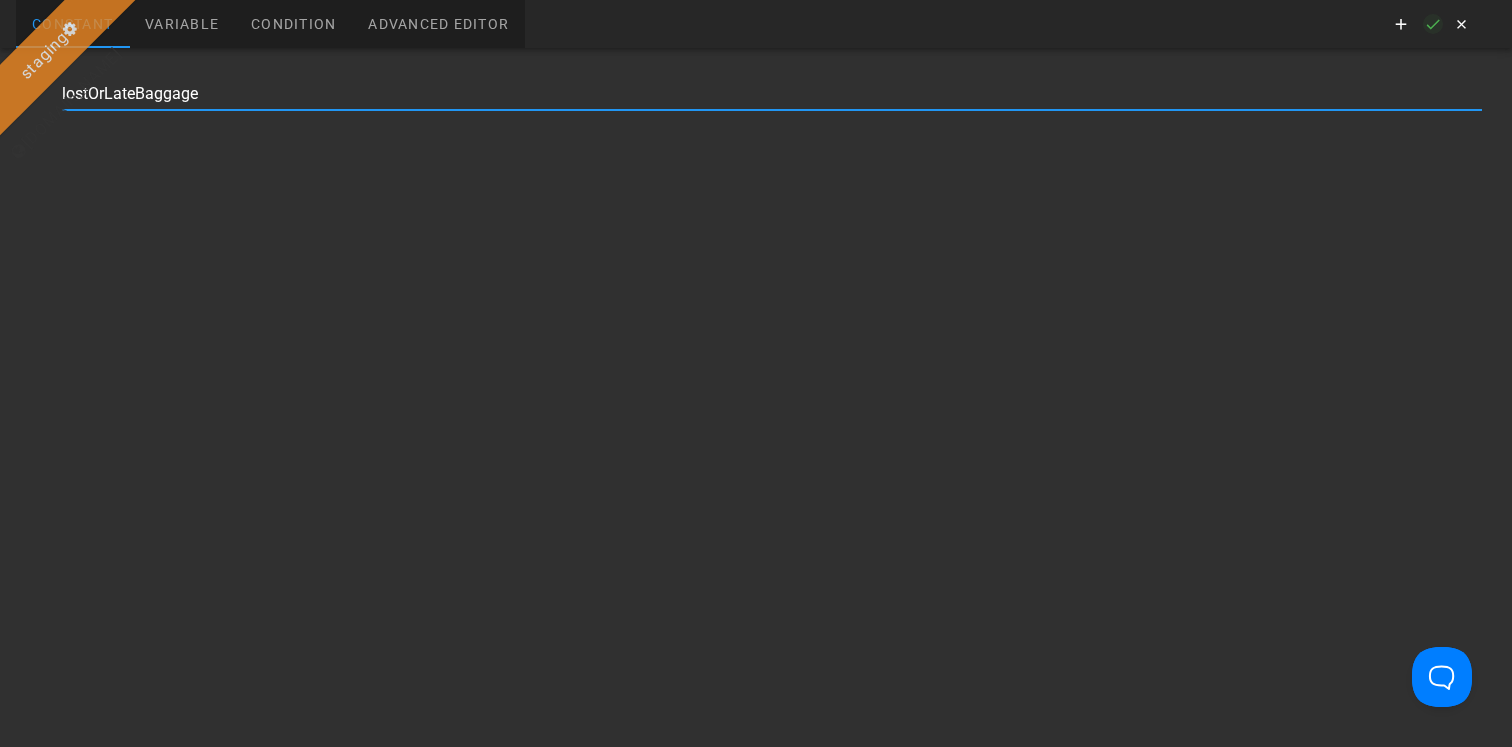 type on "lostOrLateBaggage" 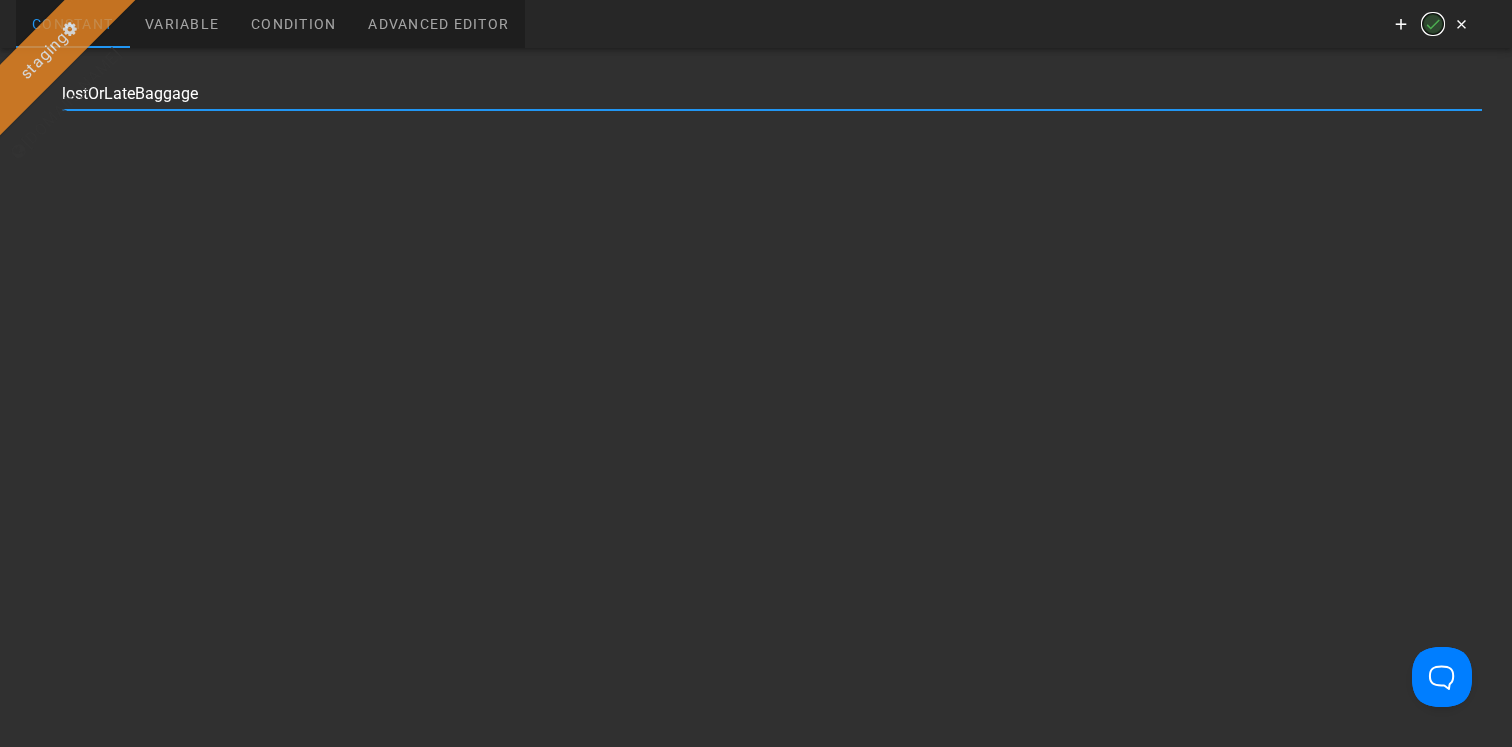 click at bounding box center [1433, 24] 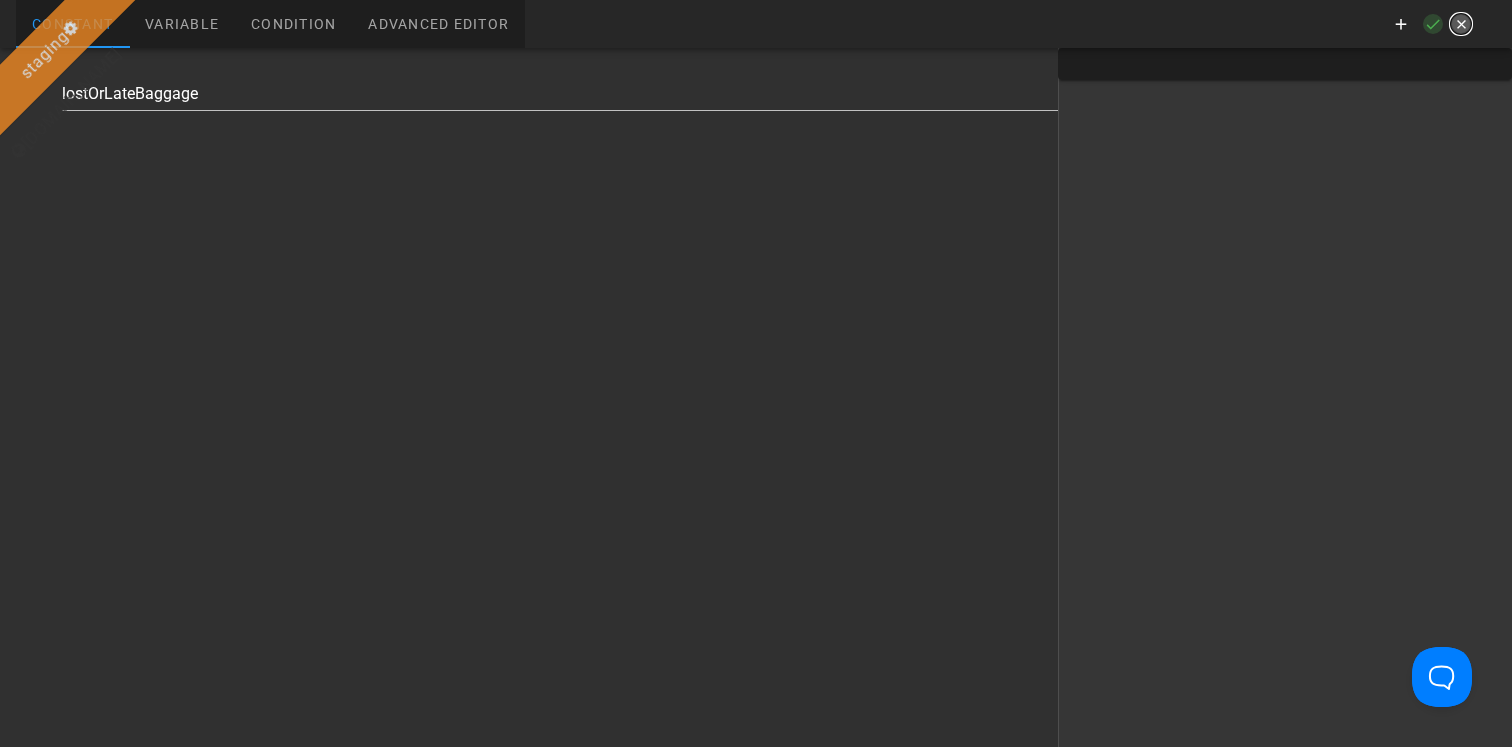 click at bounding box center (1461, 24) 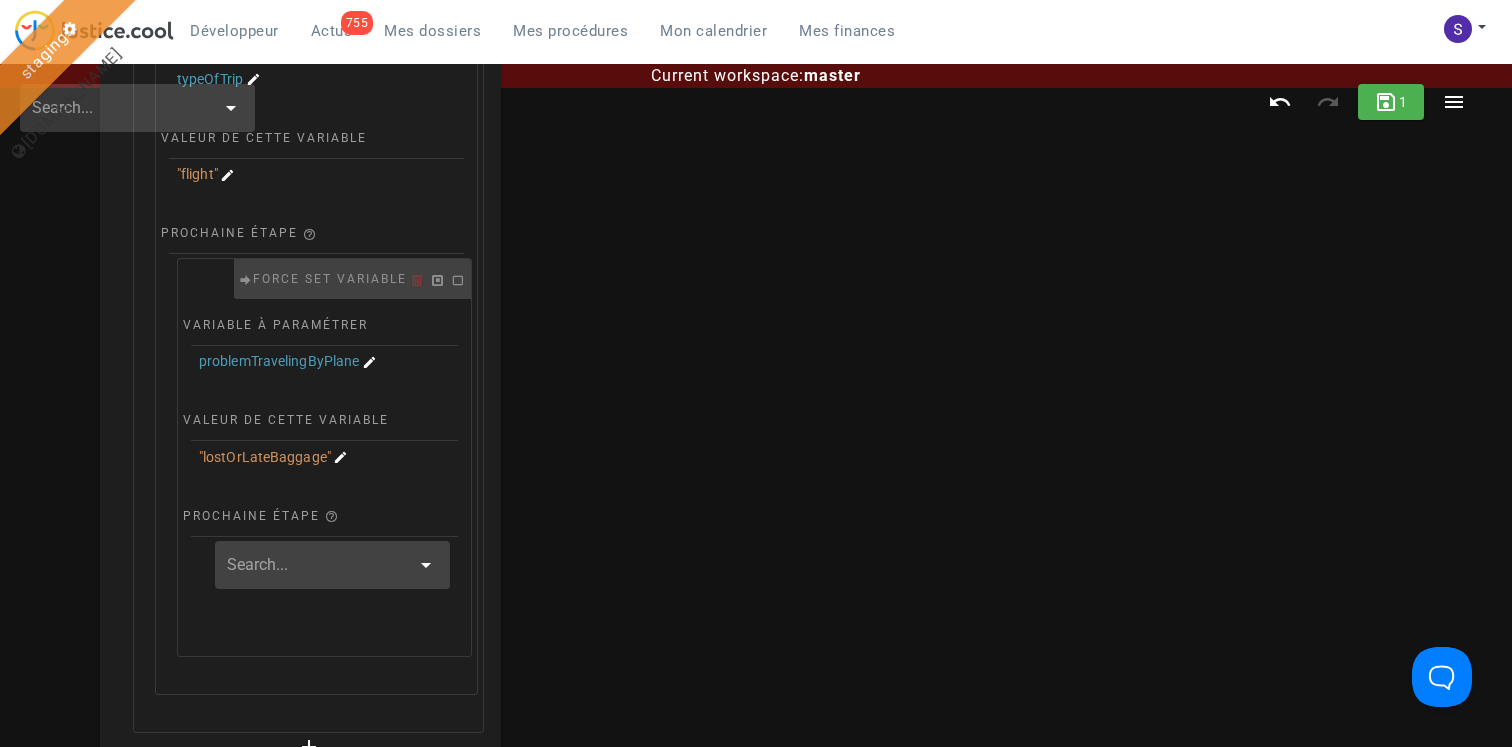 scroll, scrollTop: 542, scrollLeft: 0, axis: vertical 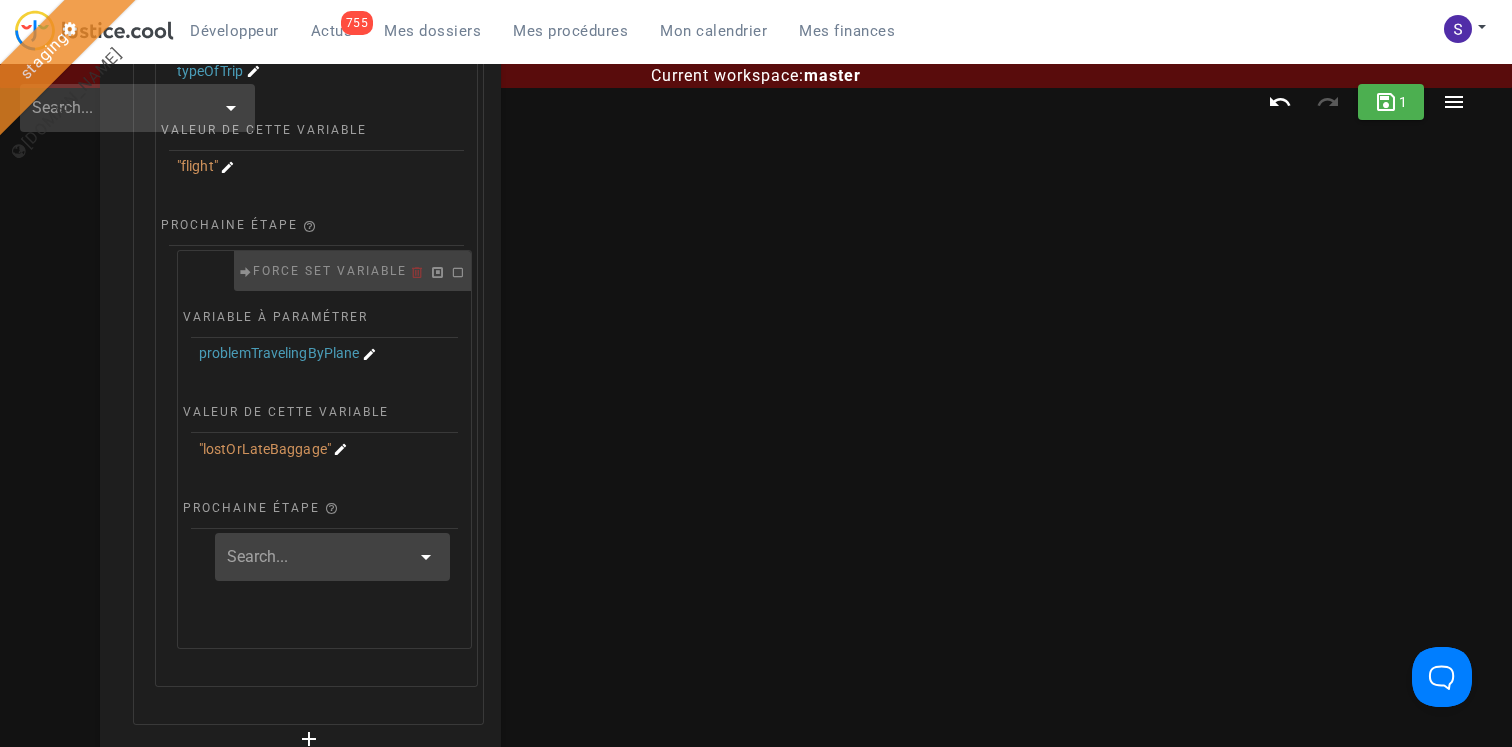 click at bounding box center [318, 557] 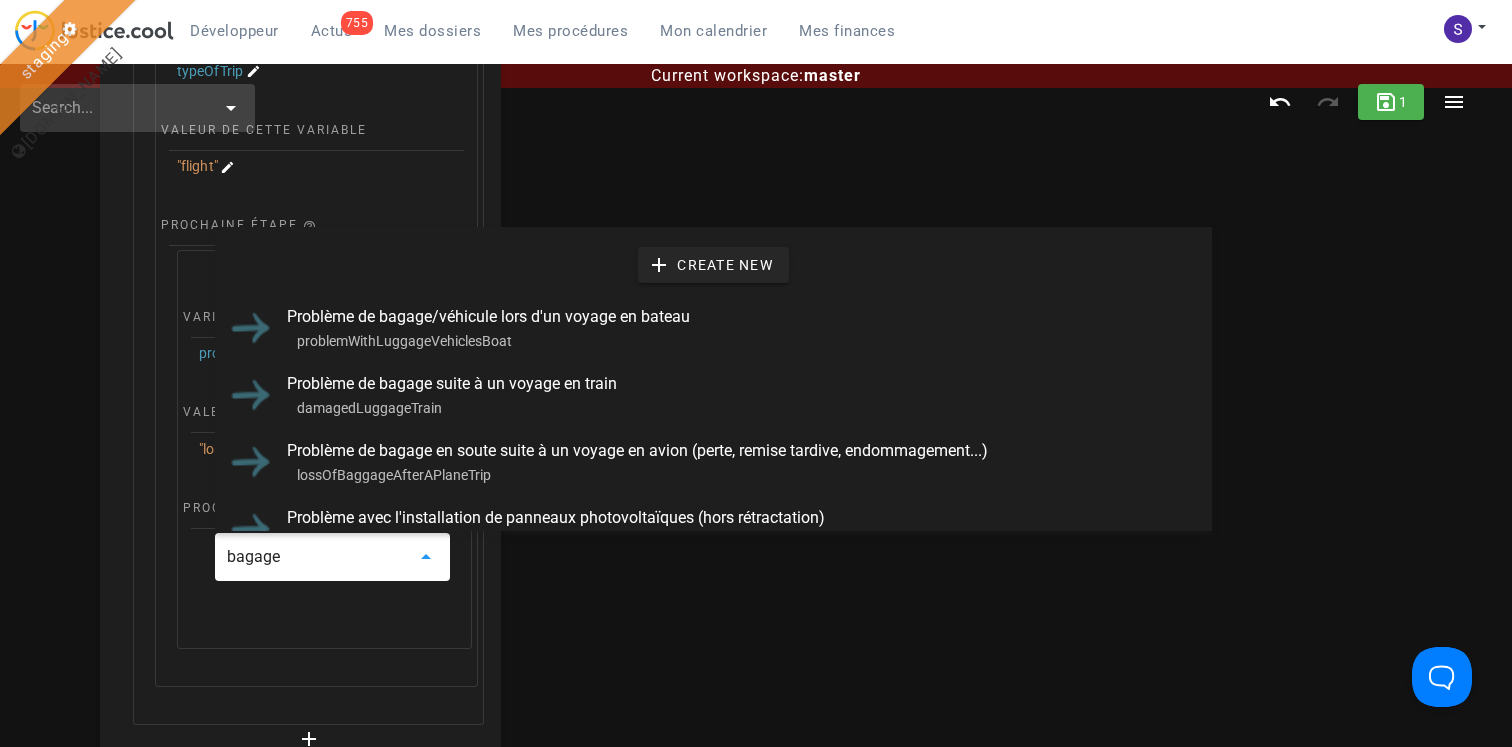 type on "bagage" 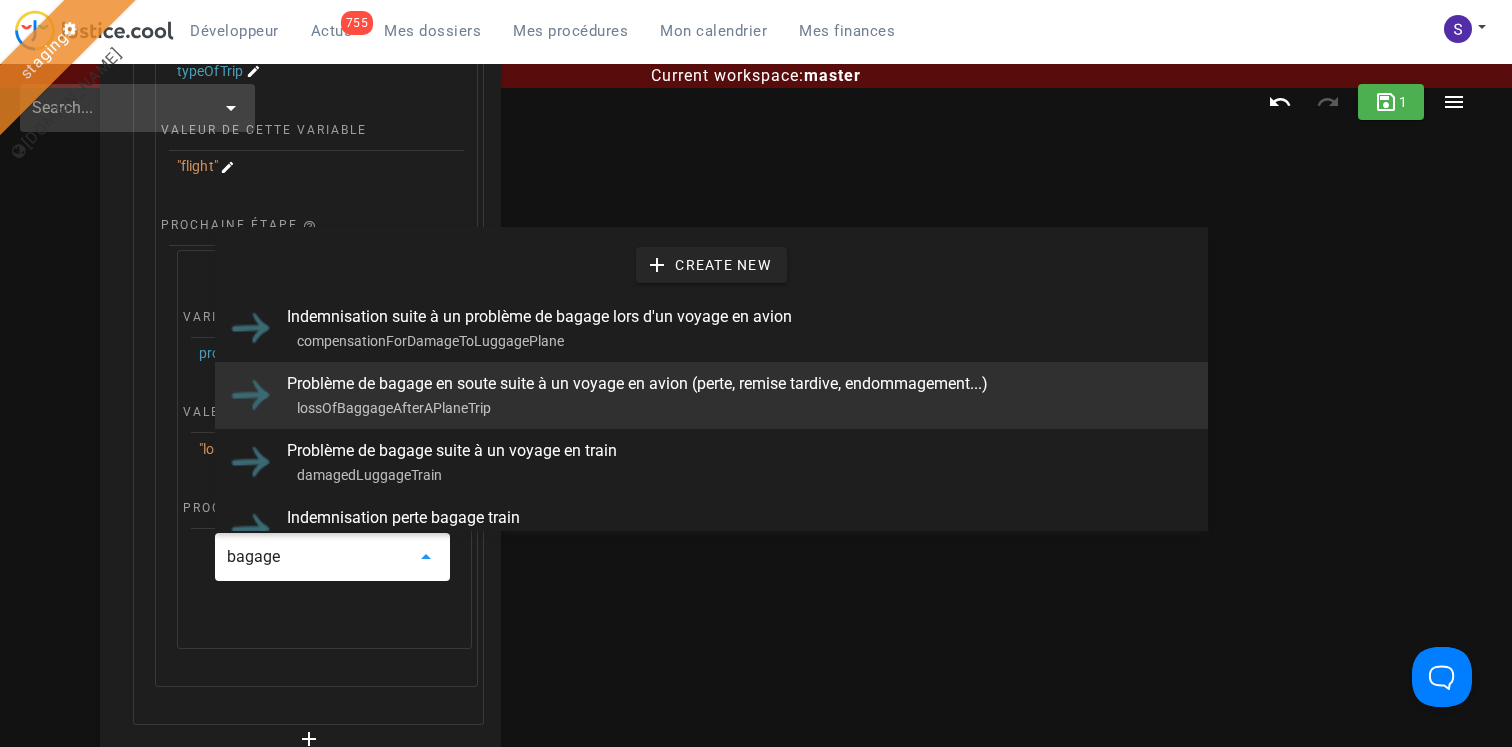 click on "Problème de bagage en soute suite à un voyage en avion (perte, remise tardive, endommagement...)" at bounding box center [739, 383] 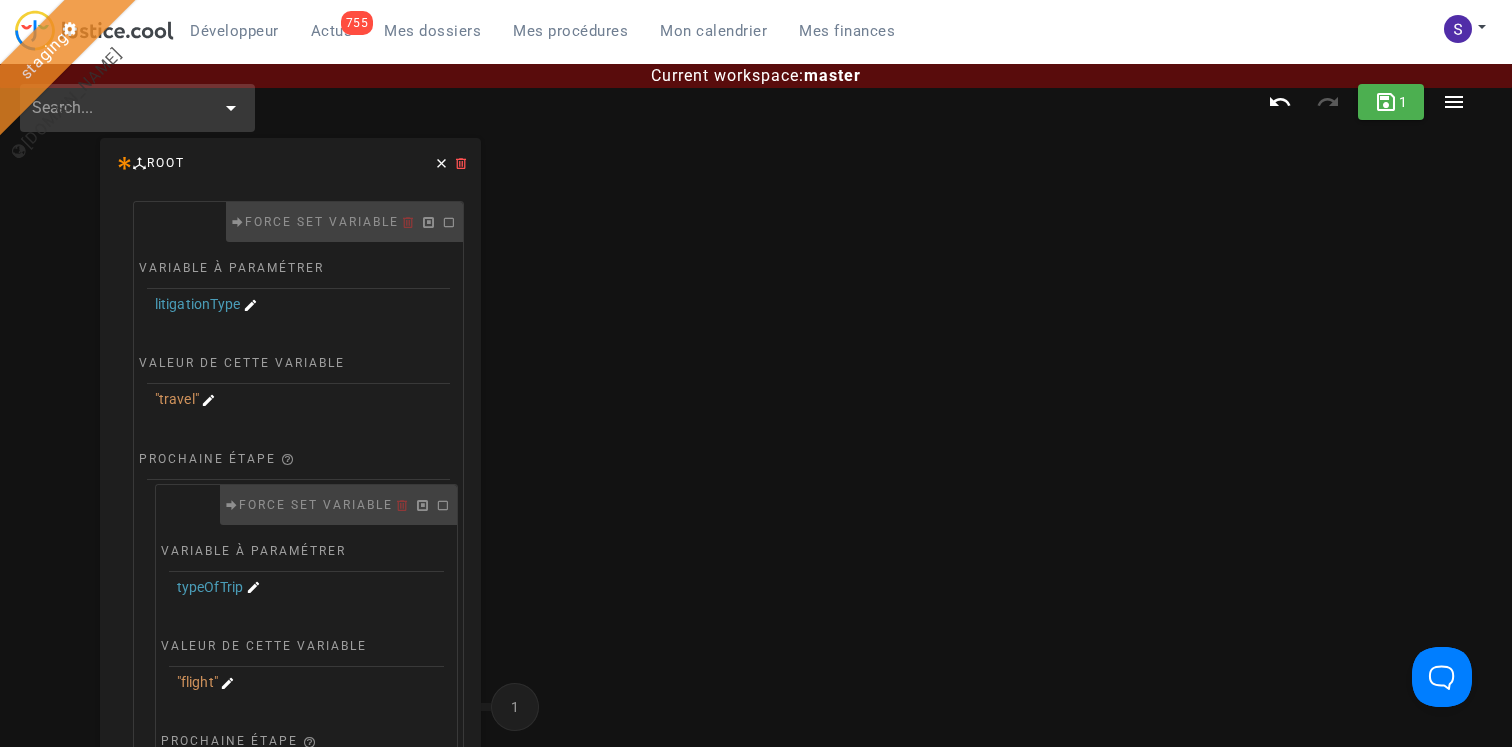 scroll, scrollTop: 0, scrollLeft: 0, axis: both 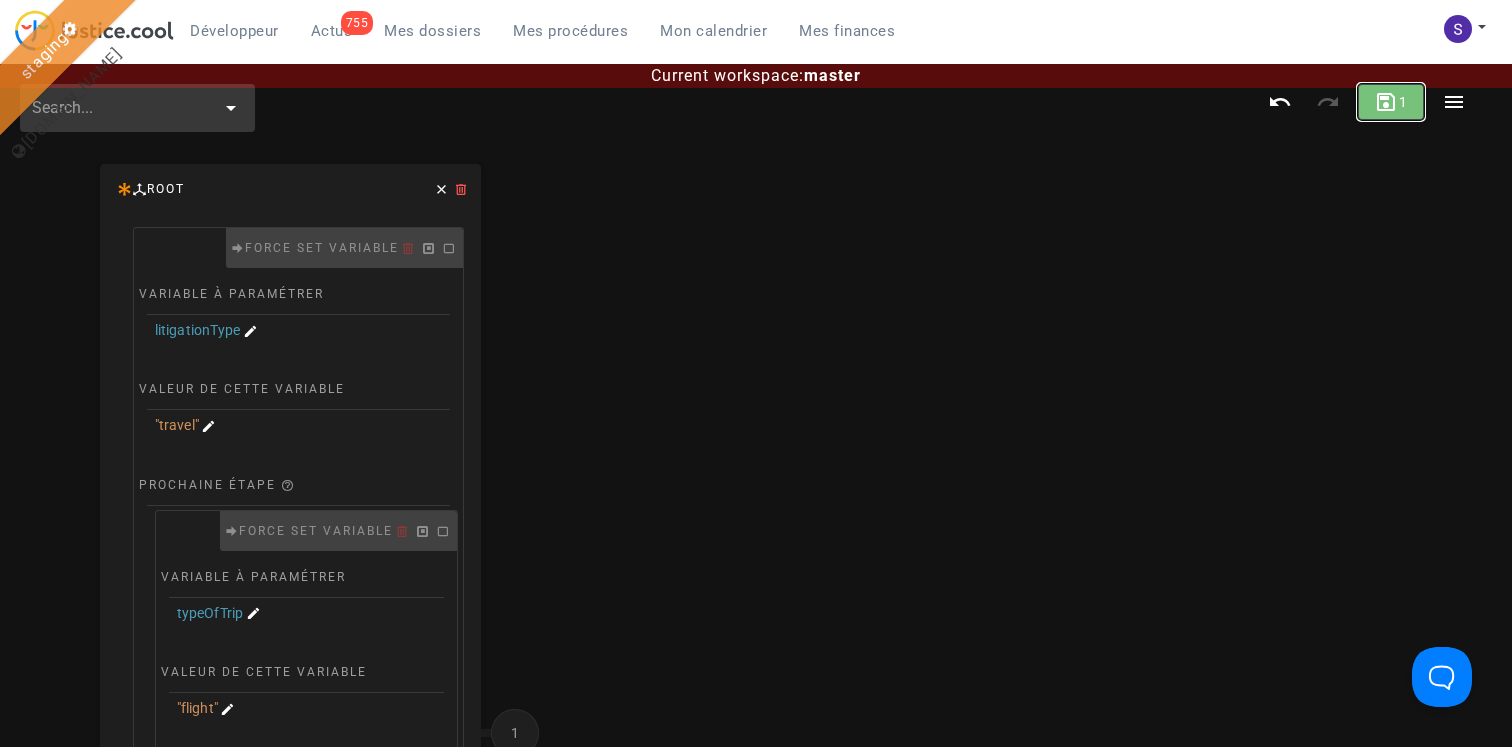 click at bounding box center (1386, 102) 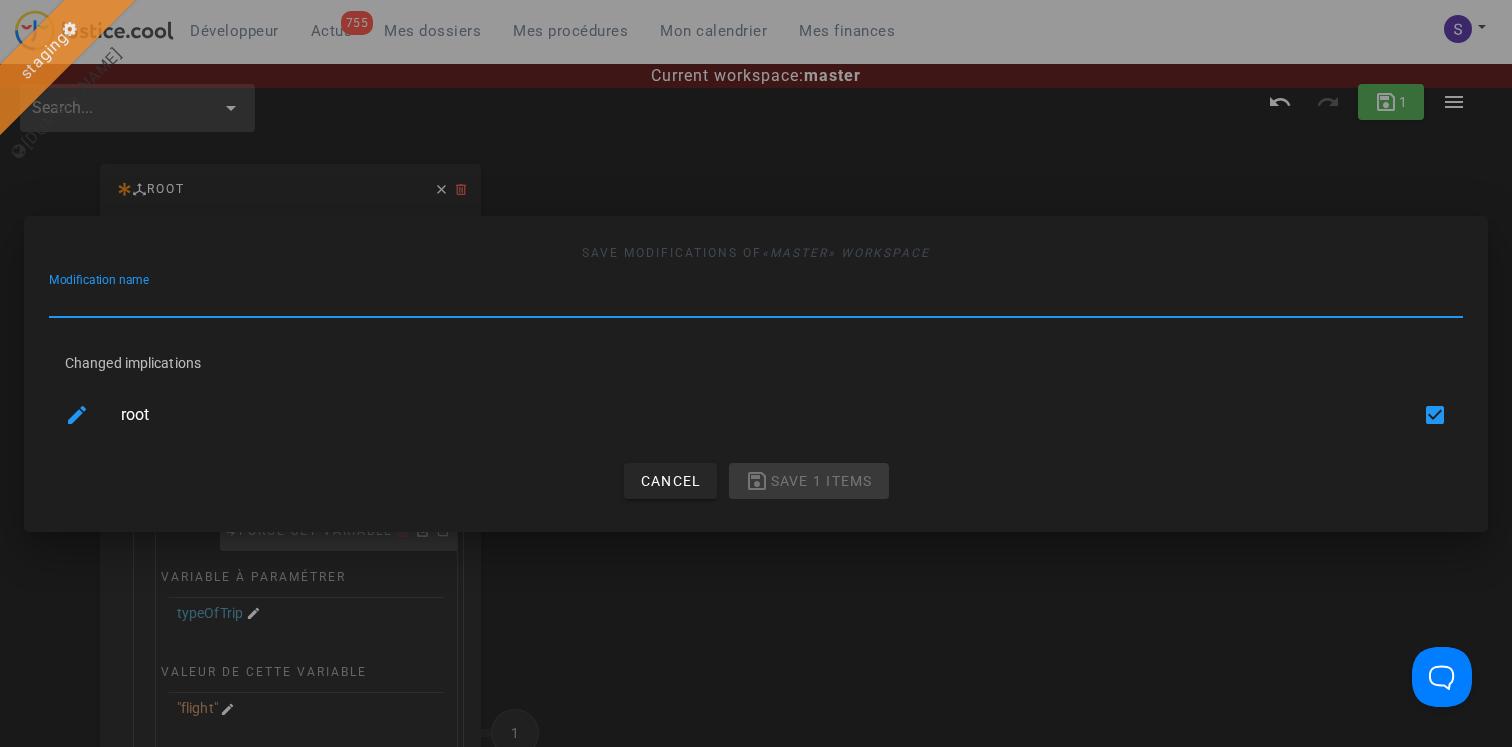 click on "Modification name" at bounding box center [756, 301] 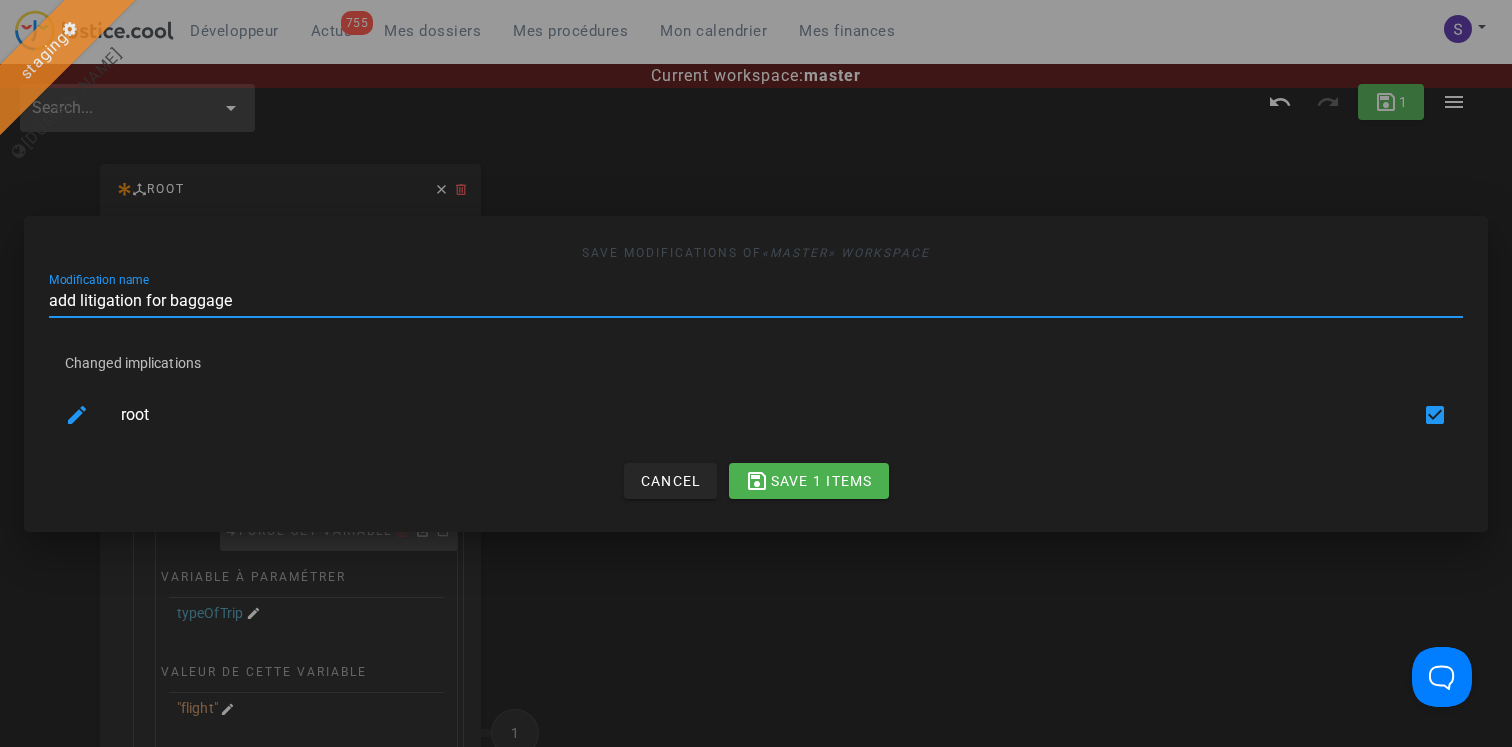 type on "add litigation for baggage" 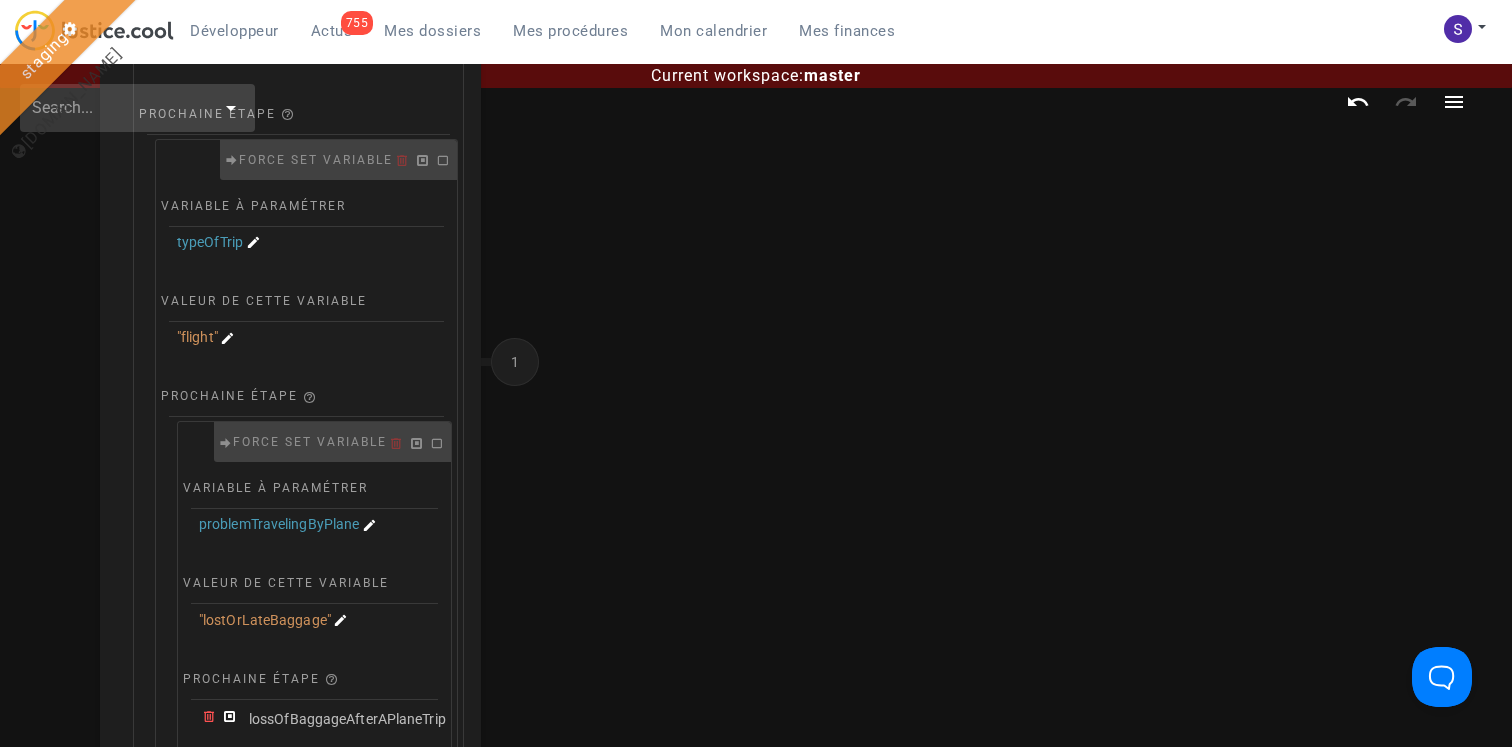 scroll, scrollTop: 553, scrollLeft: 0, axis: vertical 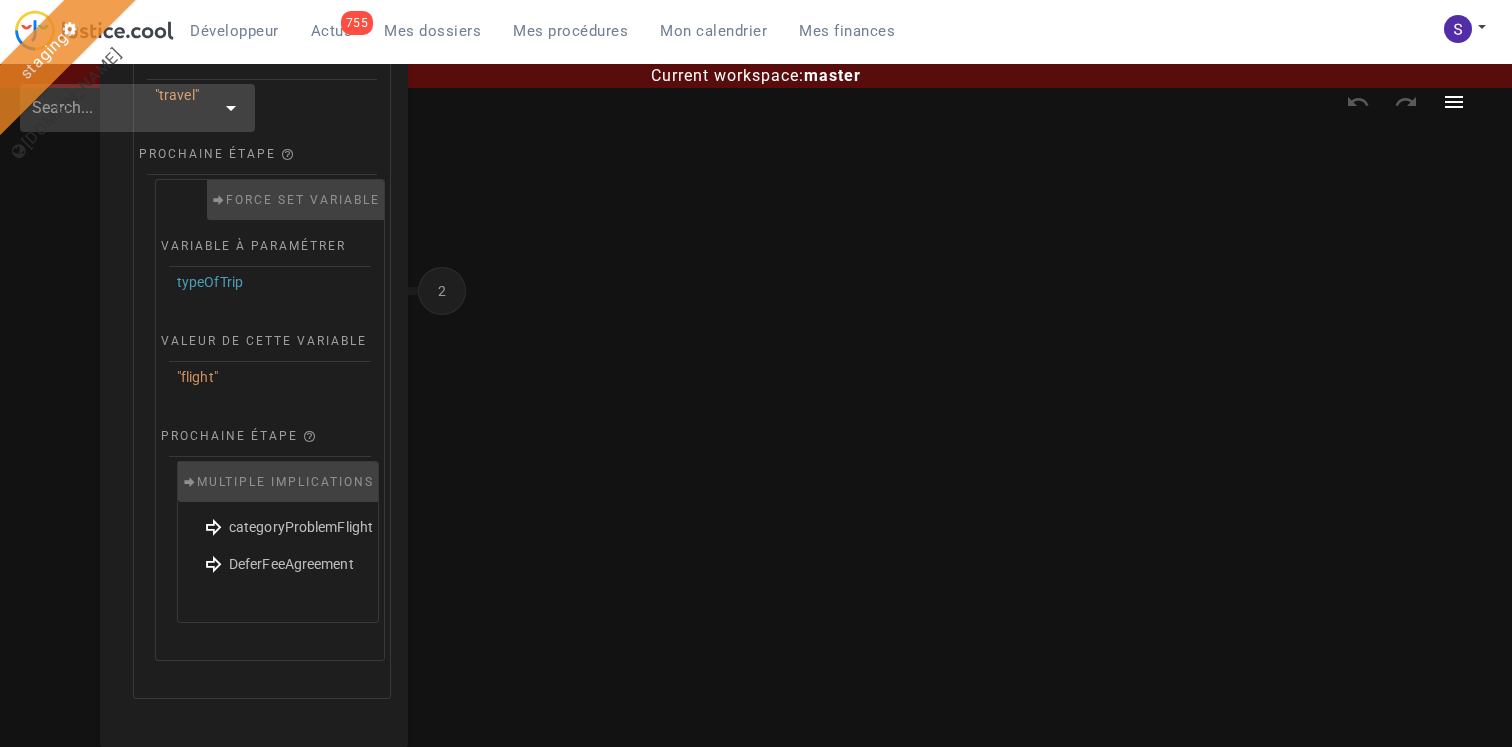 click on "categoryProblemFlight" at bounding box center [286, 530] 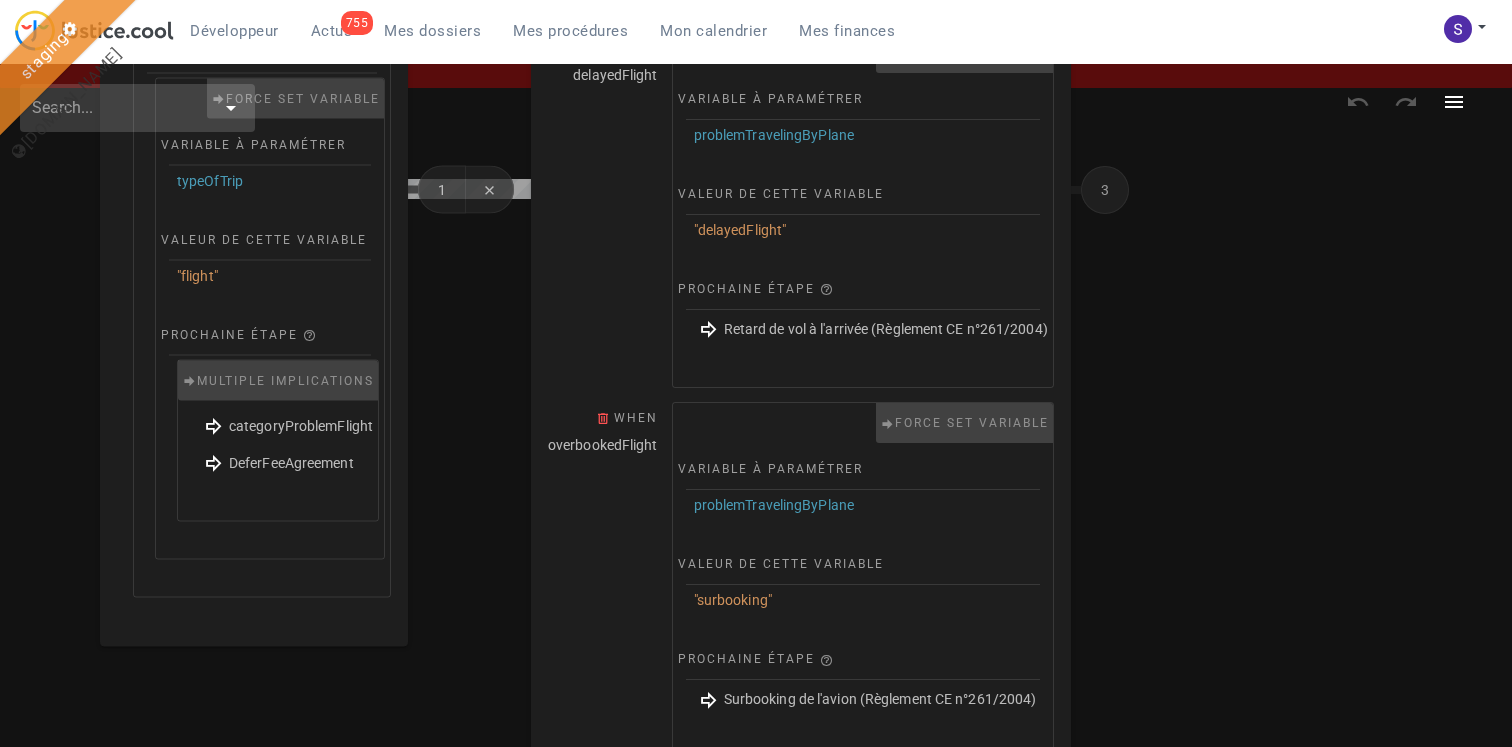 scroll, scrollTop: 679, scrollLeft: 0, axis: vertical 